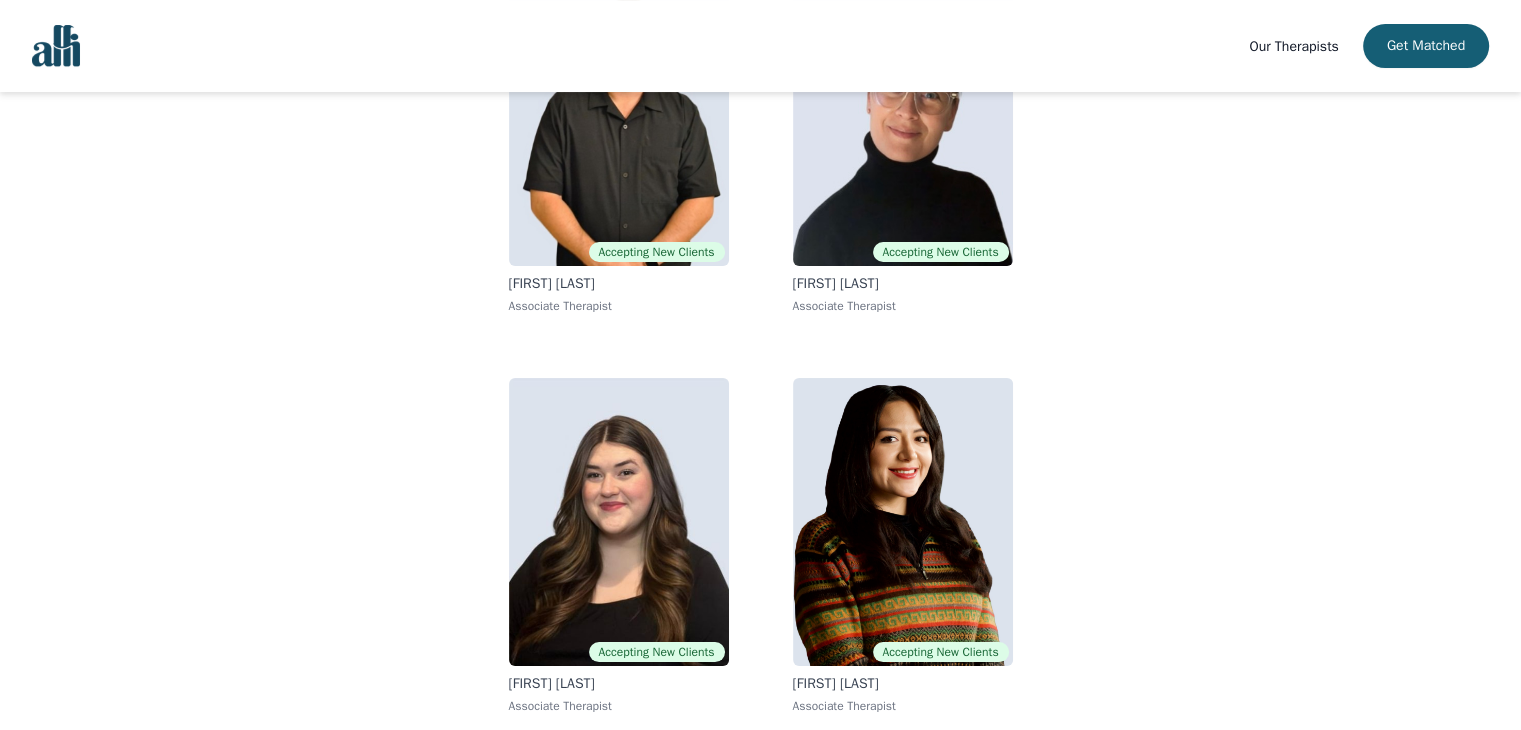 scroll, scrollTop: 0, scrollLeft: 0, axis: both 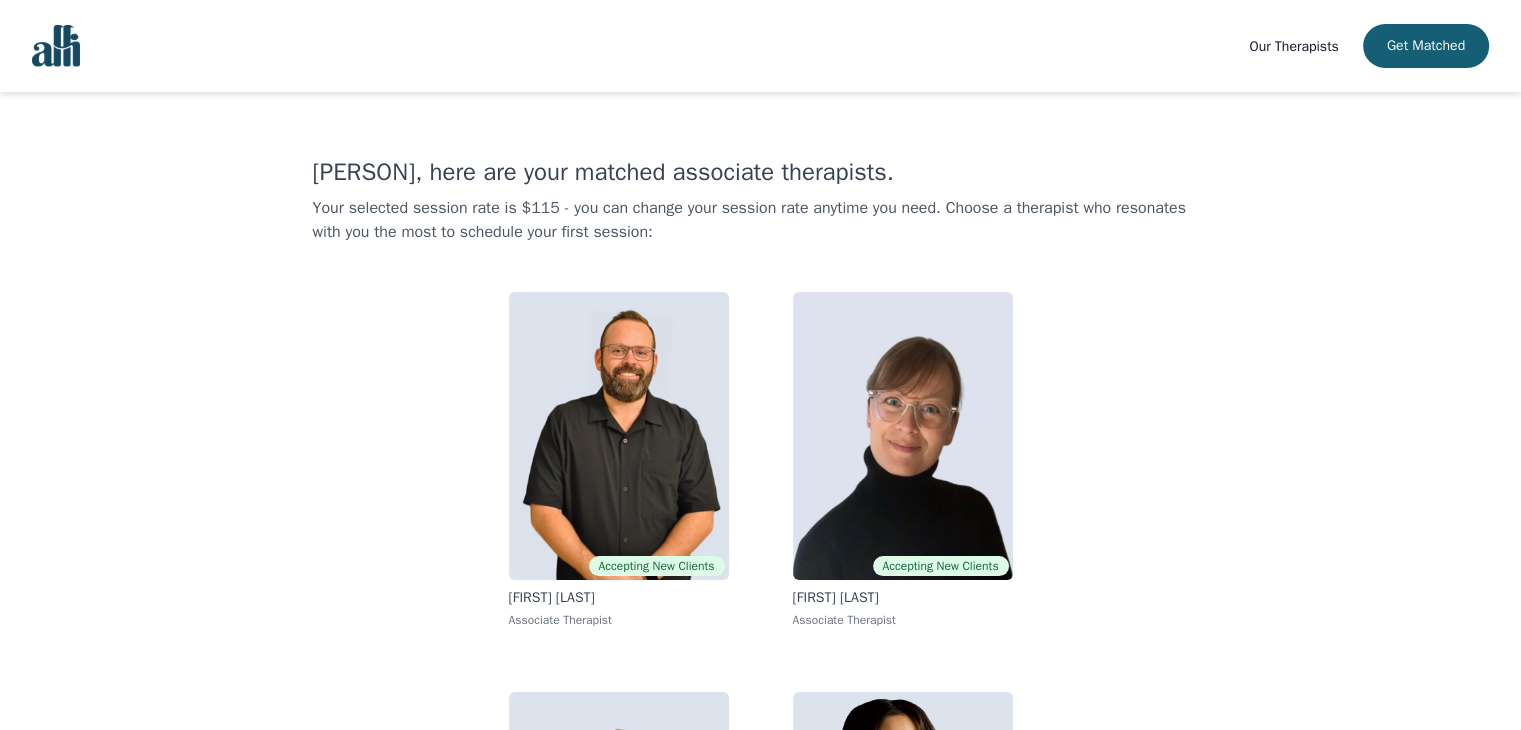 click on "[FIRST], here are your matched associate therapists. Your selected session rate is $115 - you can change your session rate anytime you need. Choose a therapist who resonates with you the most to schedule your first session: Accepting New Clients [FIRST] [LAST] Associate Therapist Accepting New Clients [FIRST] [LAST] Associate Therapist Accepting New Clients [FIRST] [LAST] Associate Therapist Accepting New Clients [FIRST] [LAST] Associate Therapist" at bounding box center (761, 600) 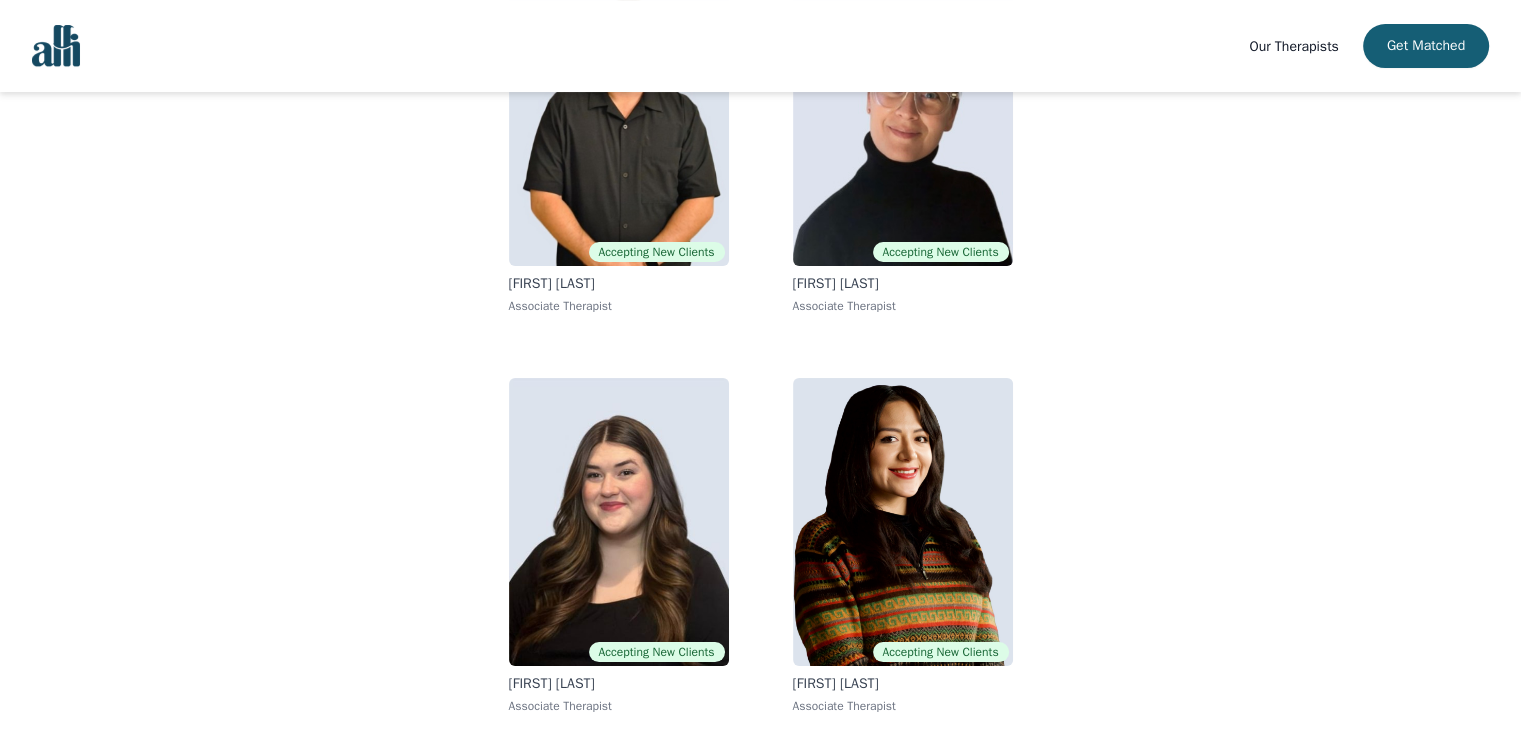 scroll, scrollTop: 14, scrollLeft: 0, axis: vertical 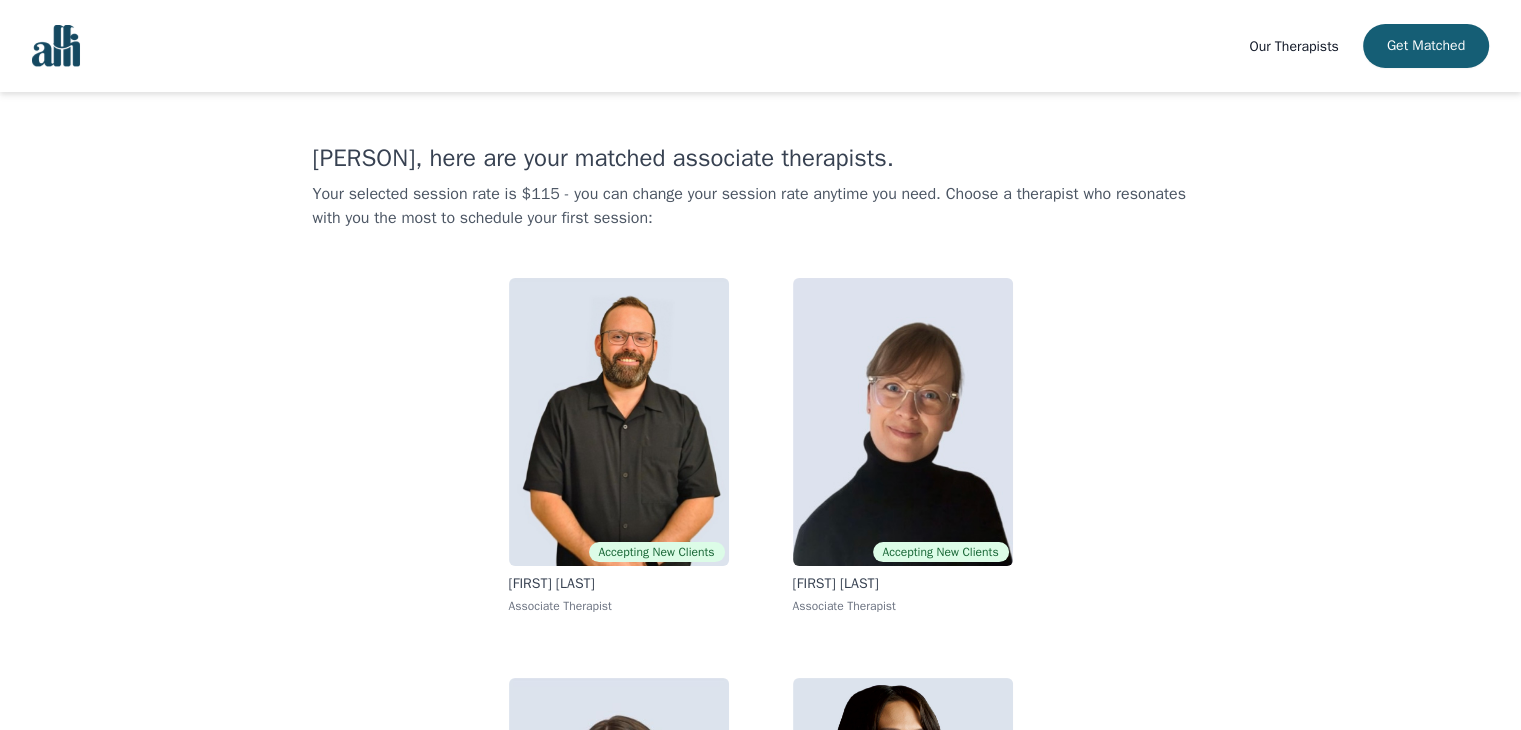 click on "Our Therapists" at bounding box center [1293, 46] 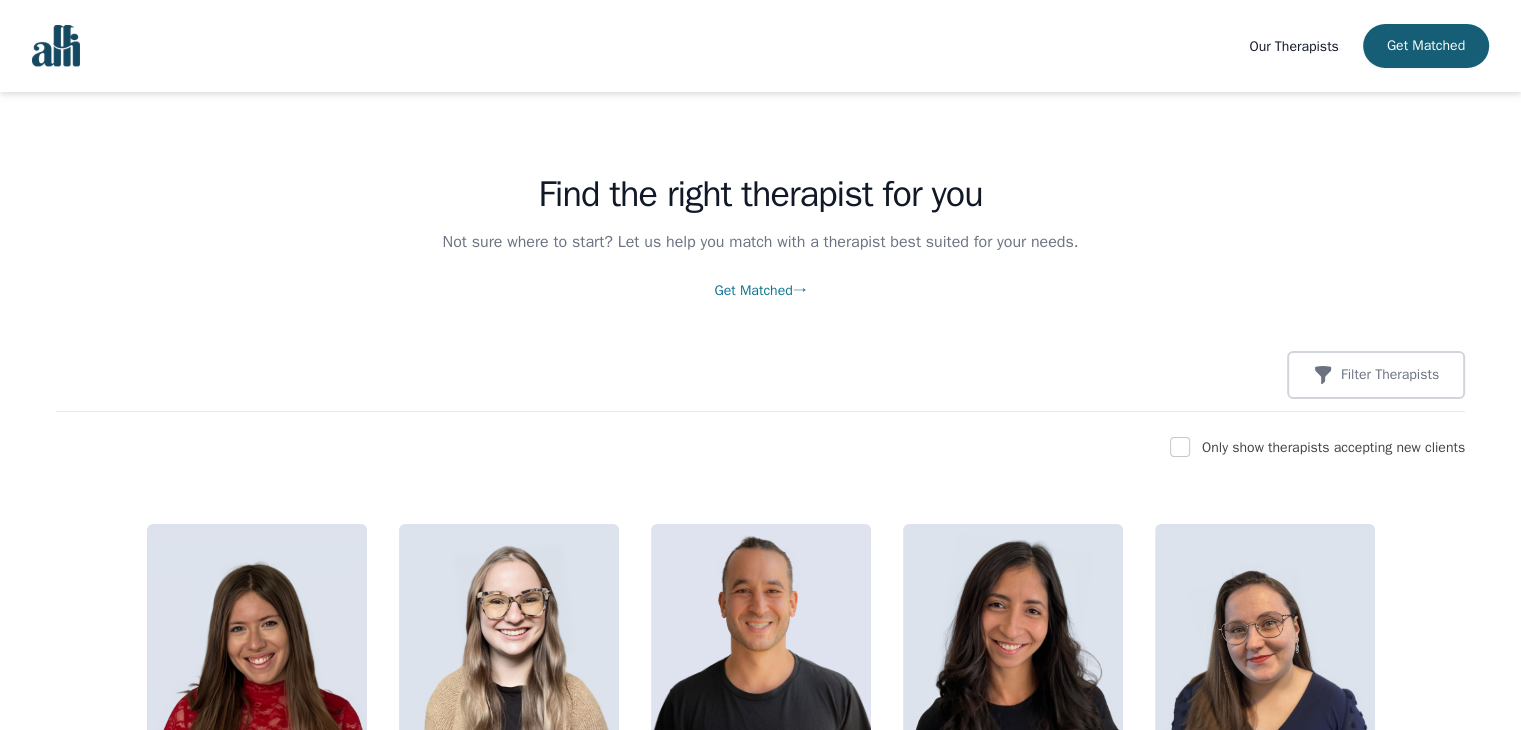 scroll, scrollTop: 0, scrollLeft: 0, axis: both 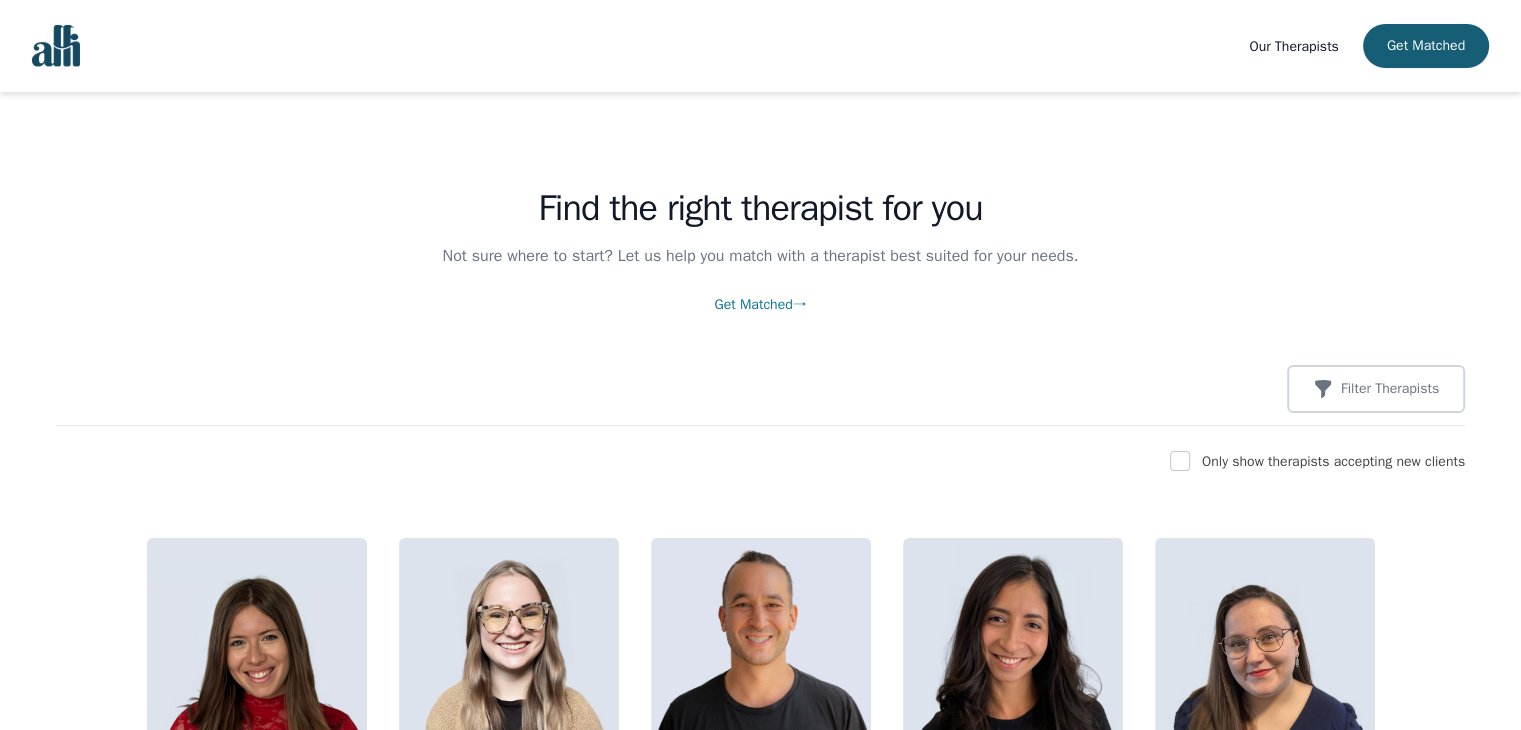 click on "Get Matched  →" at bounding box center (760, 304) 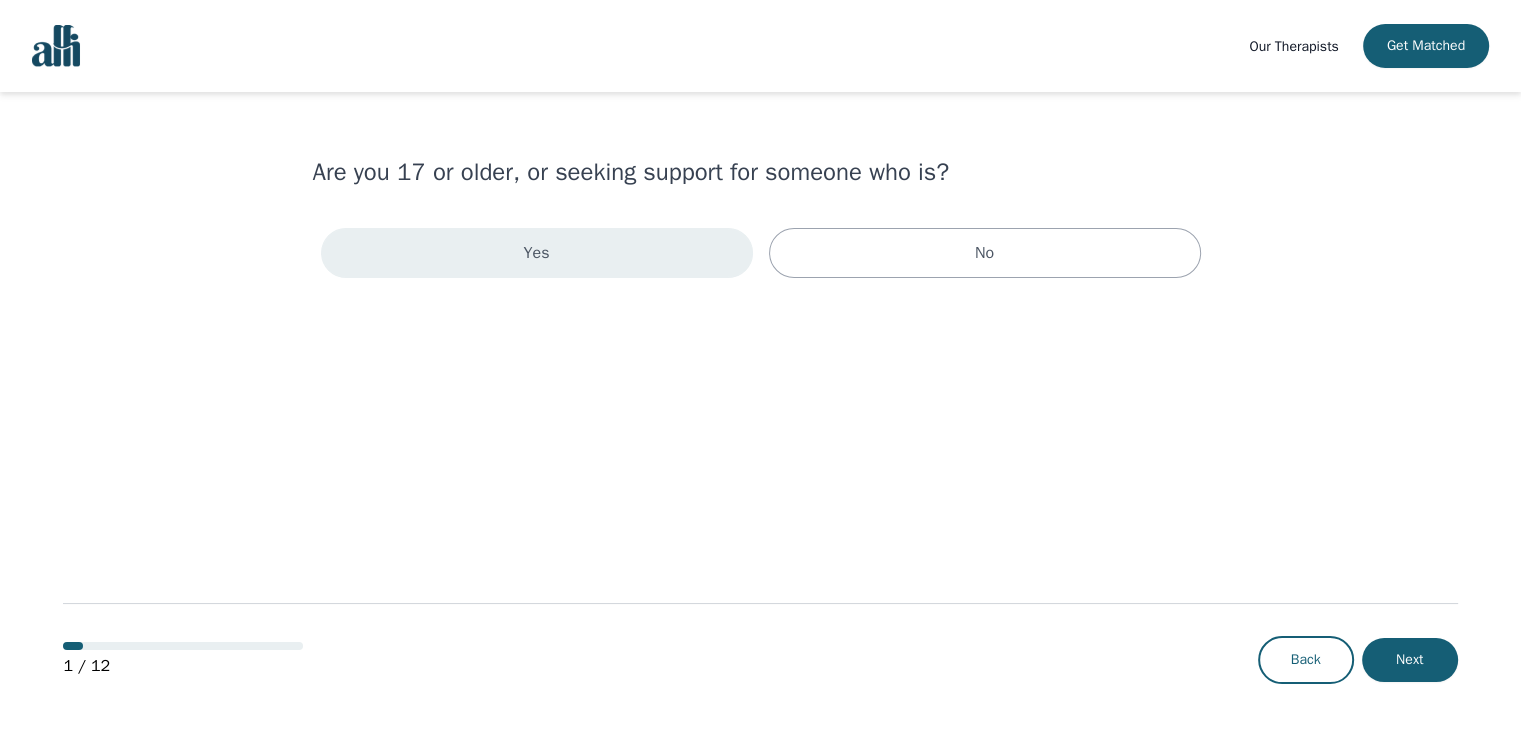 click on "Yes" at bounding box center [537, 253] 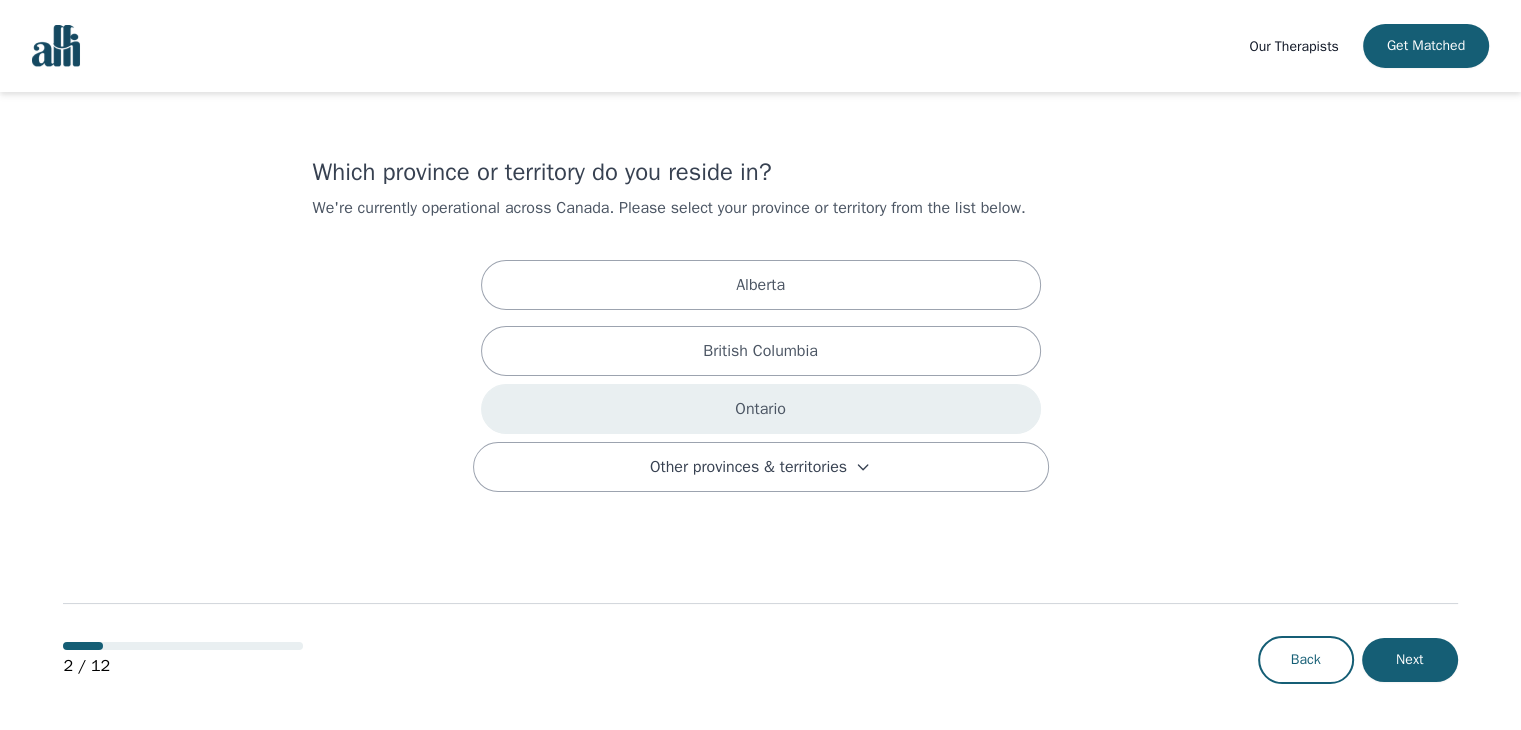 click on "Ontario" at bounding box center [761, 409] 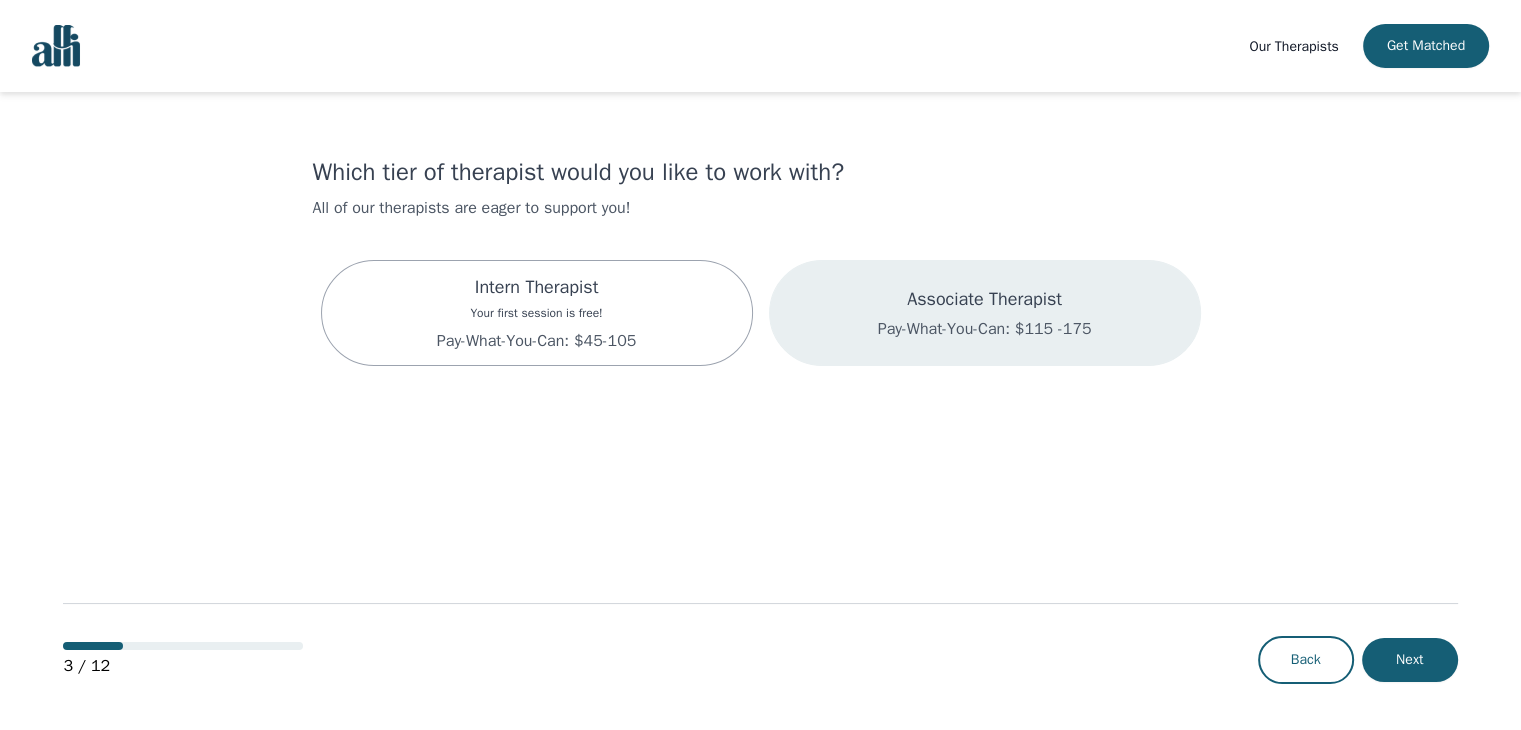 click on "Associate Therapist Pay-What-You-Can: $115 -175" at bounding box center (985, 313) 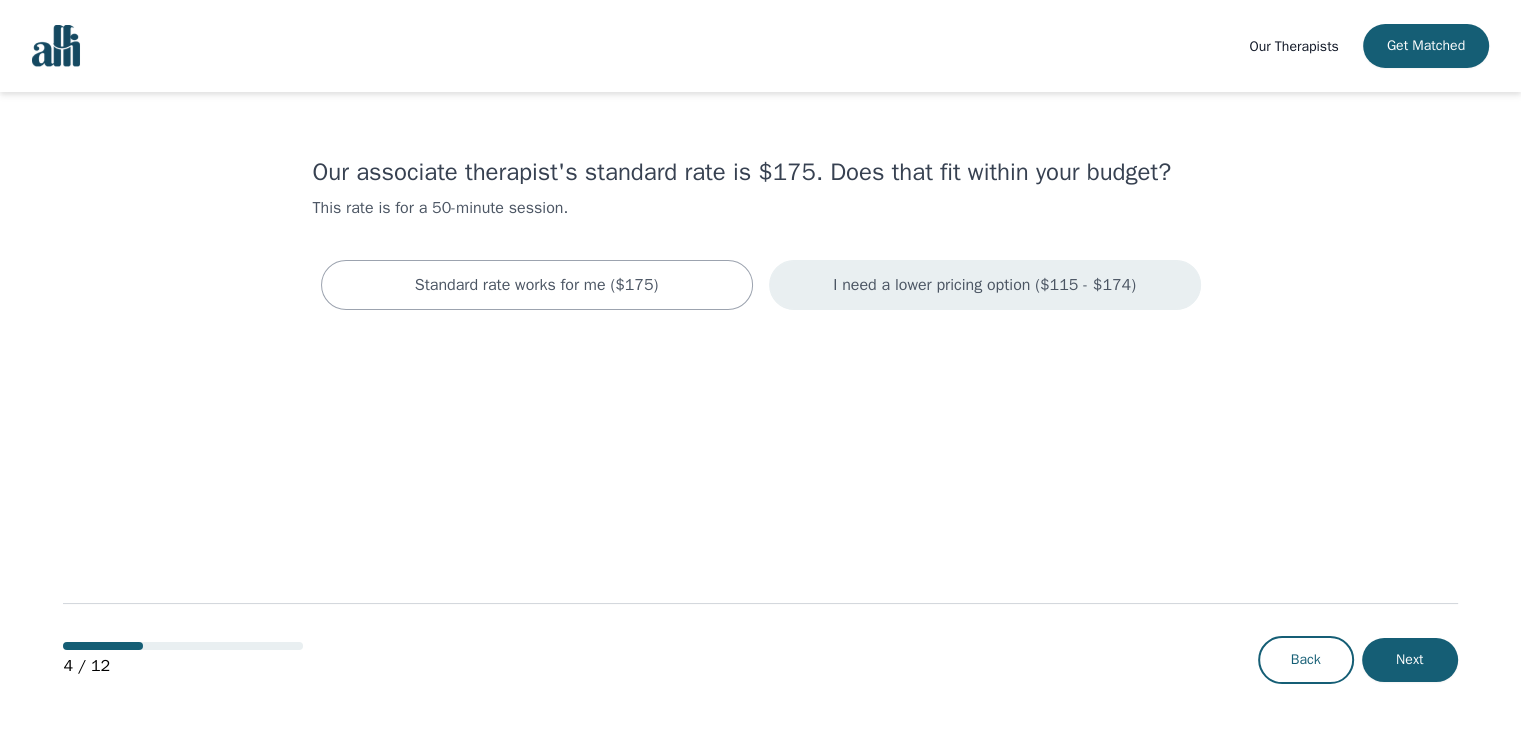 click on "I need a lower pricing option ($115 - $174)" at bounding box center (984, 285) 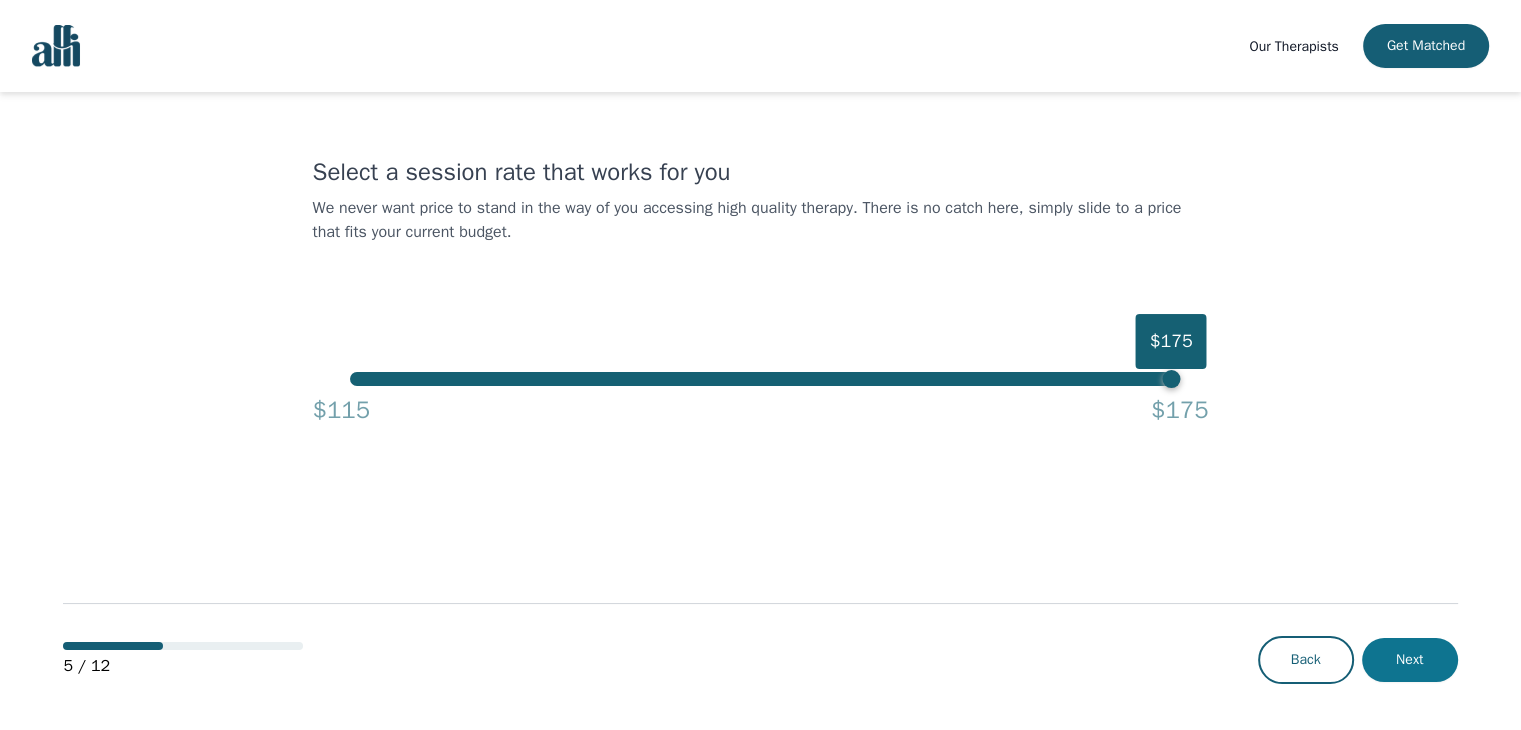 click on "Next" at bounding box center (1410, 660) 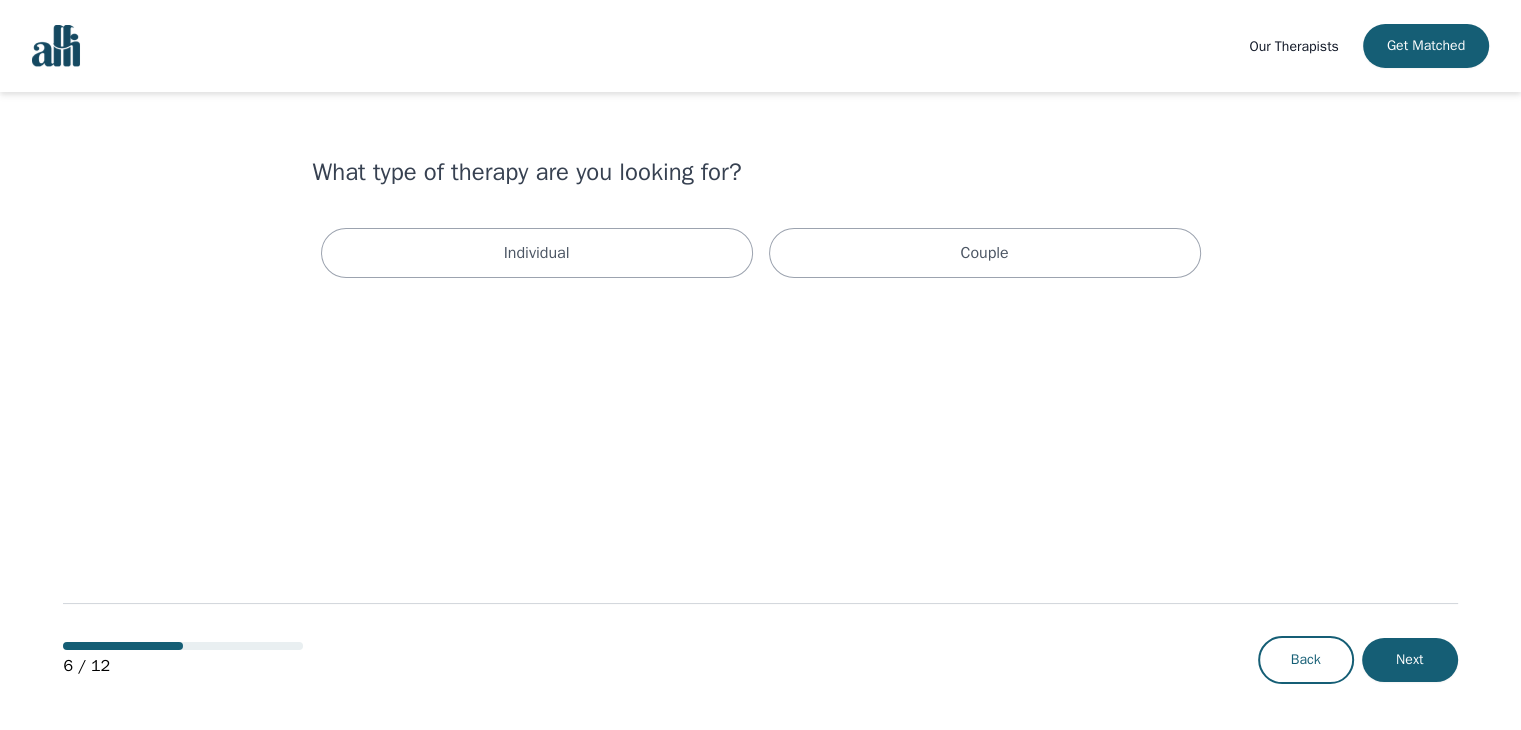 drag, startPoint x: 932, startPoint y: 227, endPoint x: 944, endPoint y: 226, distance: 12.0415945 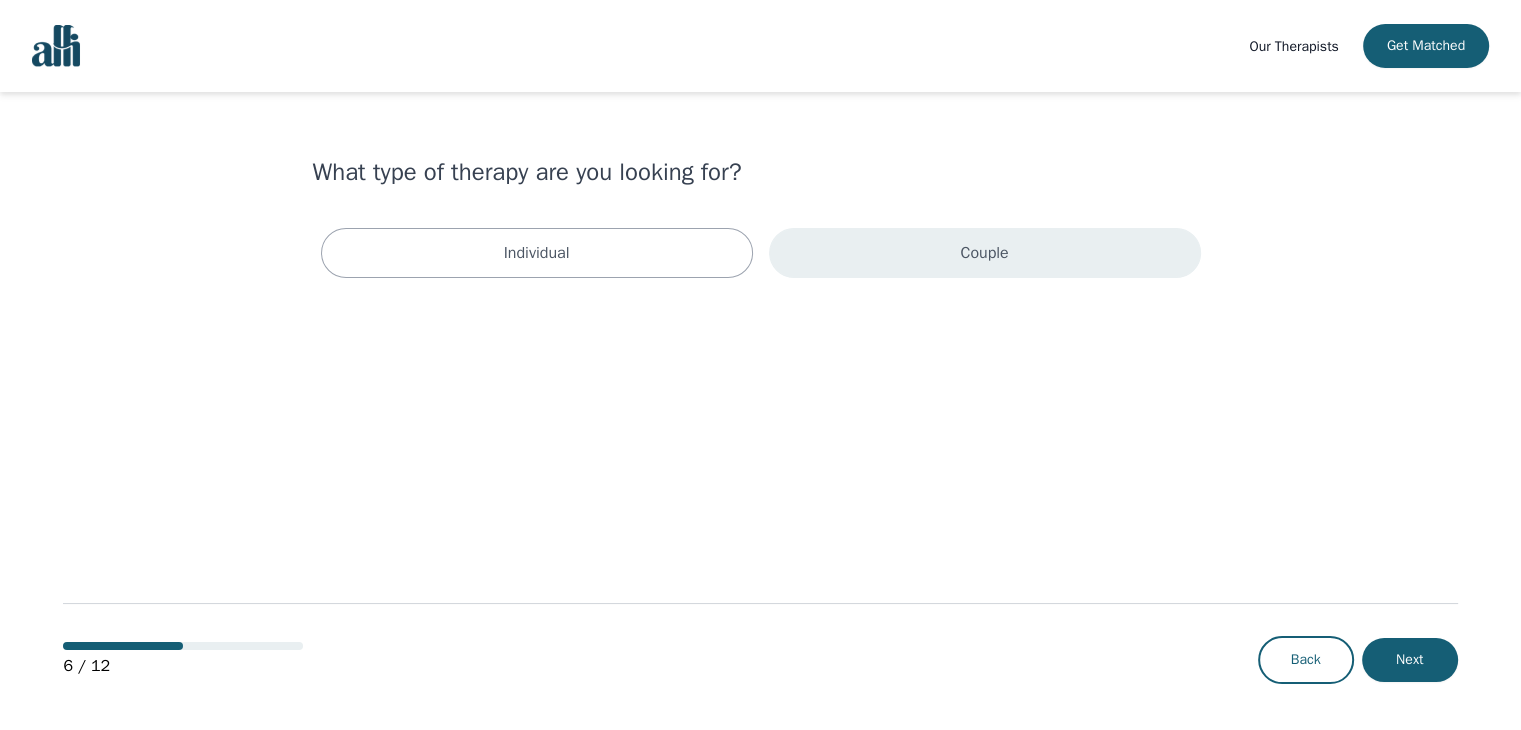 click on "Couple" at bounding box center (985, 253) 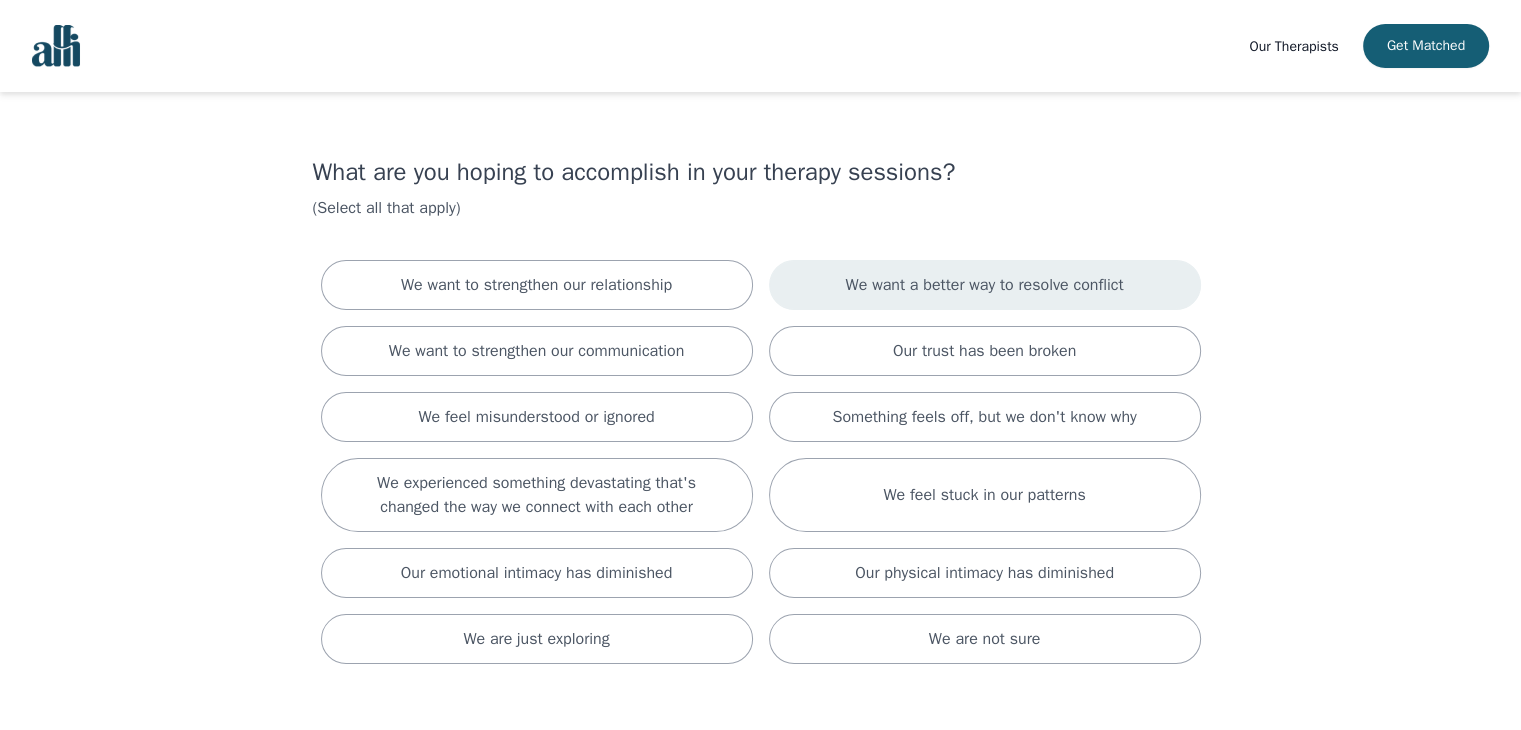 click on "We want a better way to resolve conflict" at bounding box center [985, 285] 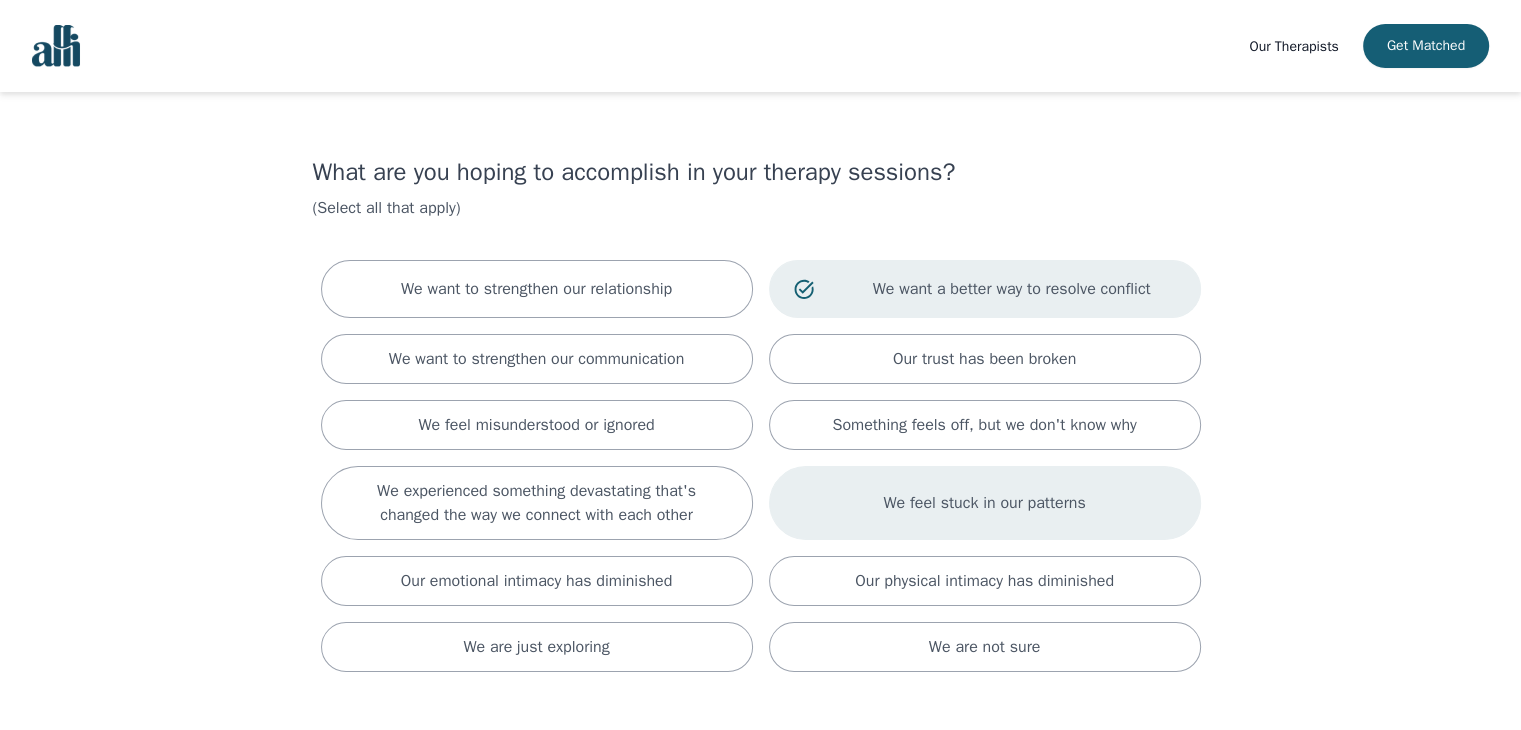 click on "We feel stuck in our patterns" at bounding box center (984, 503) 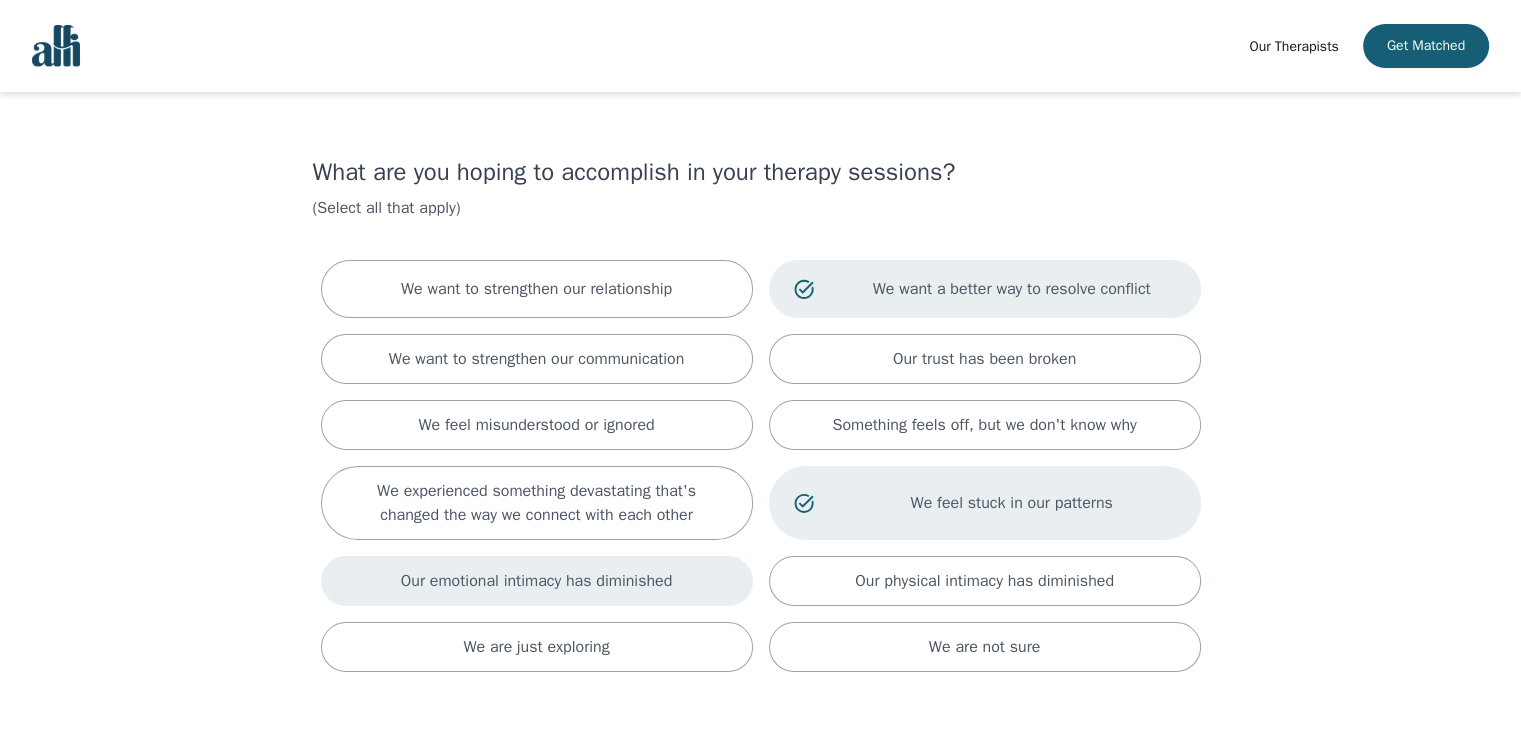 click on "Our emotional intimacy has diminished" at bounding box center (537, 581) 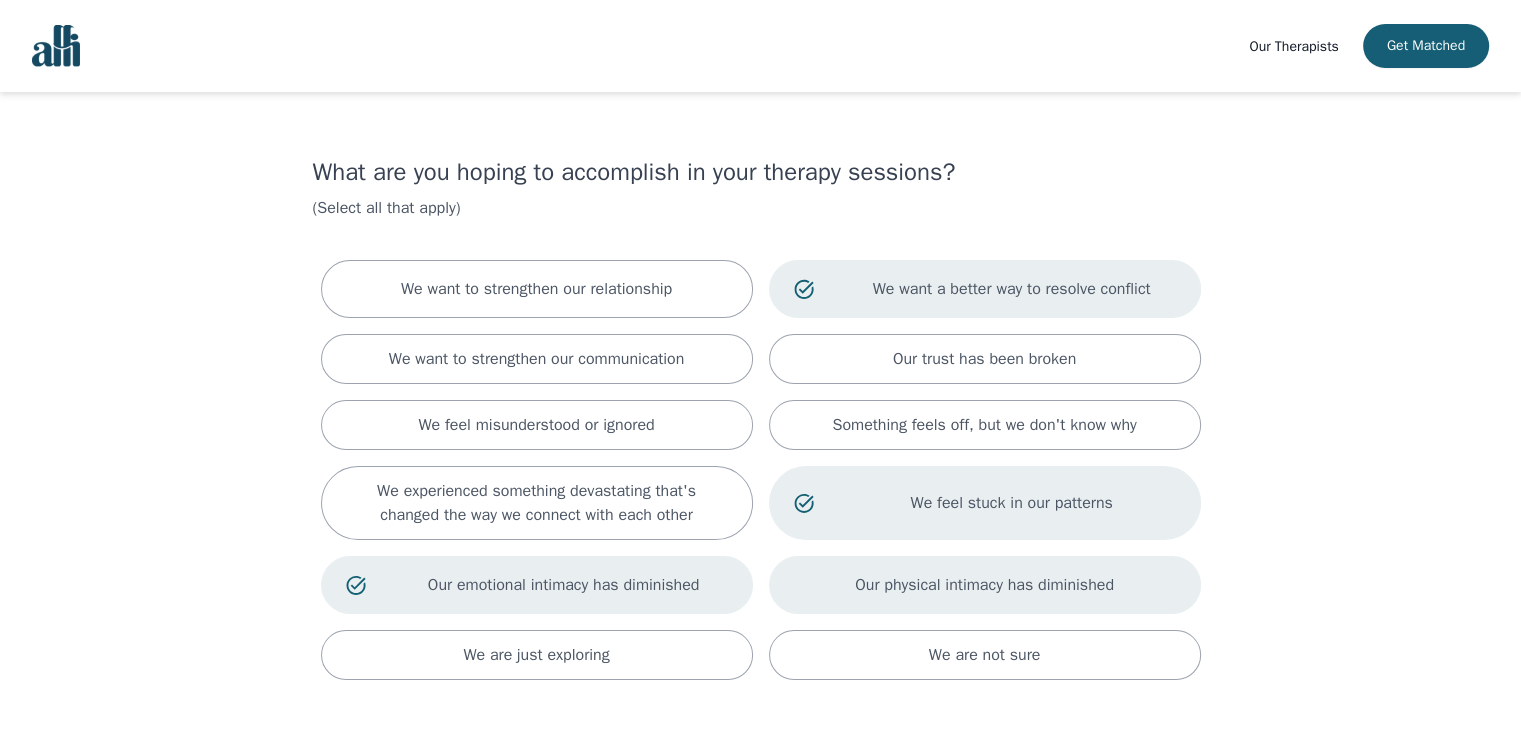 click on "Our physical intimacy has diminished" at bounding box center (984, 585) 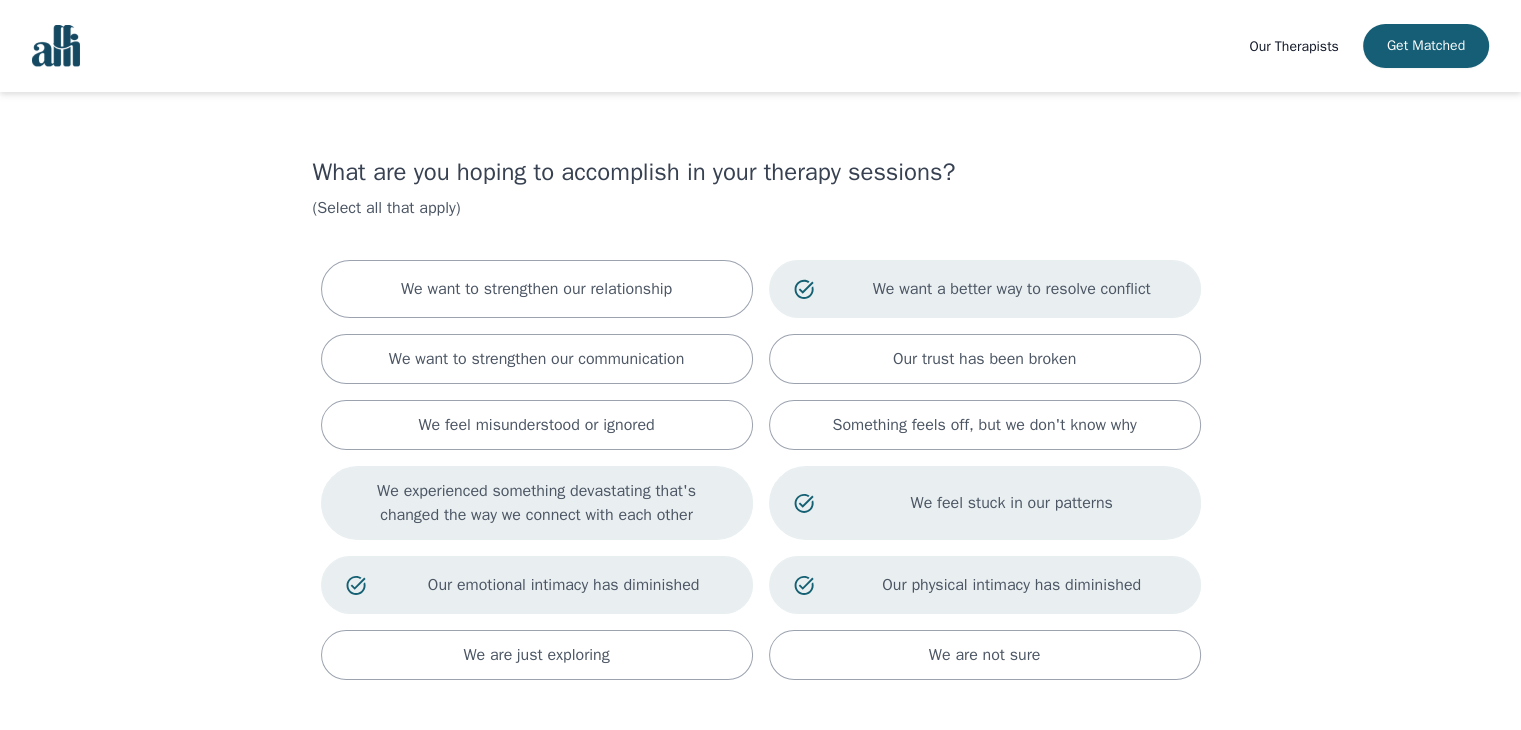 click on "We experienced something devastating that's changed the way we connect with each other" at bounding box center (537, 503) 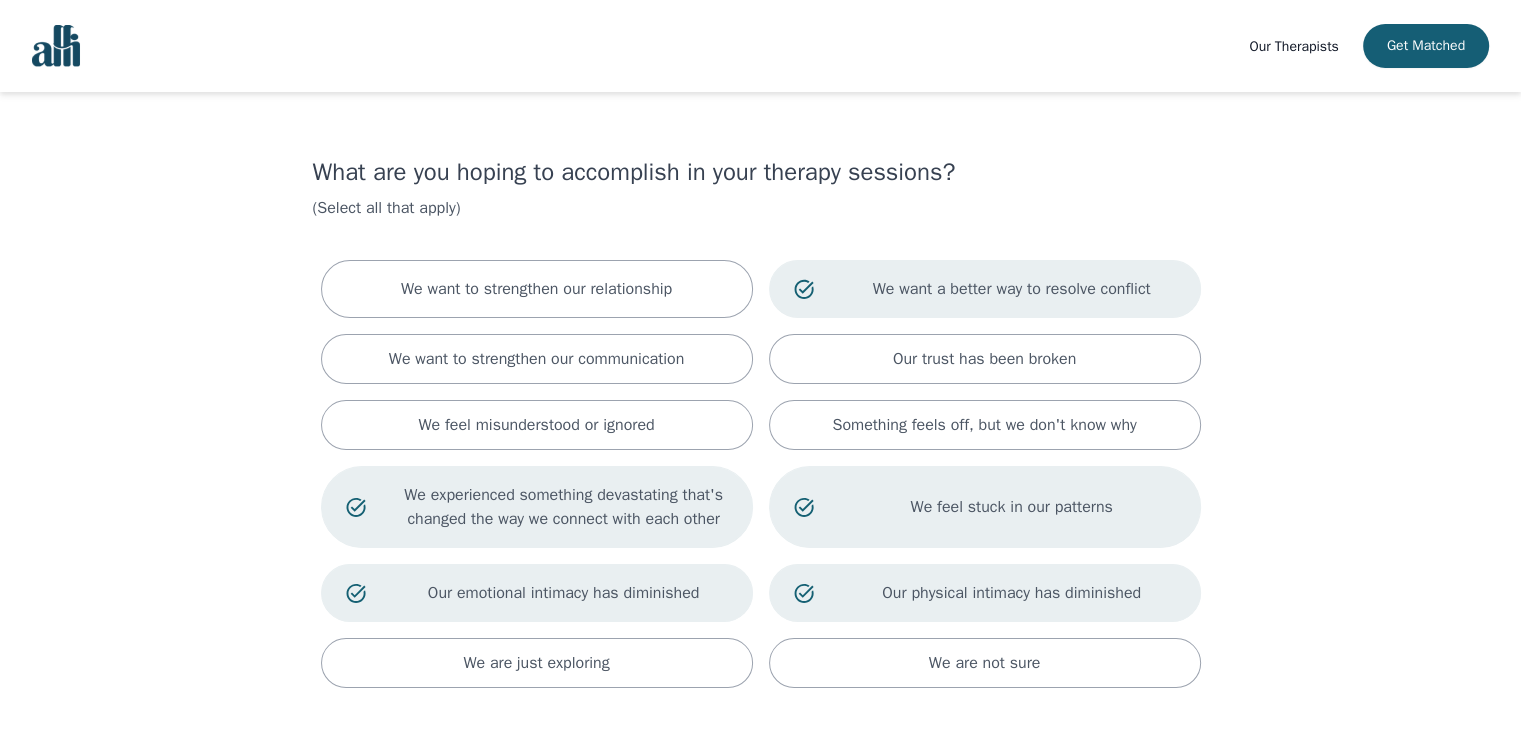 click on "We experienced something devastating that's changed the way we connect with each other" at bounding box center [564, 507] 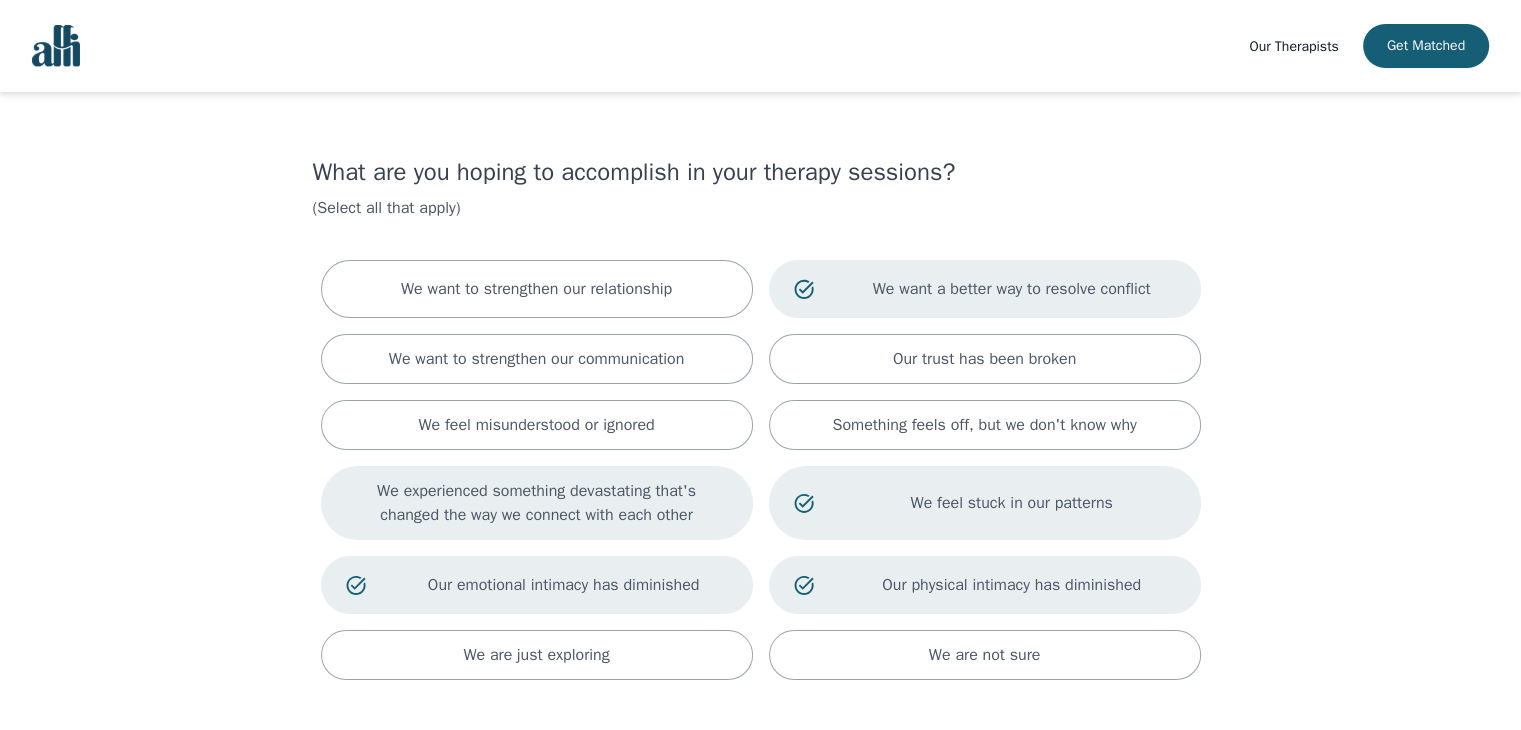 click on "We experienced something devastating that's changed the way we connect with each other" at bounding box center (537, 503) 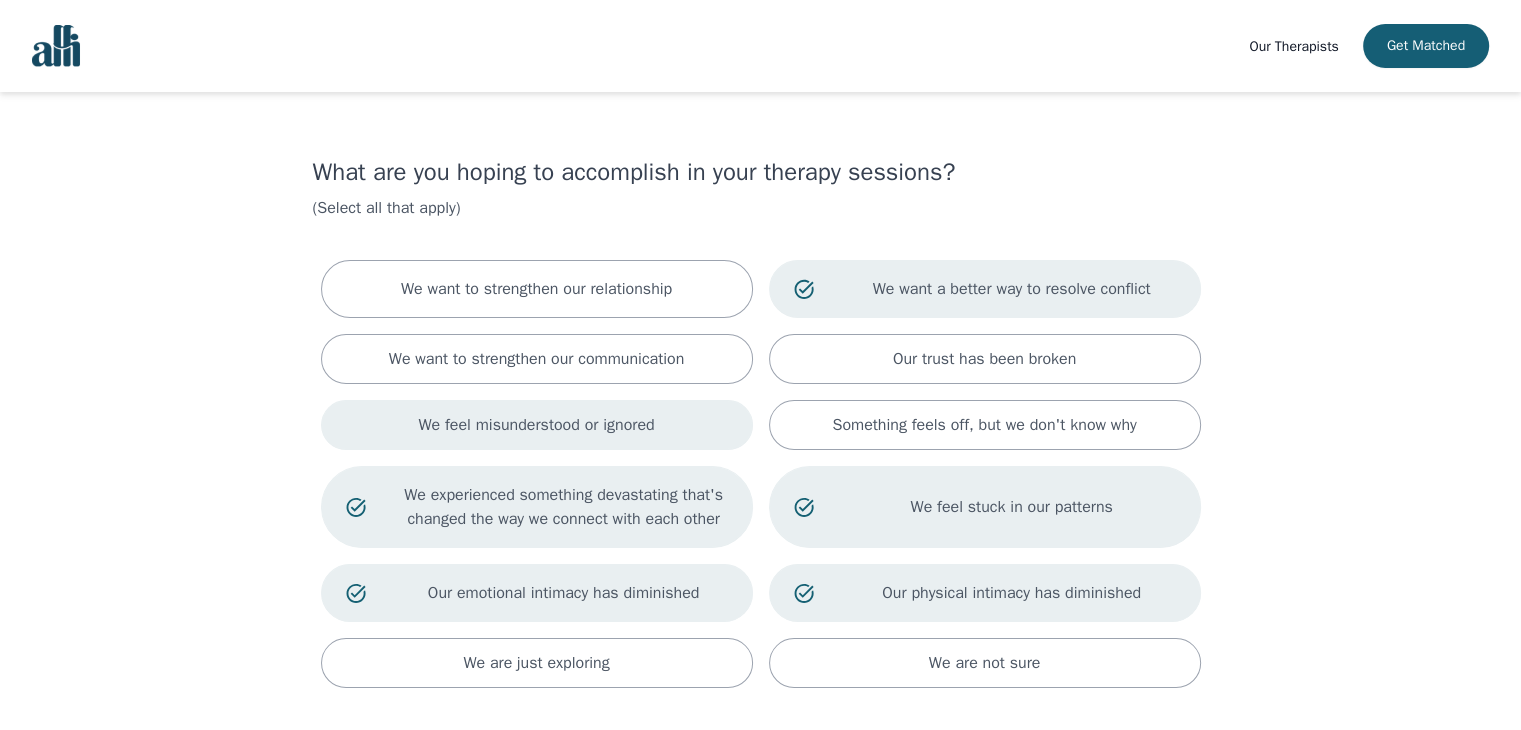 click on "We feel misunderstood or ignored" at bounding box center [537, 425] 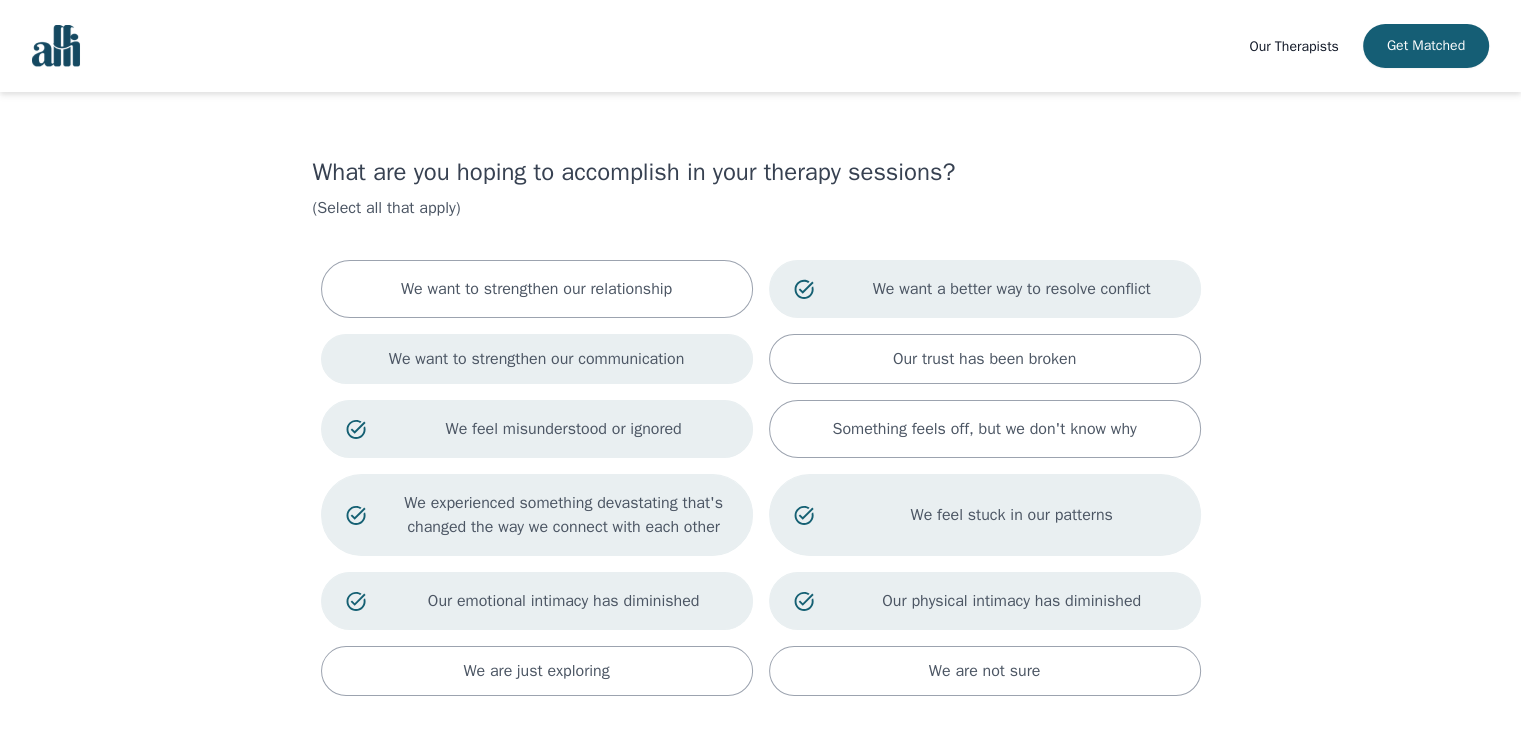 click on "We want to strengthen our communication" at bounding box center [537, 359] 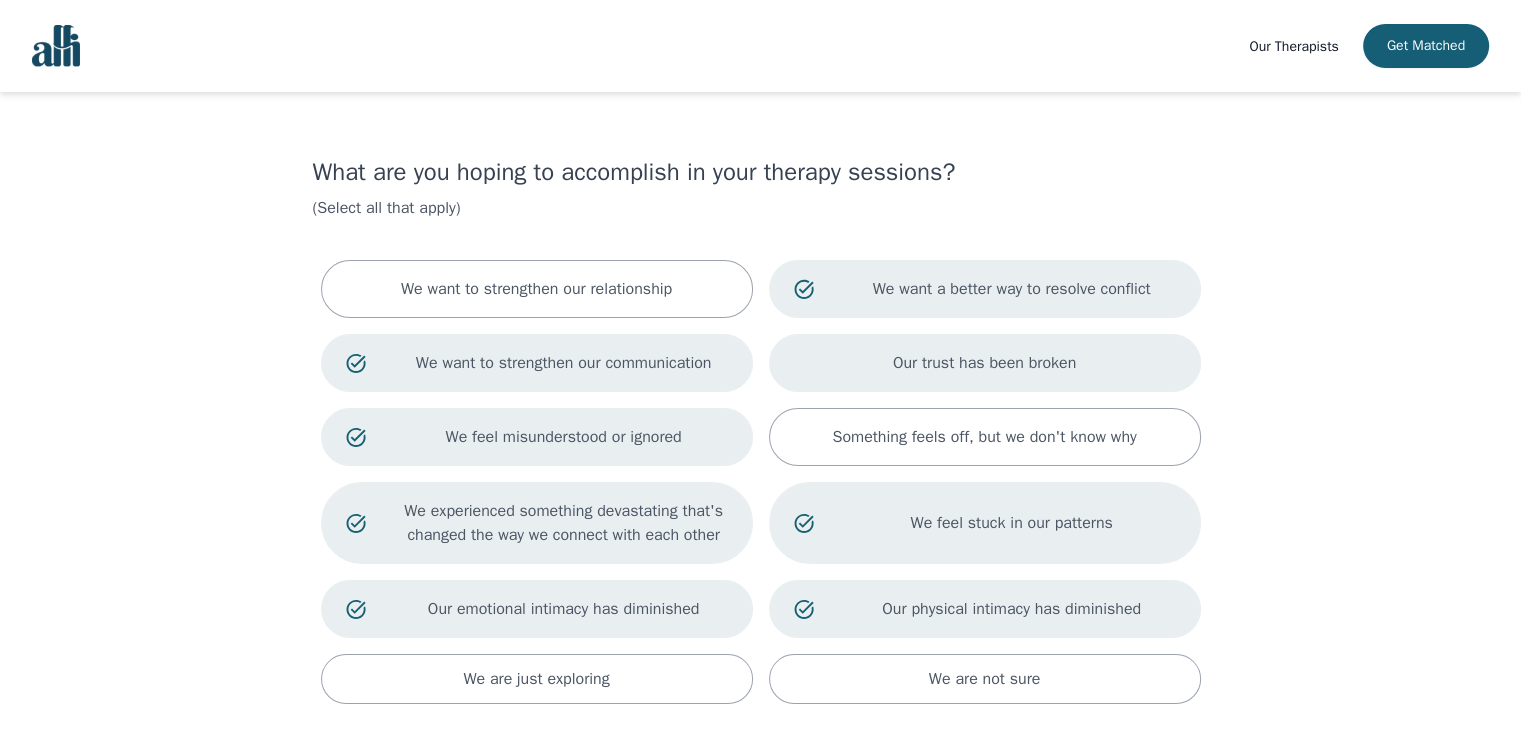 click on "Our trust has been broken" at bounding box center (984, 363) 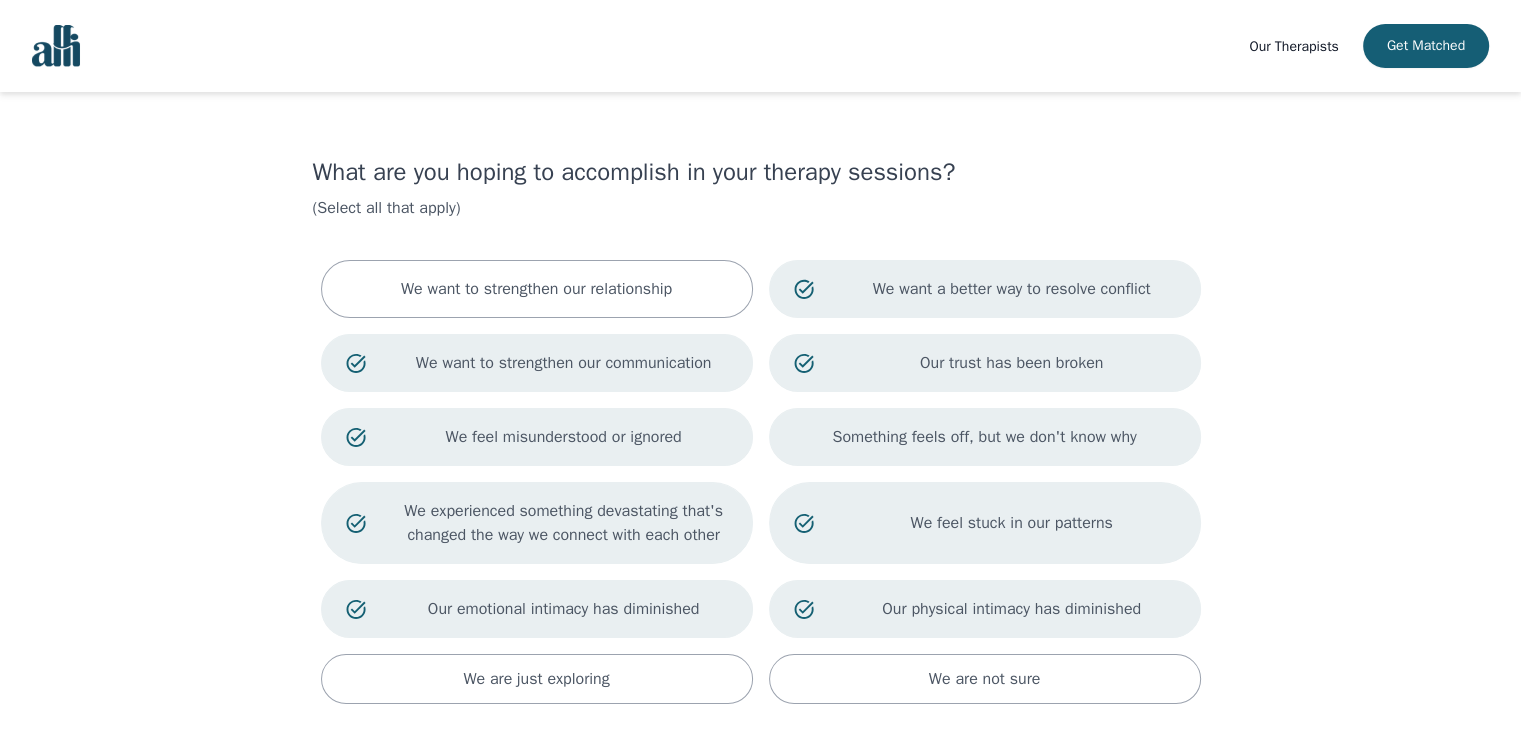click on "Something feels off, but we don't know why" at bounding box center [985, 437] 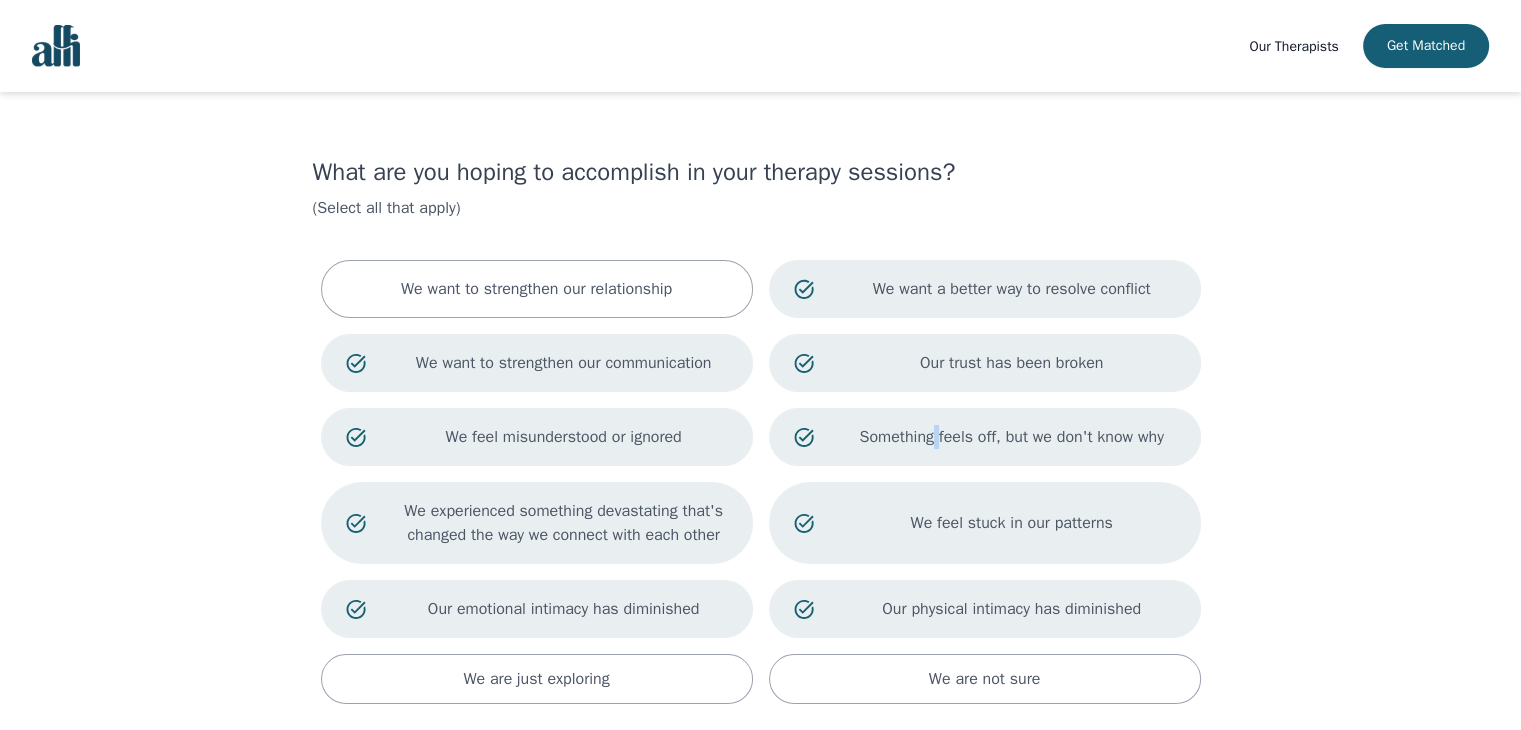click on "Something feels off, but we don't know why" at bounding box center [985, 437] 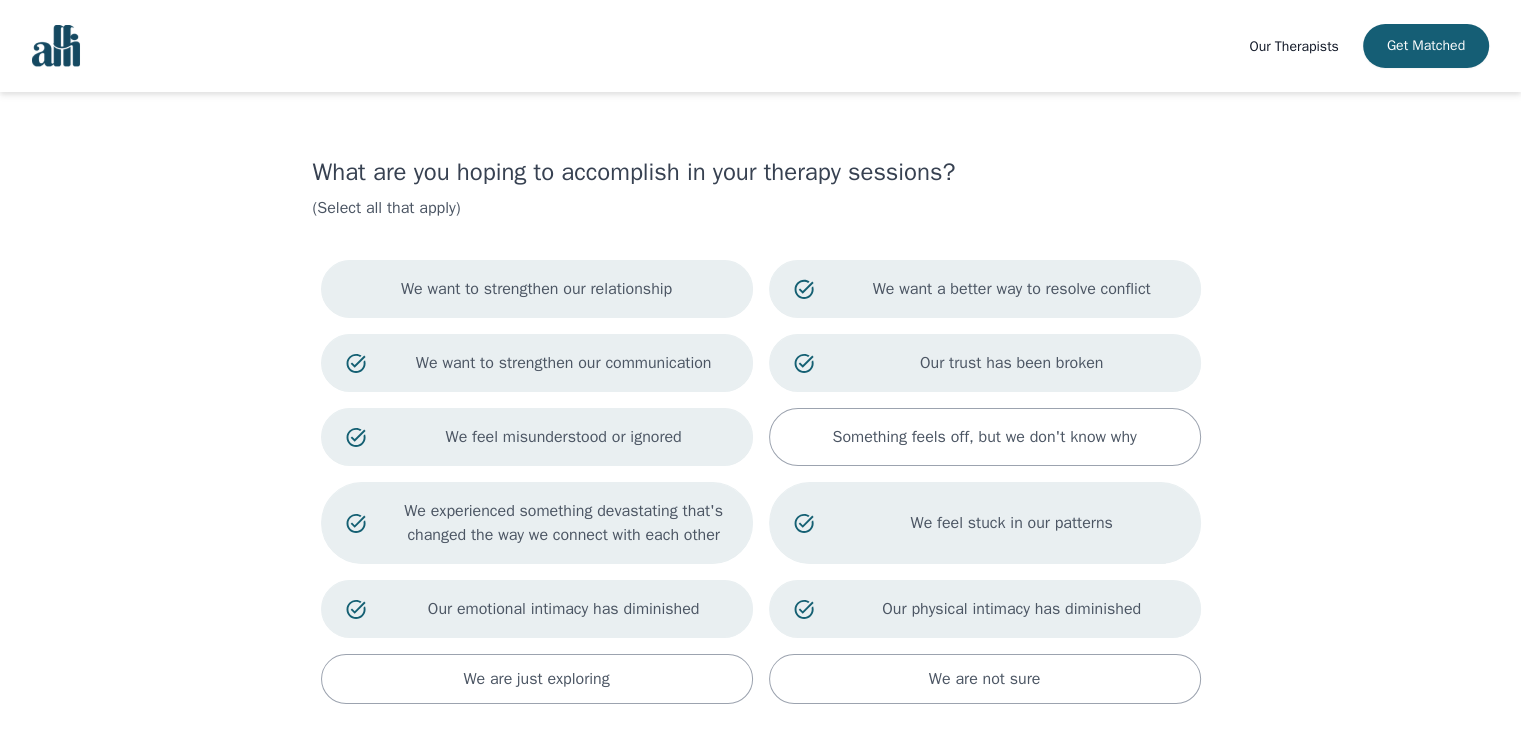 click on "We want to strengthen our relationship" at bounding box center [536, 289] 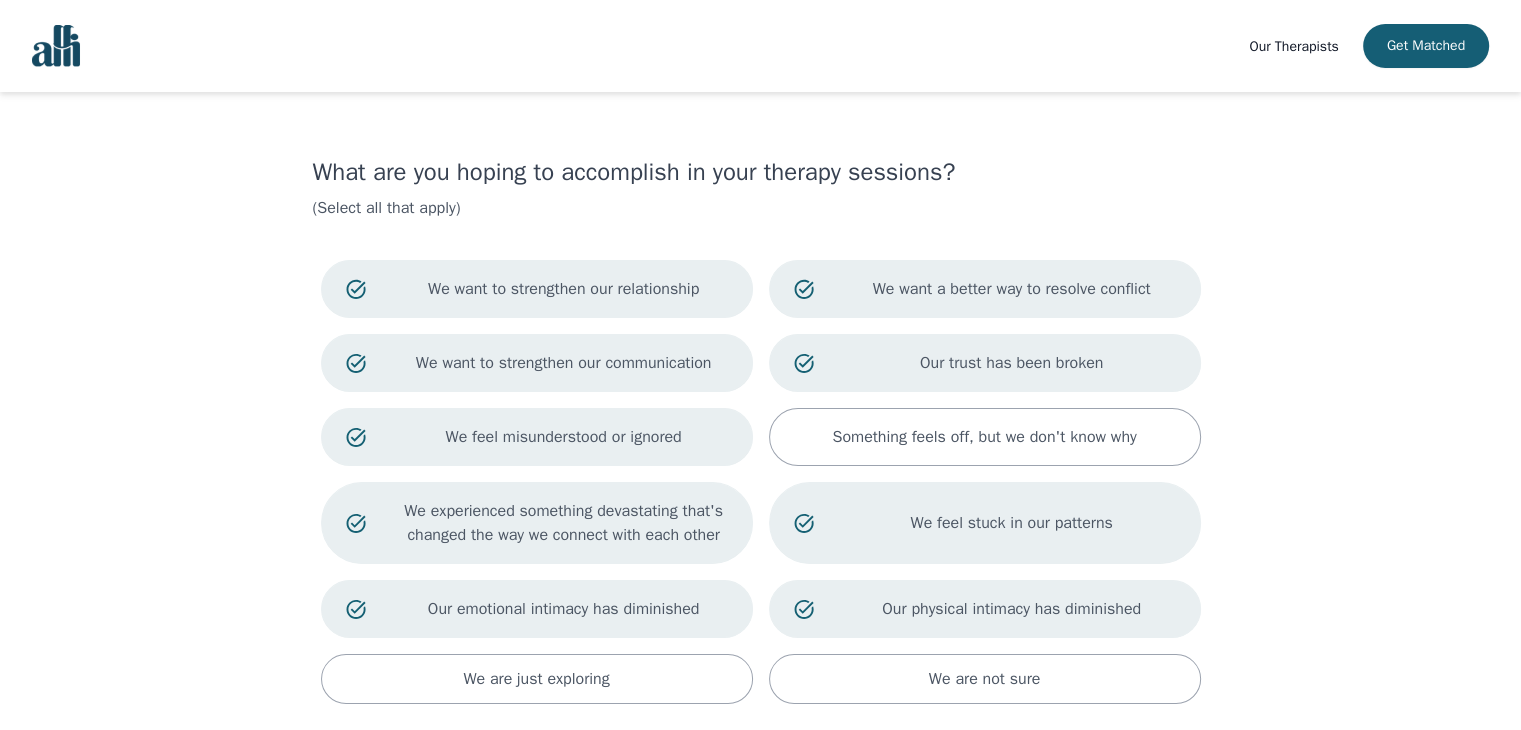 scroll, scrollTop: 188, scrollLeft: 0, axis: vertical 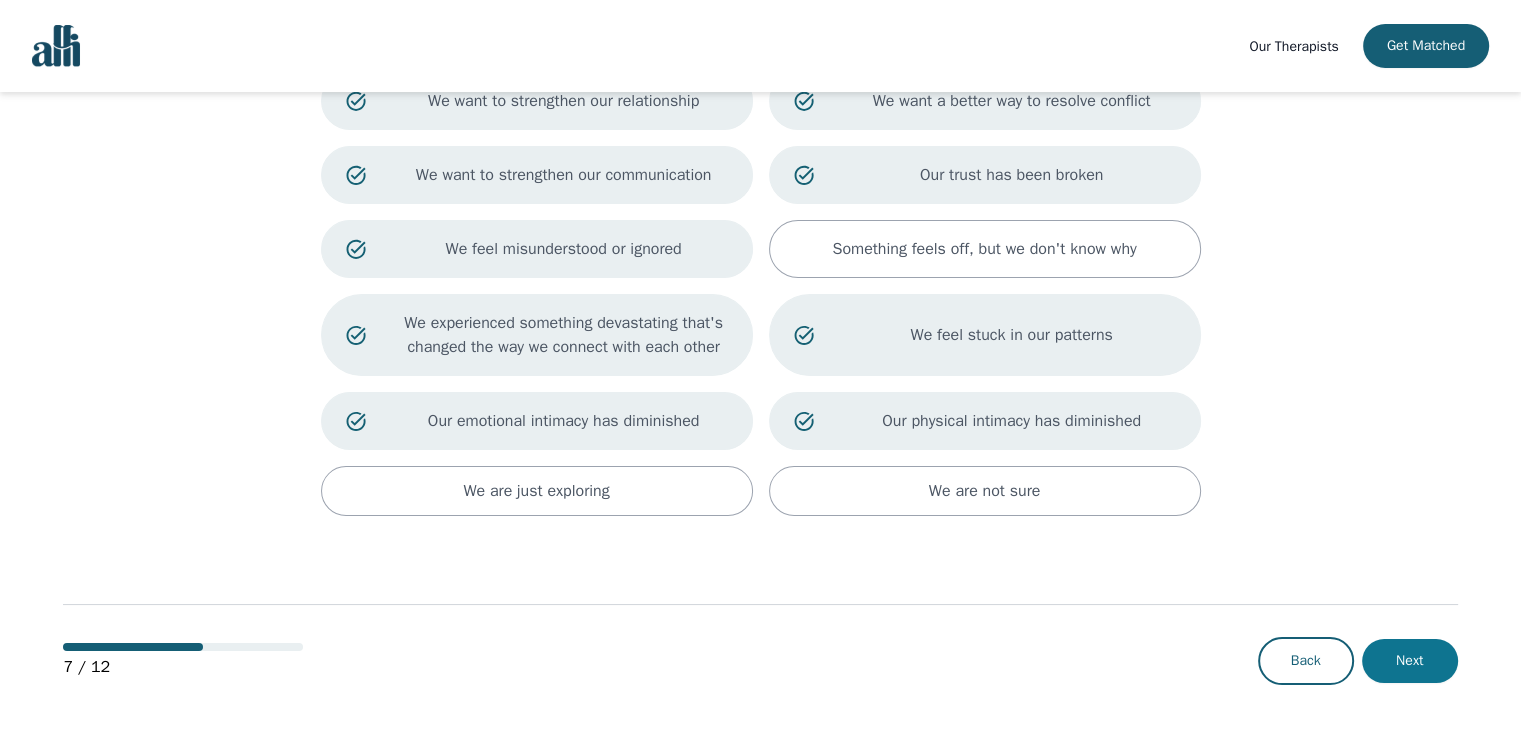 click on "Next" at bounding box center (1410, 661) 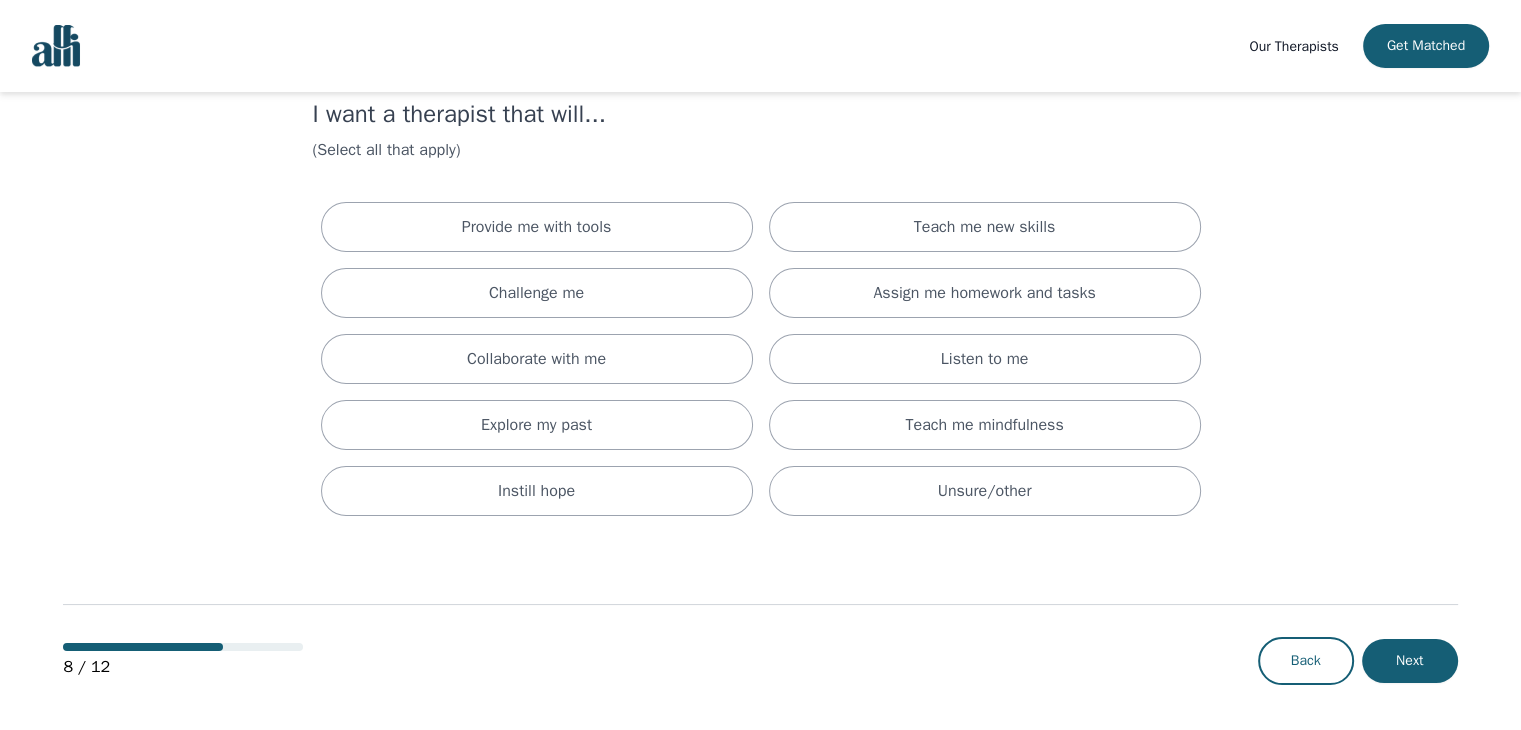scroll, scrollTop: 0, scrollLeft: 0, axis: both 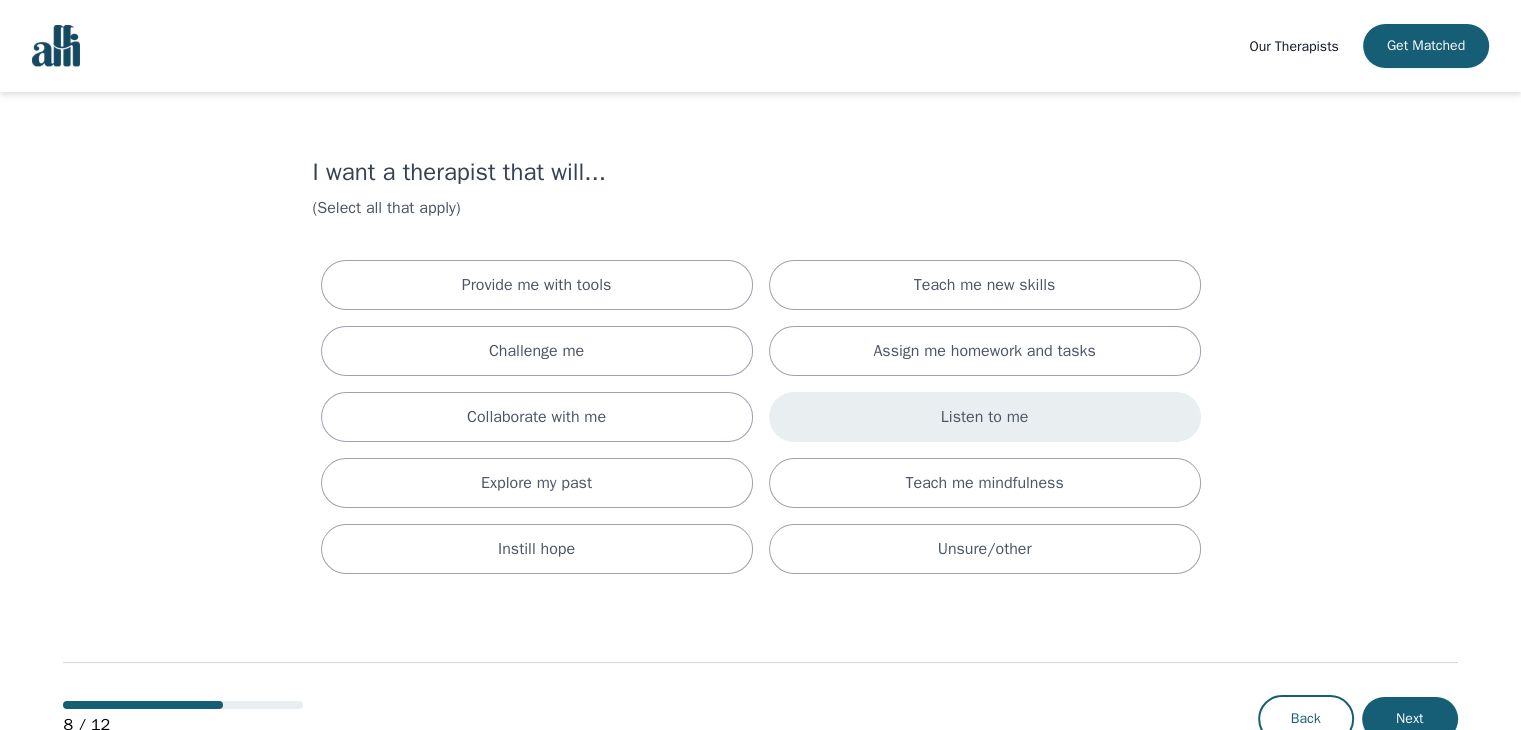 click on "Listen to me" at bounding box center (985, 417) 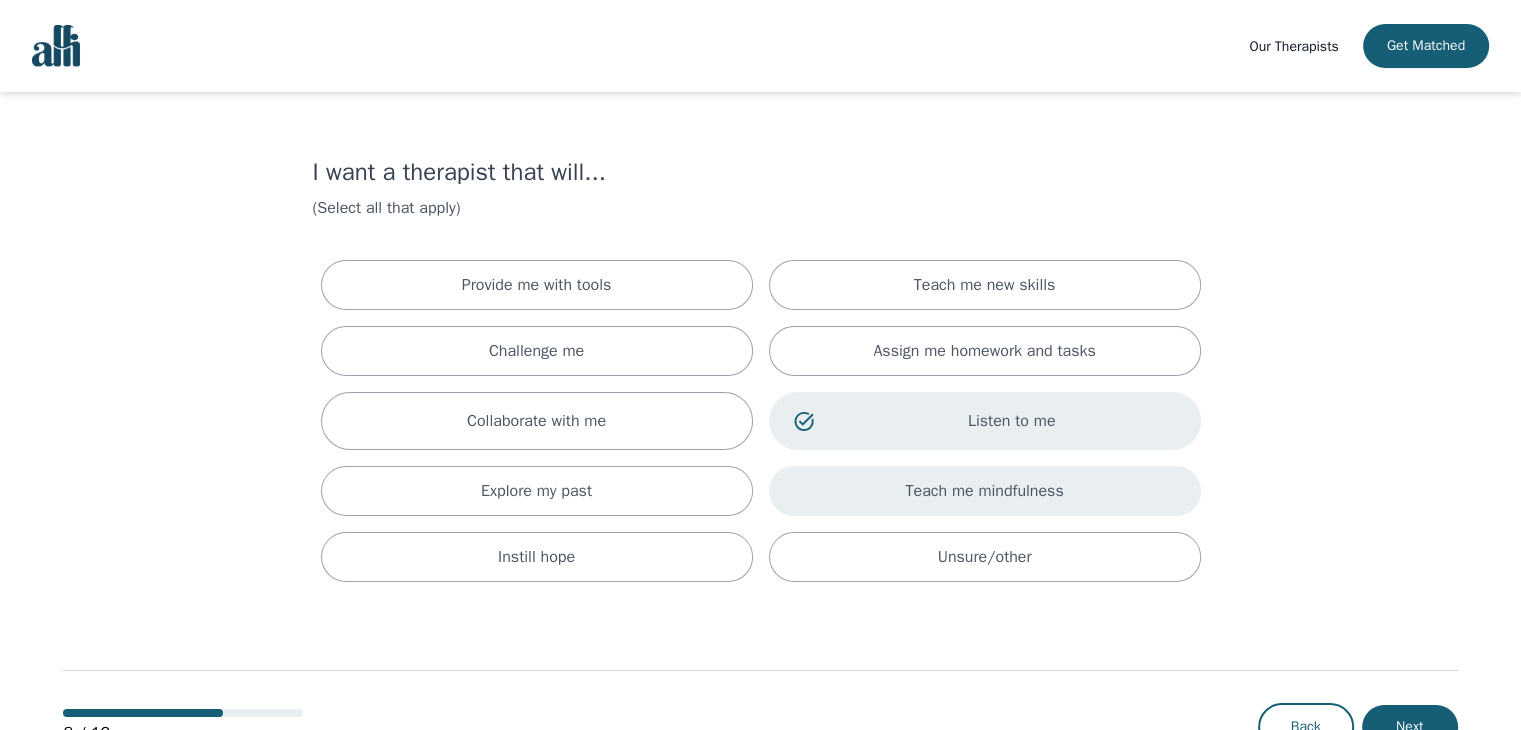 click on "Teach me mindfulness" at bounding box center (984, 491) 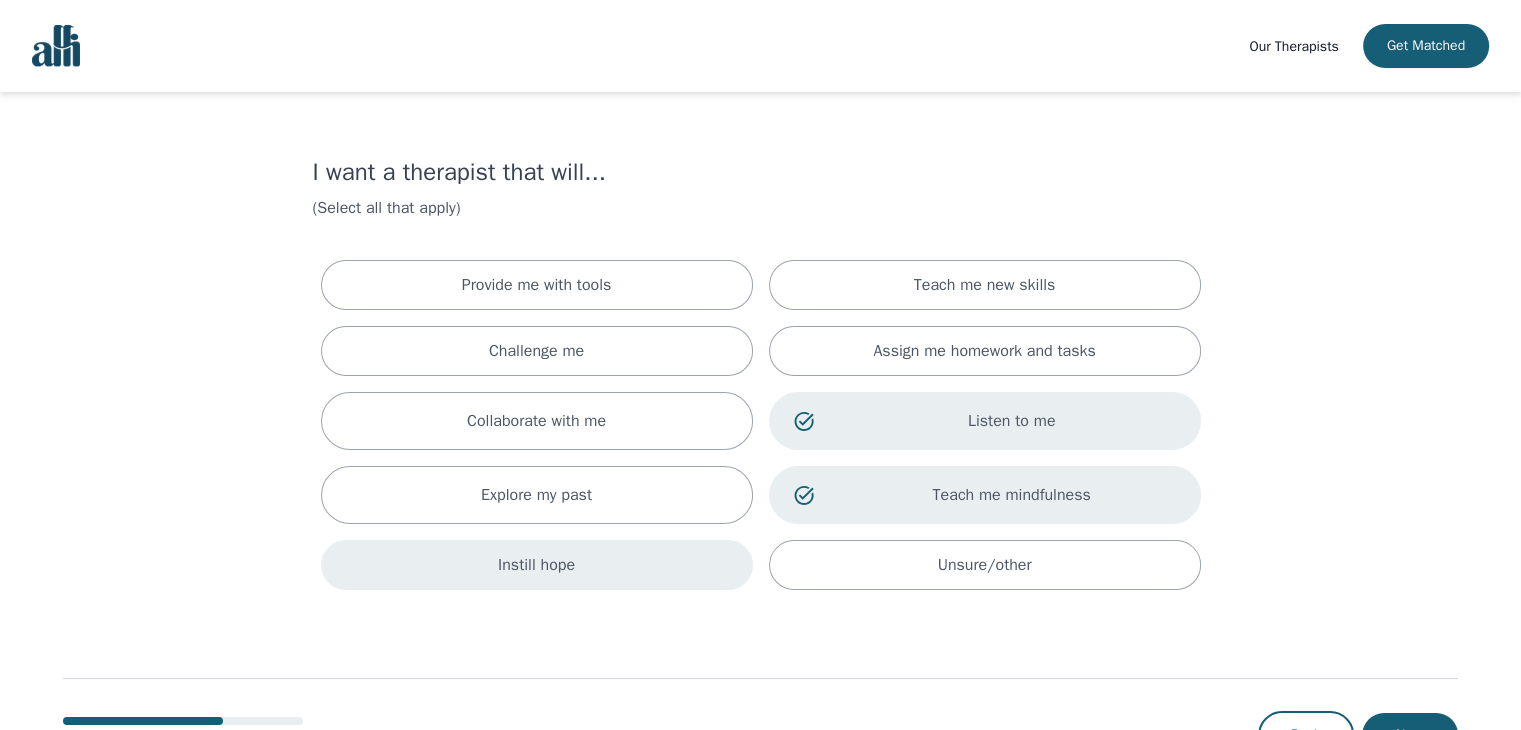 click on "Instill hope" at bounding box center [537, 565] 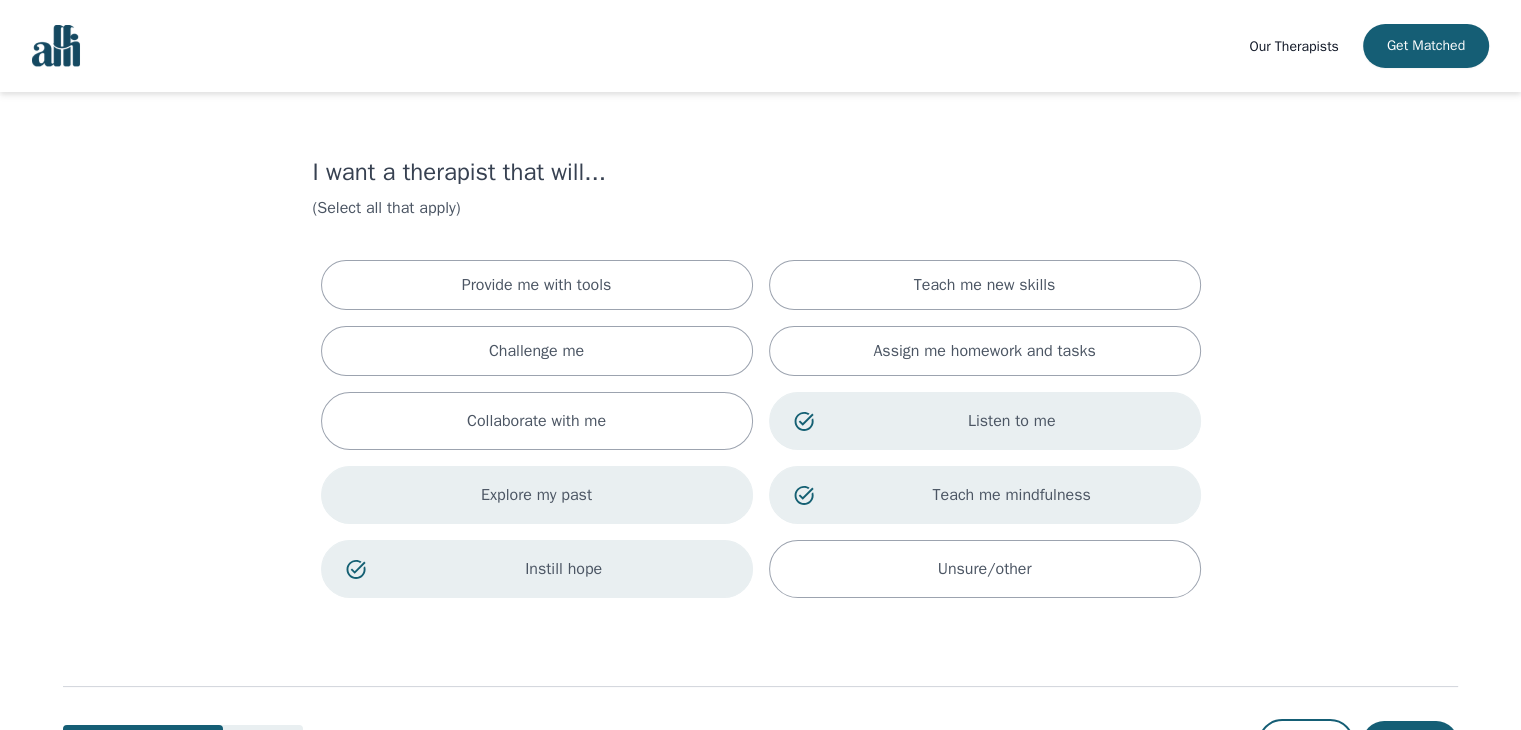 click on "Explore my past" at bounding box center [536, 495] 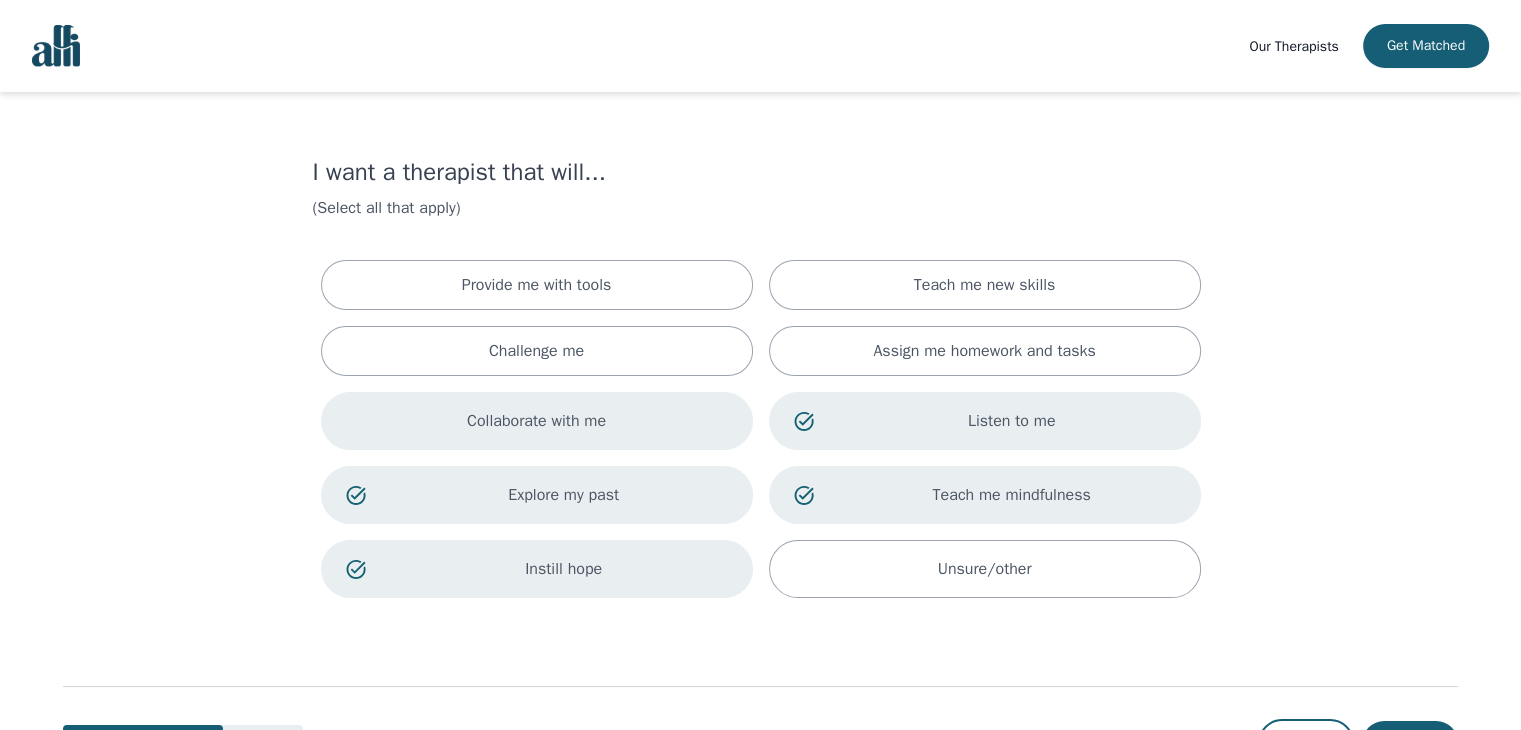 drag, startPoint x: 584, startPoint y: 441, endPoint x: 595, endPoint y: 430, distance: 15.556349 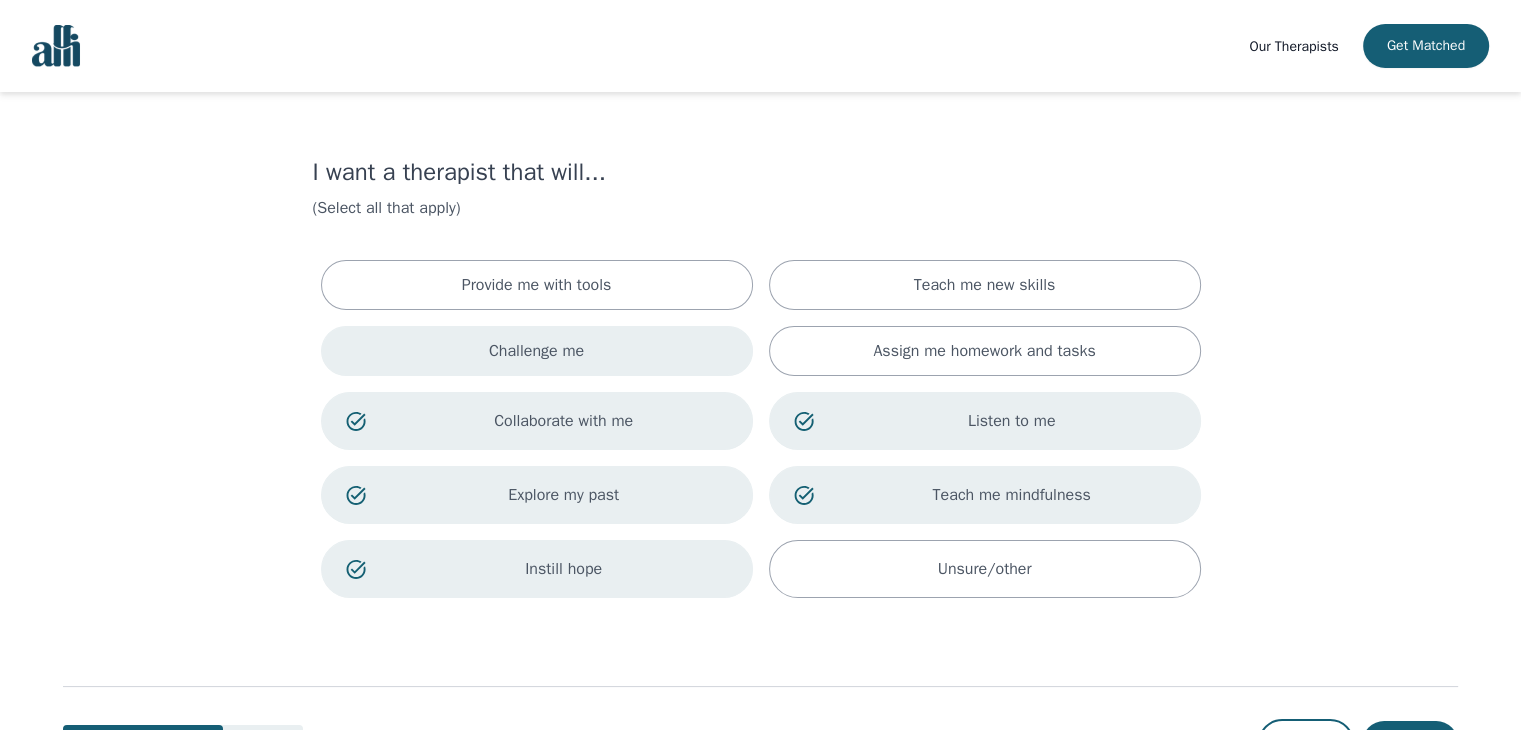 click on "Challenge me" at bounding box center (536, 351) 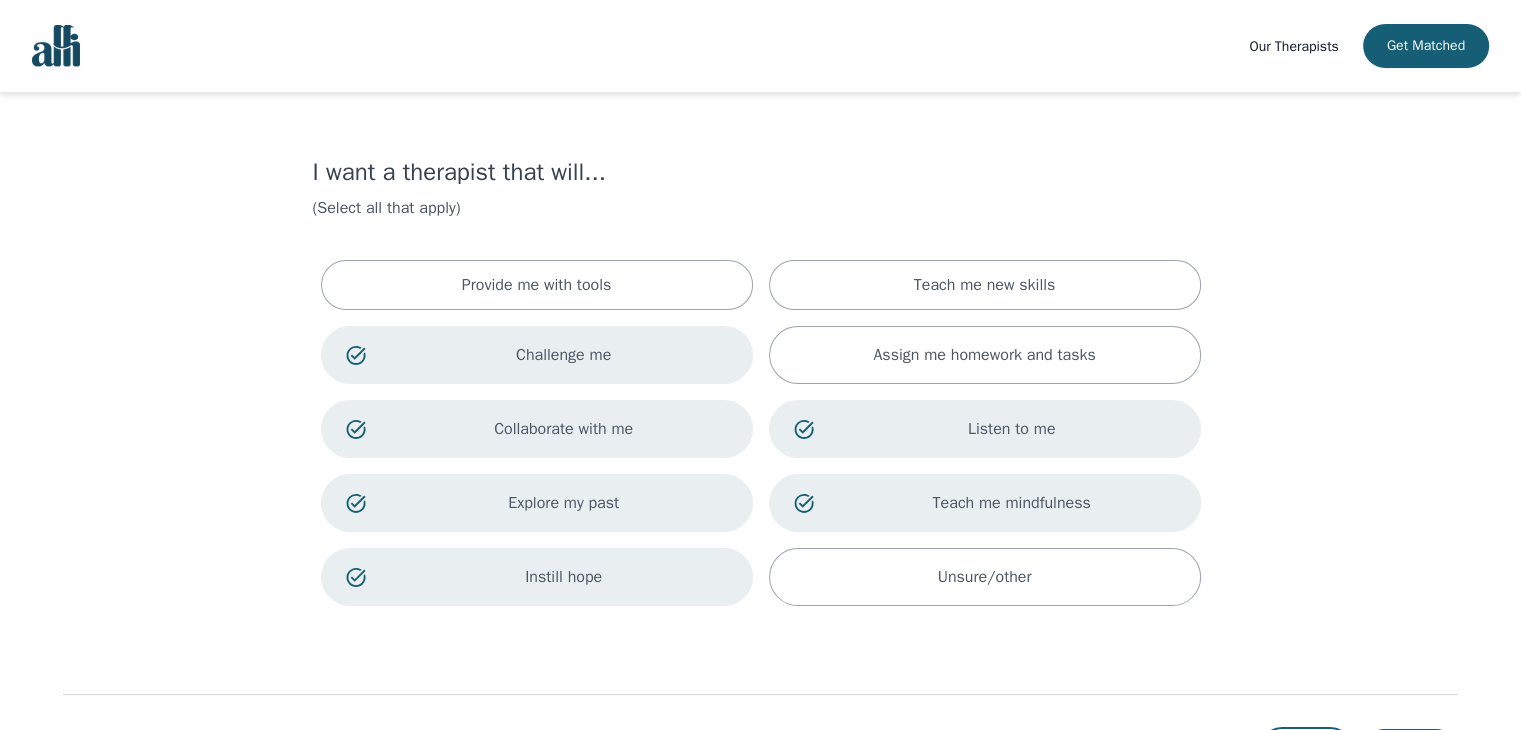 click on "Challenge me" at bounding box center (564, 355) 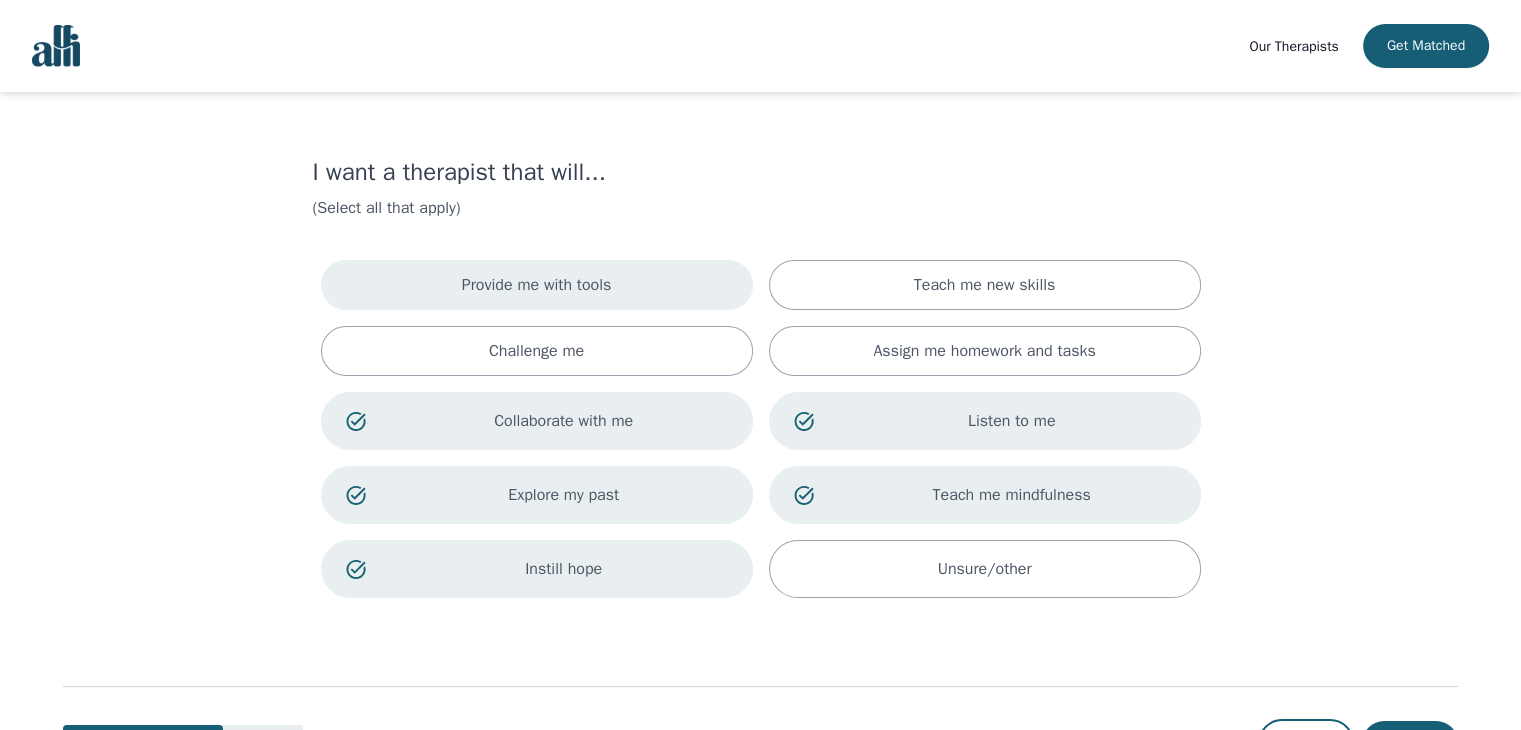 click on "Provide me with tools" at bounding box center [537, 285] 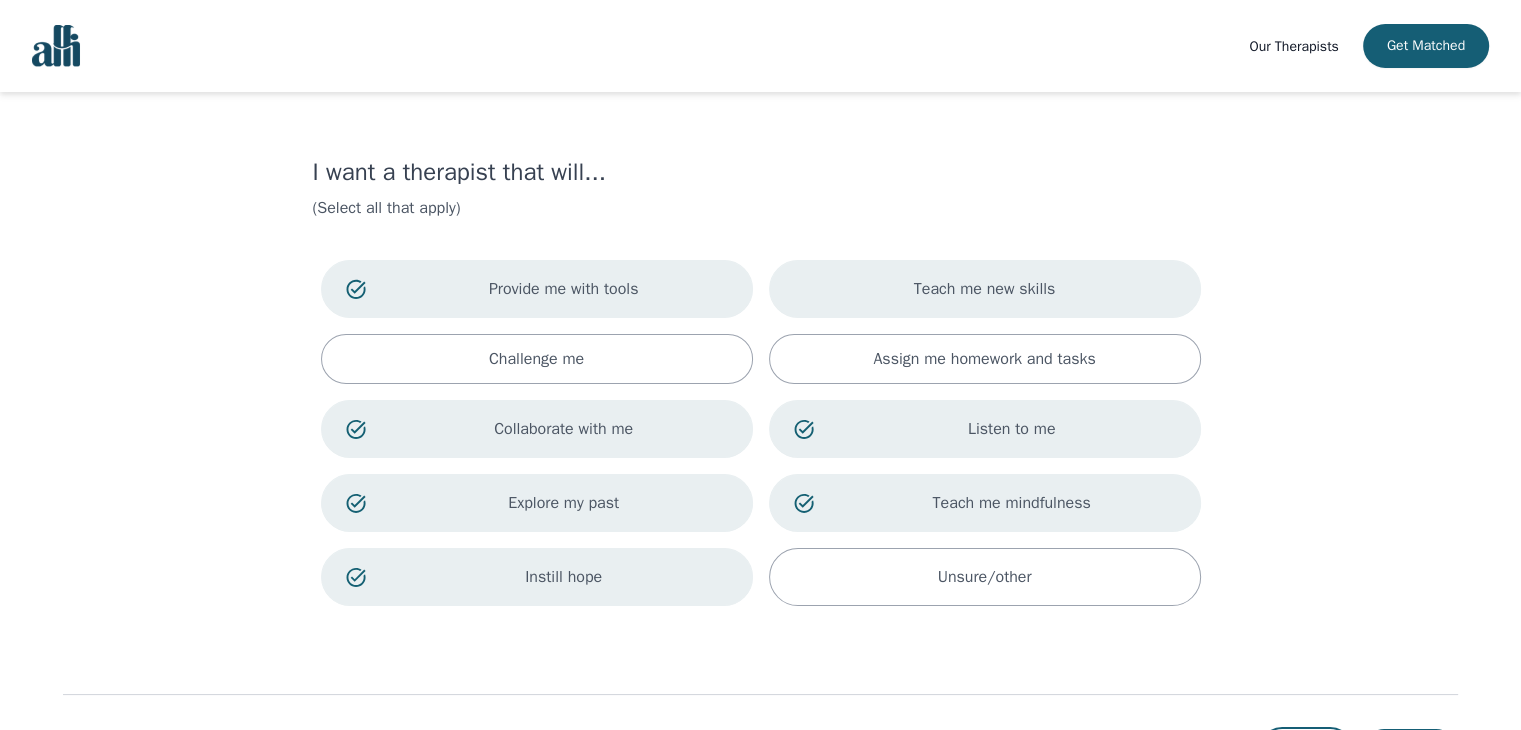 click on "Teach me new skills" at bounding box center (985, 289) 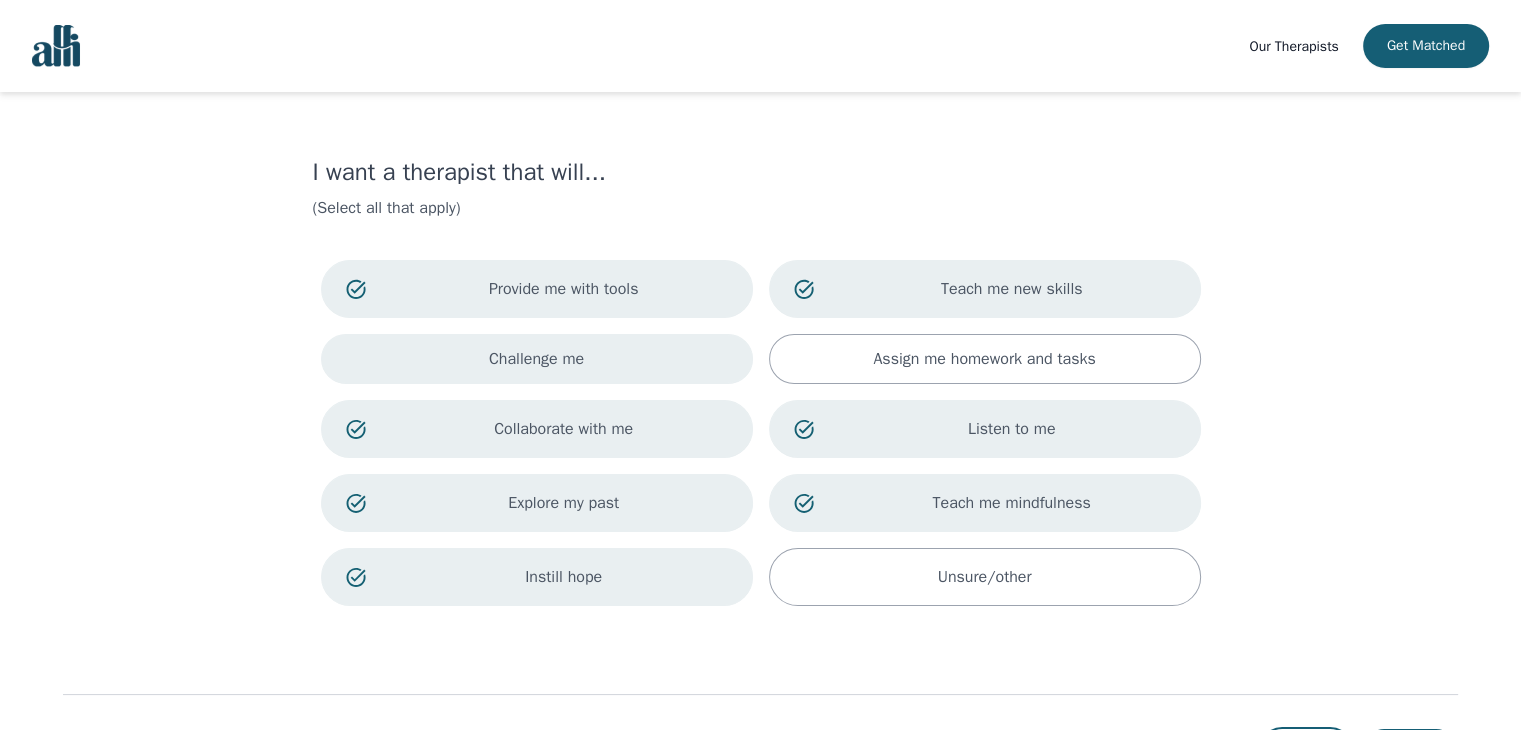 scroll, scrollTop: 90, scrollLeft: 0, axis: vertical 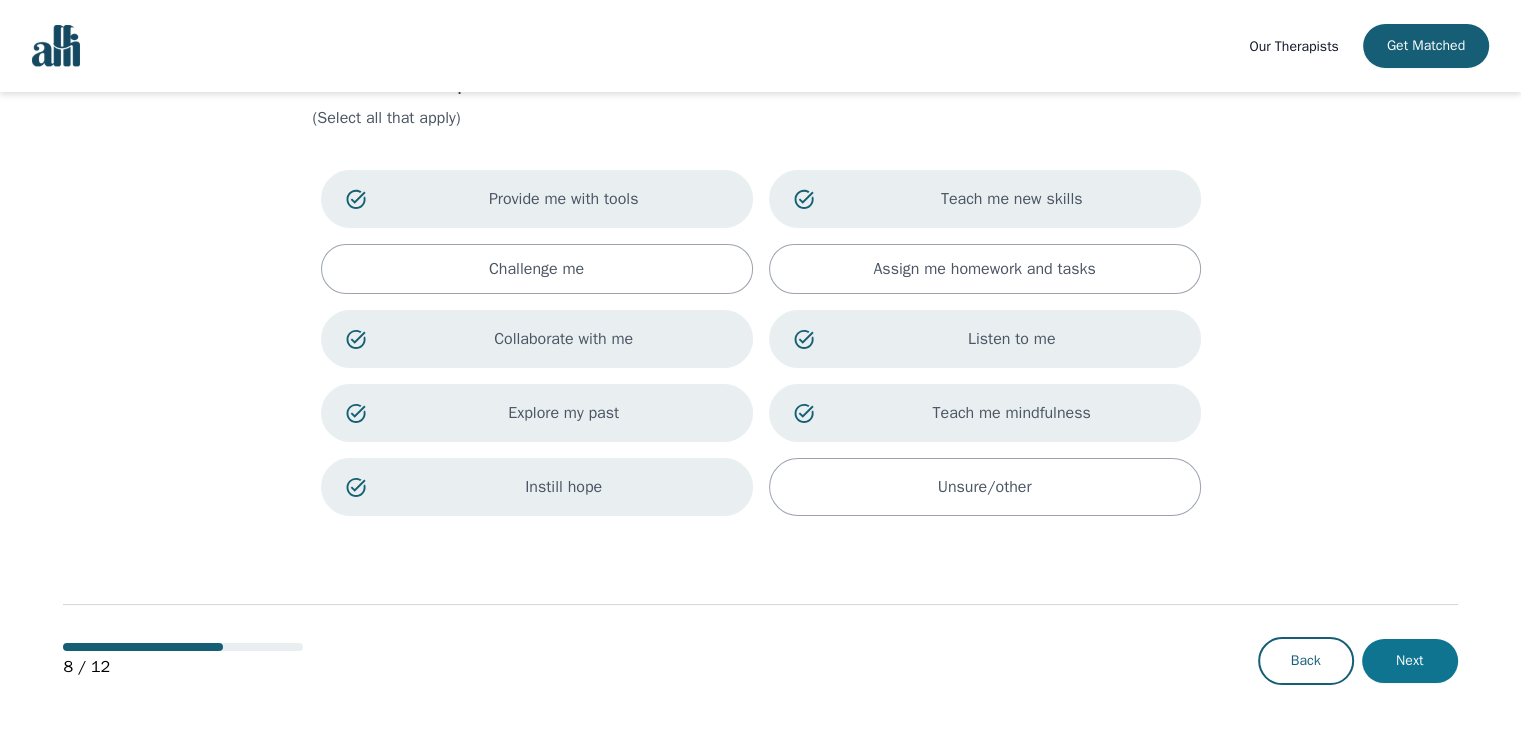 click on "Next" at bounding box center (1410, 661) 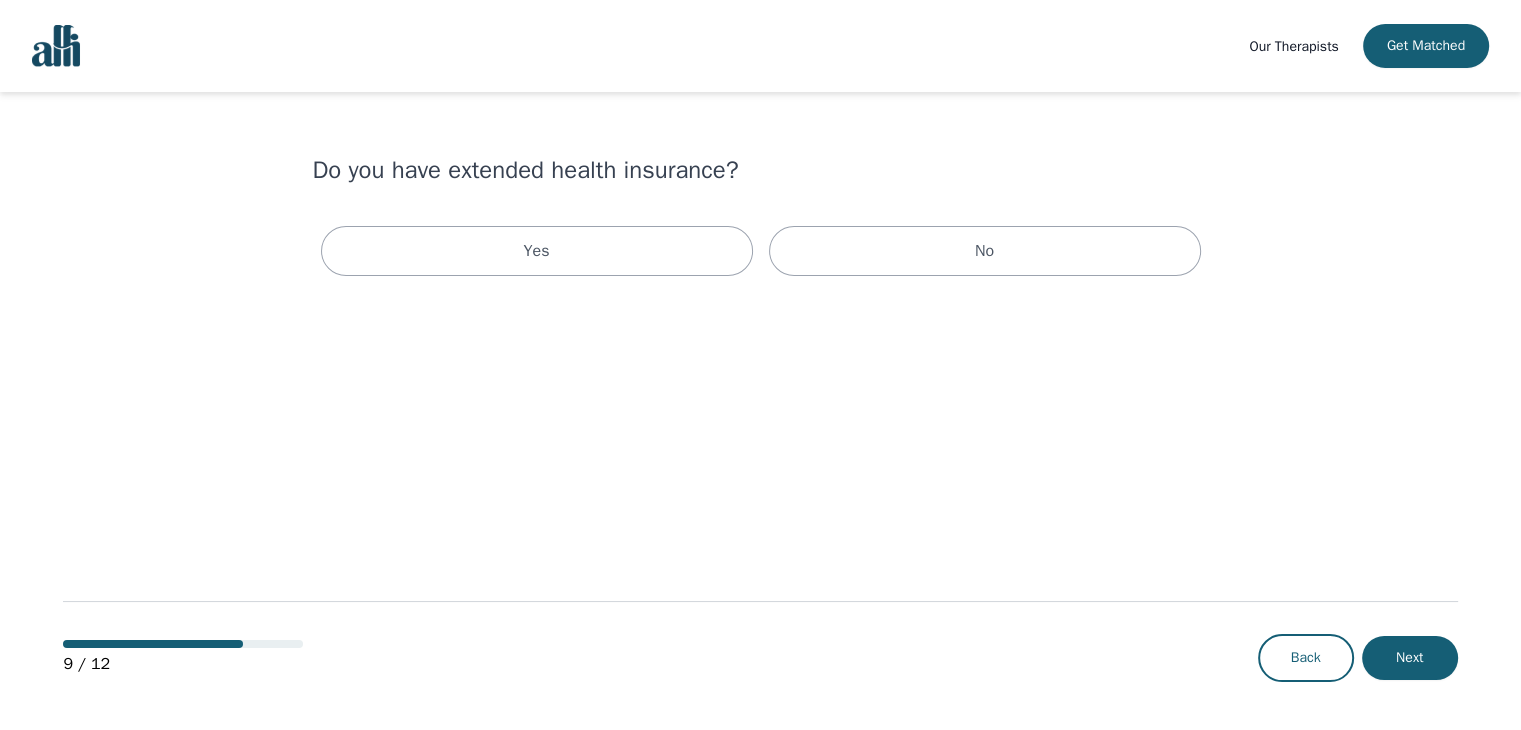 scroll, scrollTop: 0, scrollLeft: 0, axis: both 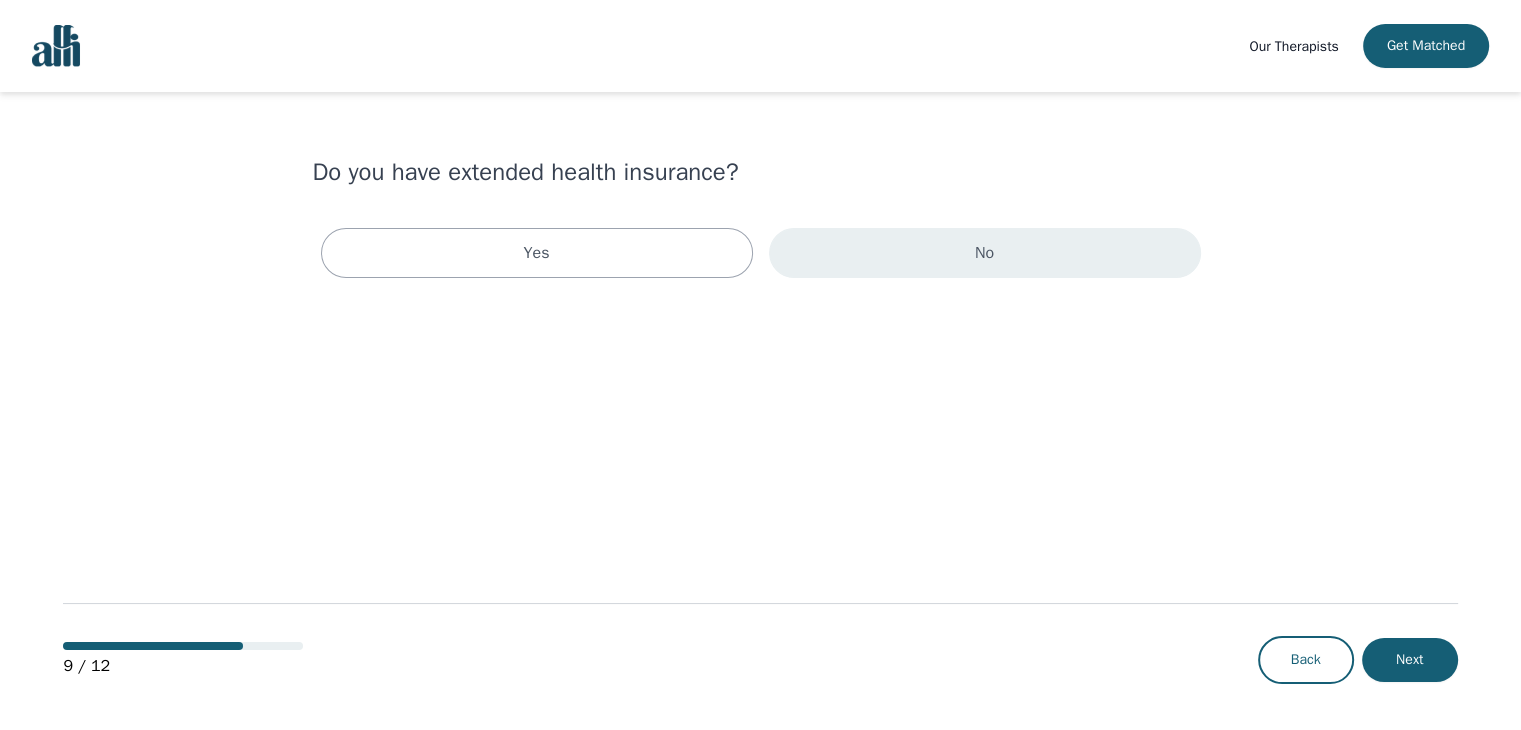 click on "No" at bounding box center (985, 253) 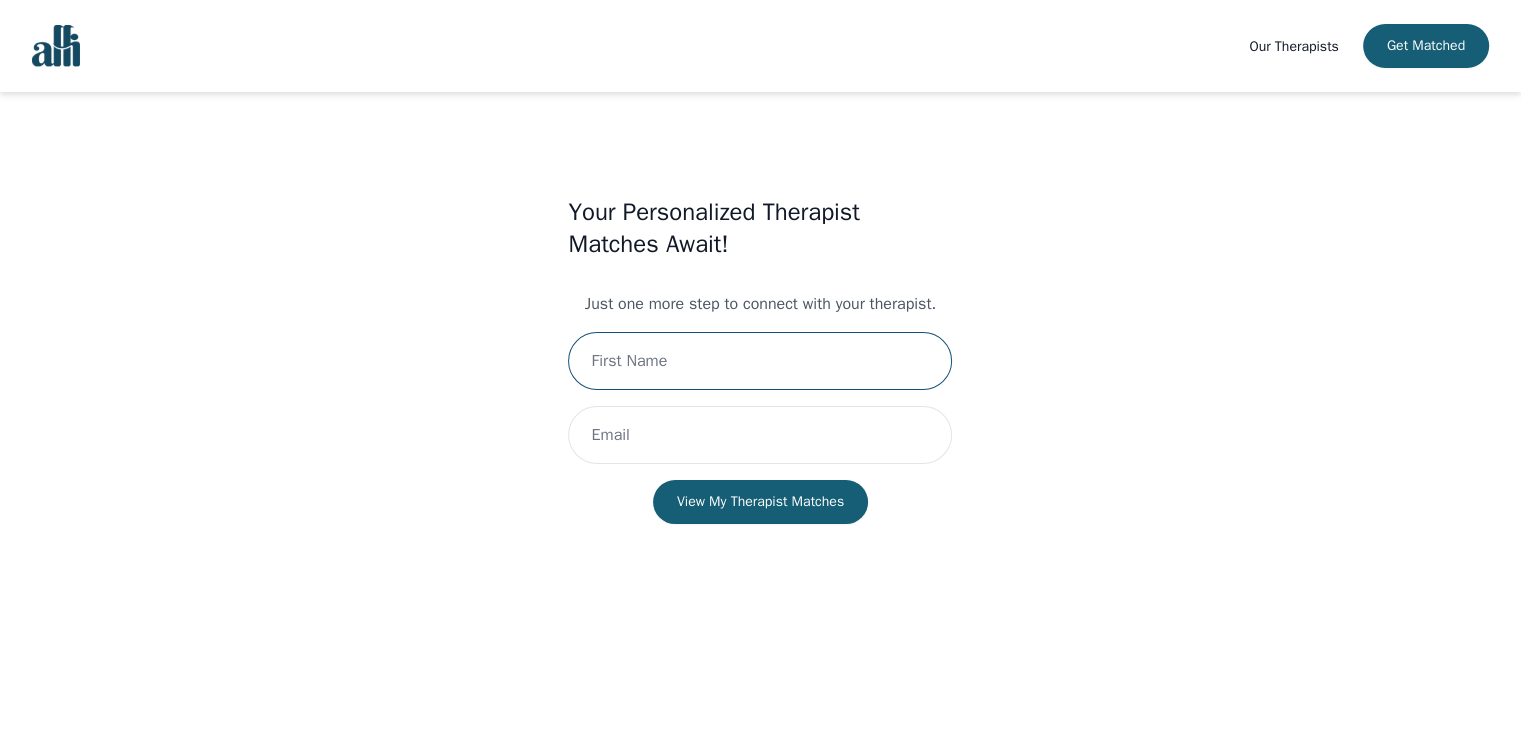 click at bounding box center [760, 361] 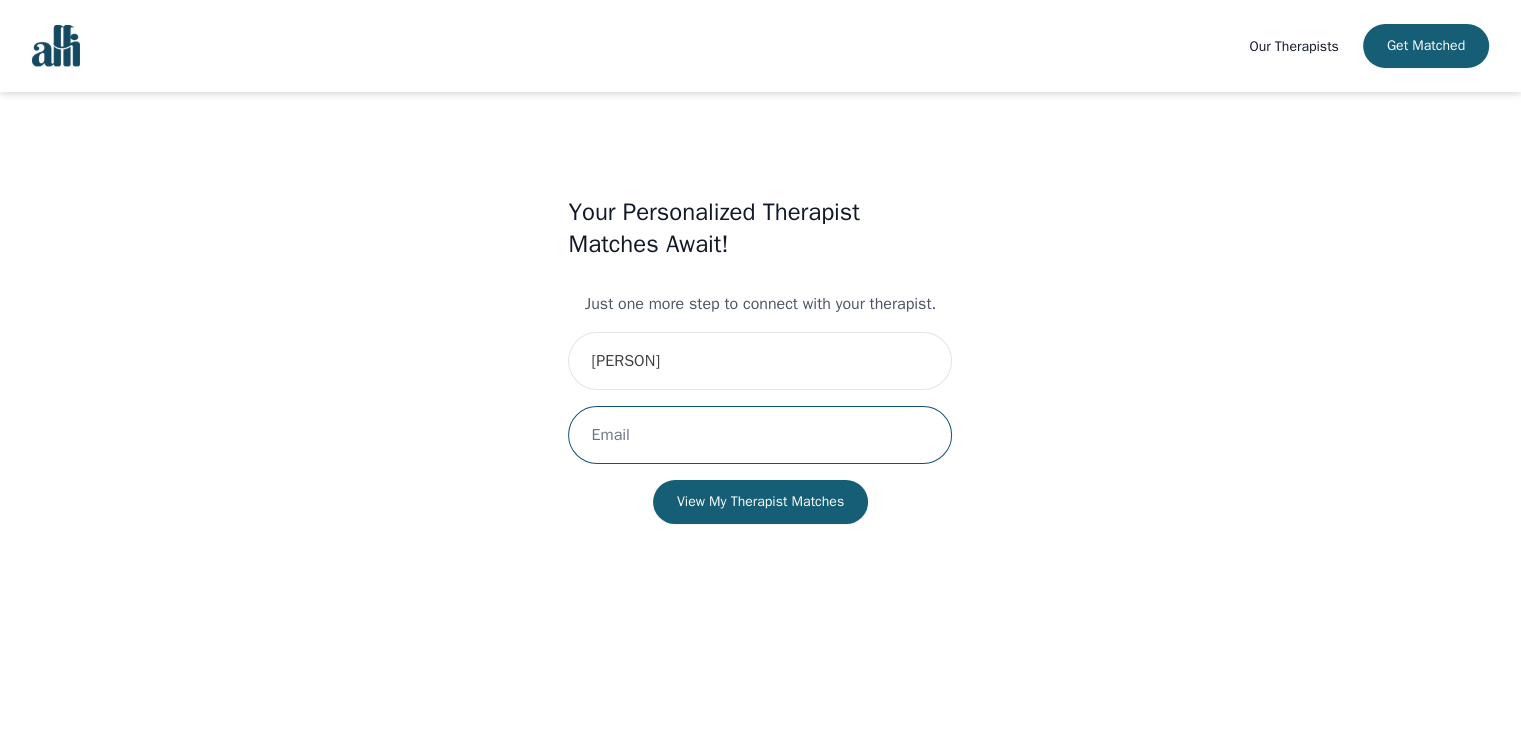 click at bounding box center [760, 435] 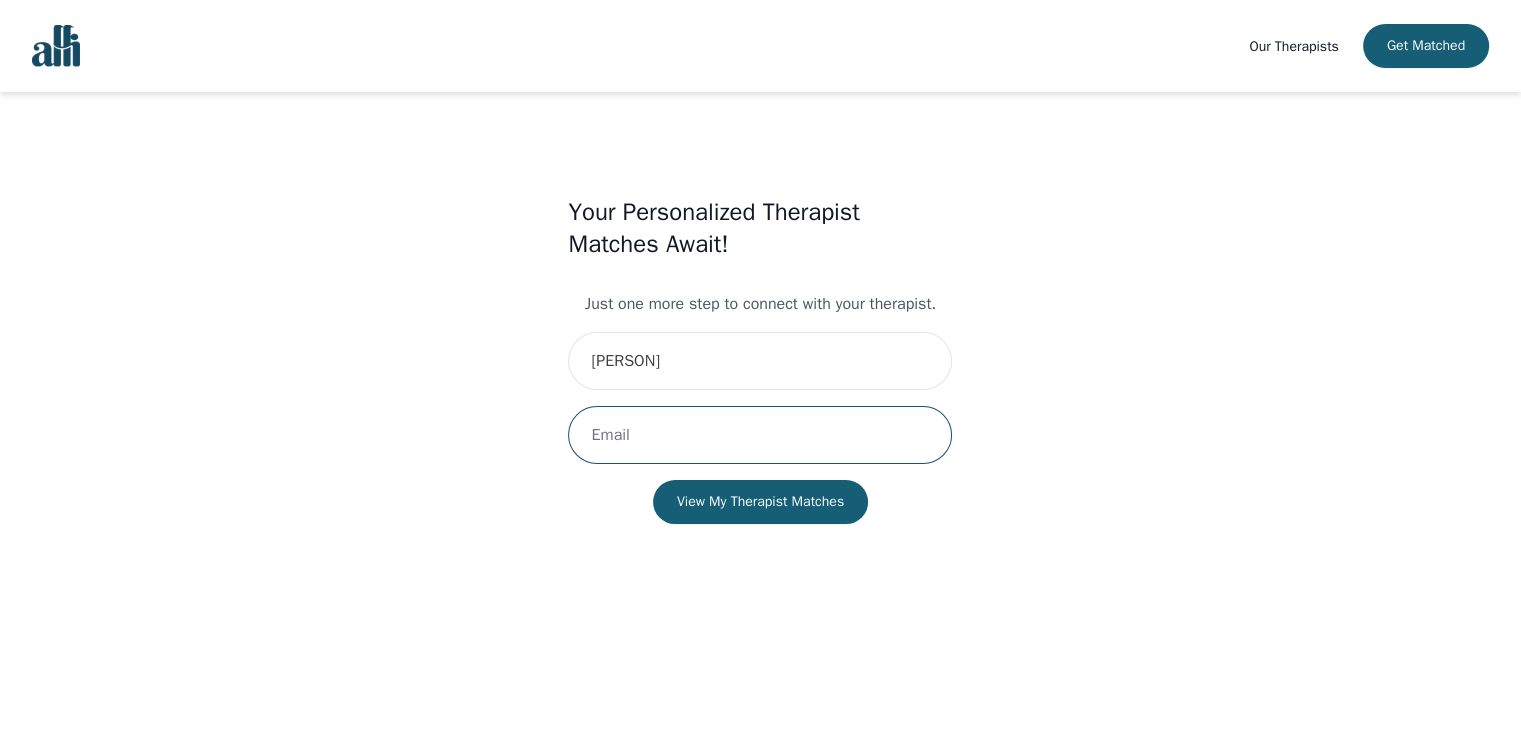 type on "[EMAIL]" 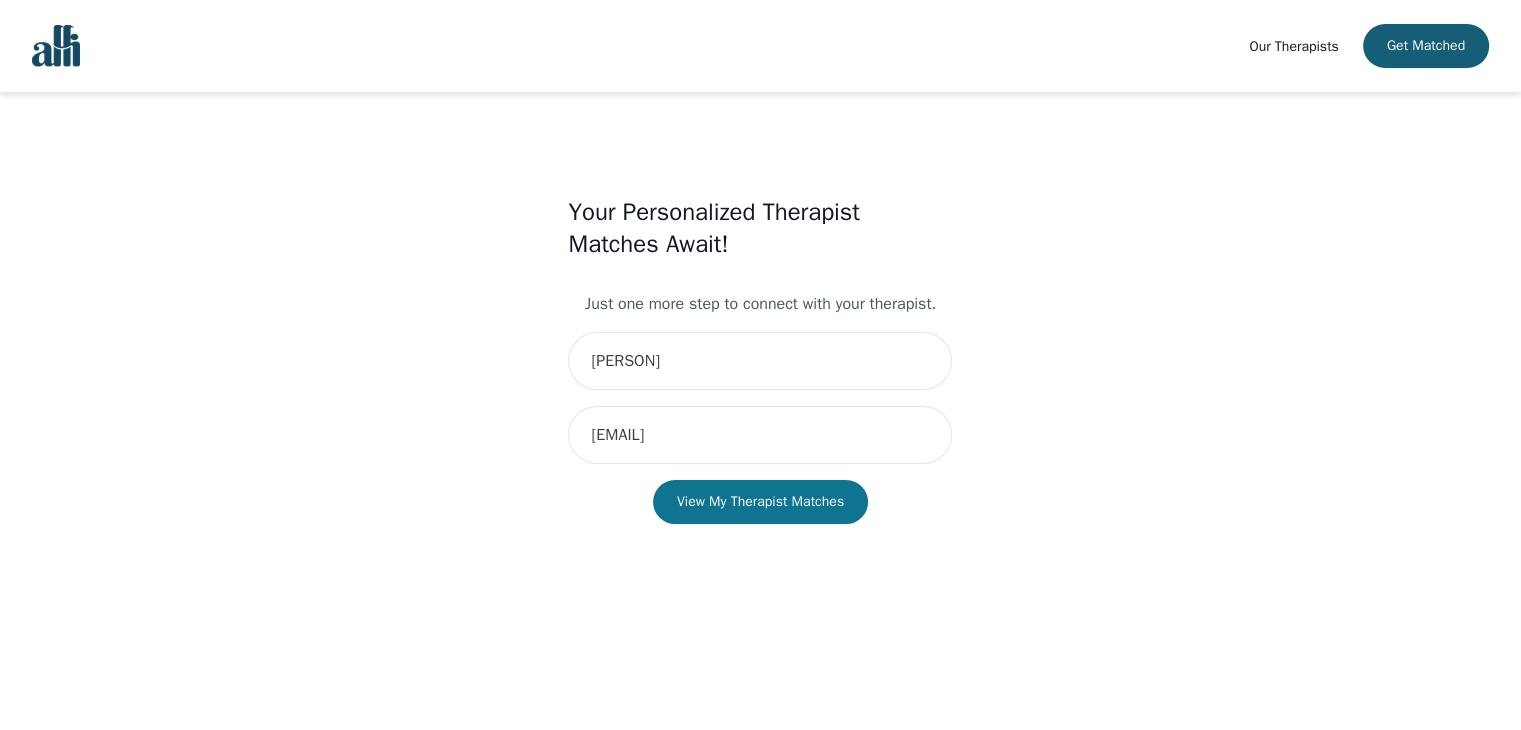 click on "View My Therapist Matches" at bounding box center (760, 502) 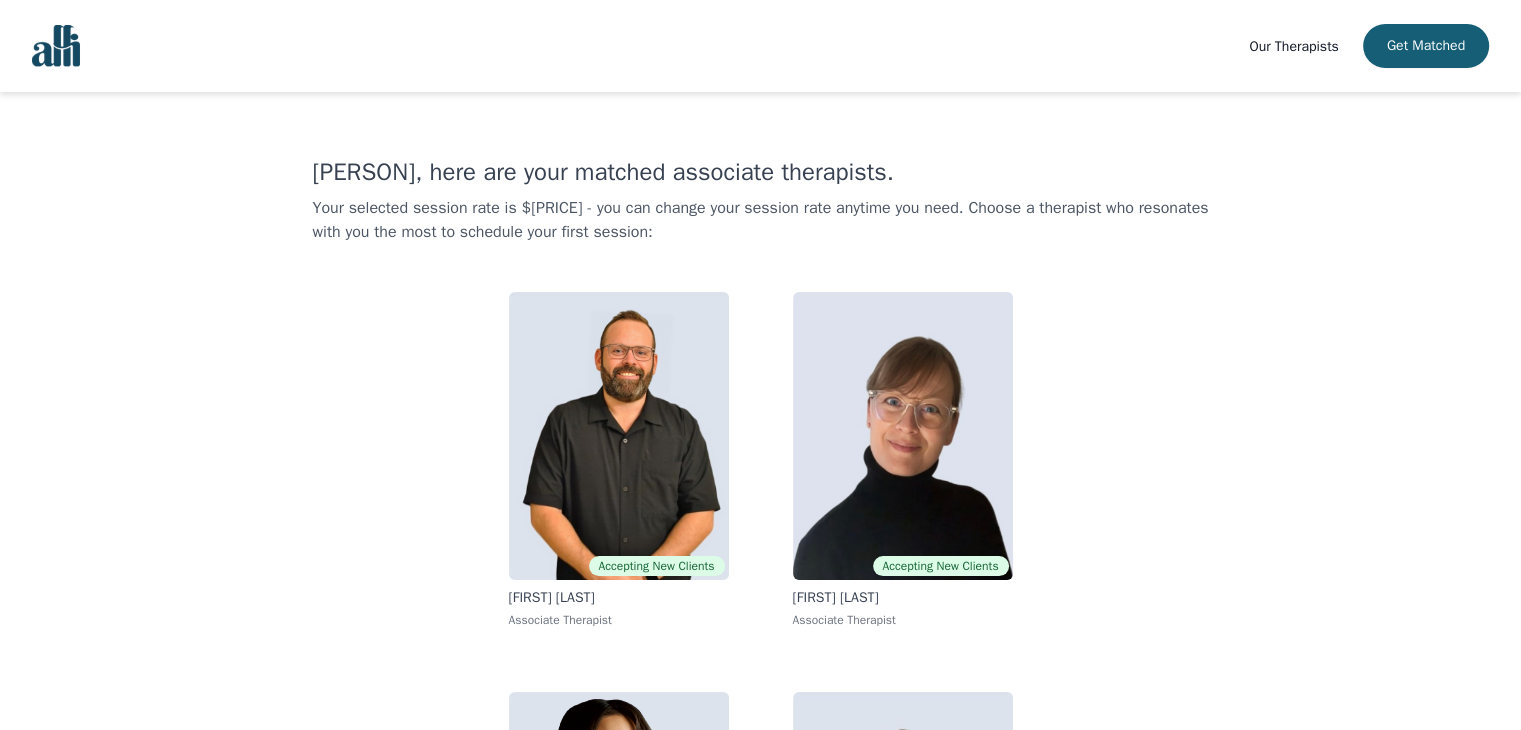 click on "[PERSON], here are your matched associate therapists. Your selected session rate is $[PRICE] - you can change your session rate anytime you need. Choose a therapist who resonates with you the most to schedule your first session: Accepting New Clients [FIRST] [LAST] Associate Therapist Accepting New Clients [FIRST] [LAST] Associate Therapist Accepting New Clients [FIRST] [LAST] Associate Therapist Accepting New Clients [FIRST] [LAST] Associate Therapist" at bounding box center (761, 600) 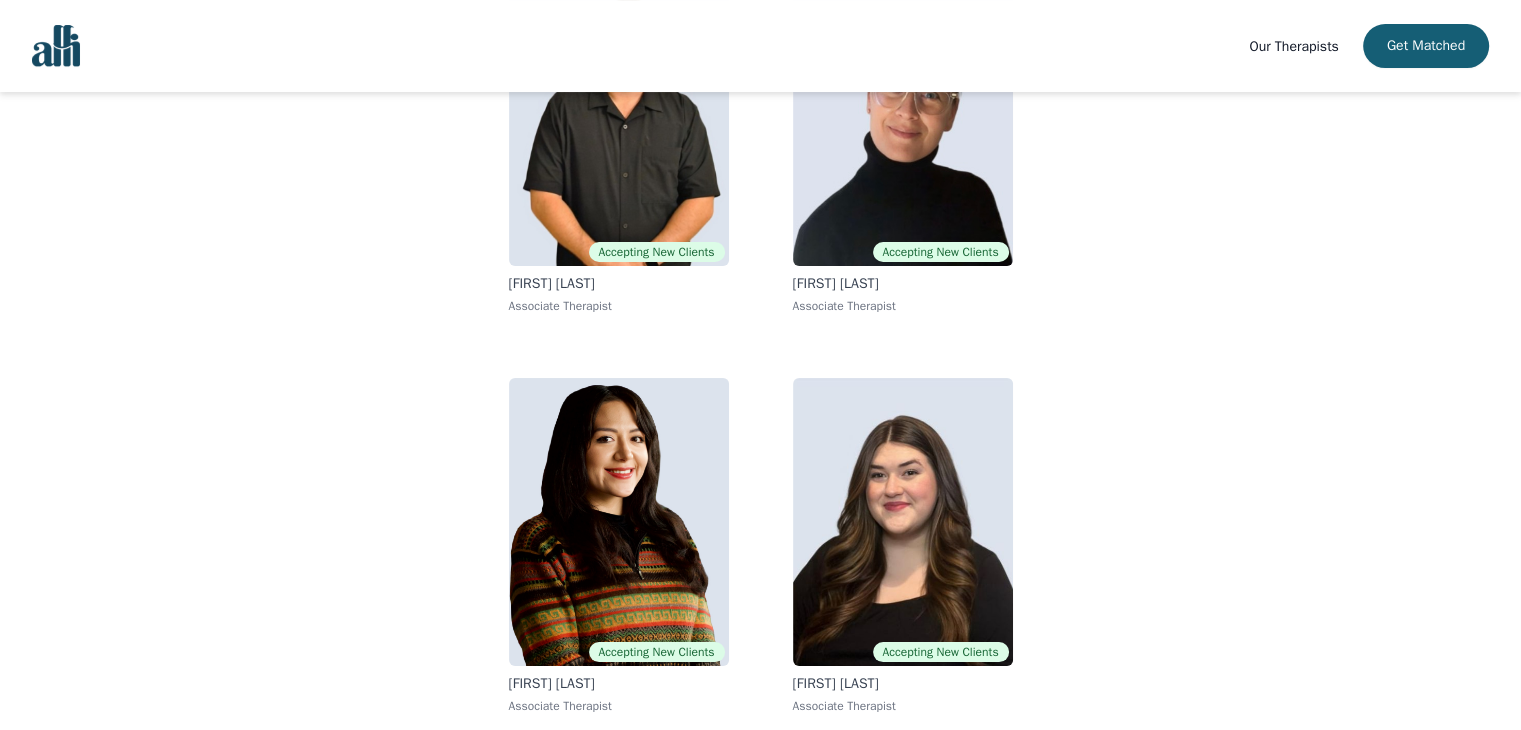 scroll, scrollTop: 0, scrollLeft: 0, axis: both 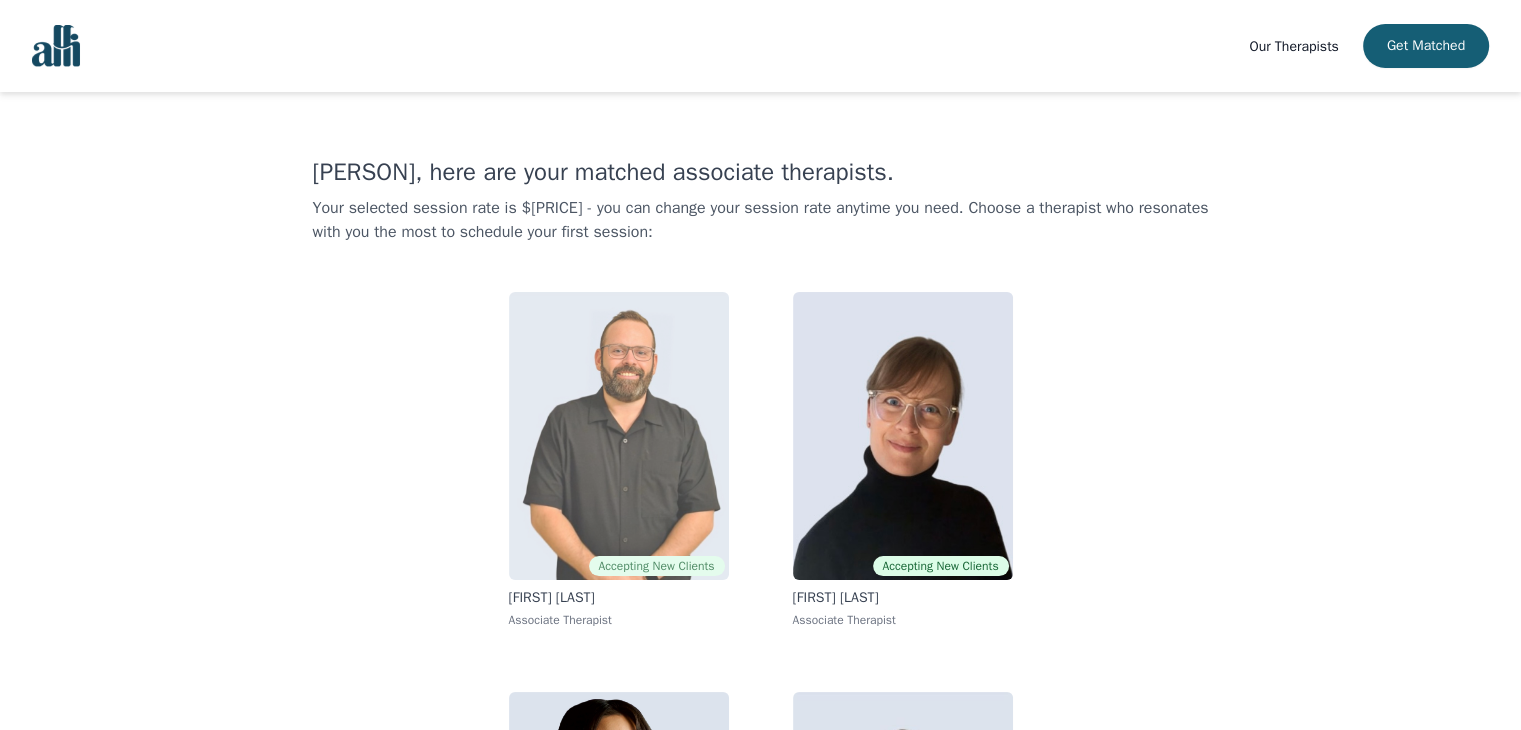 click at bounding box center [619, 436] 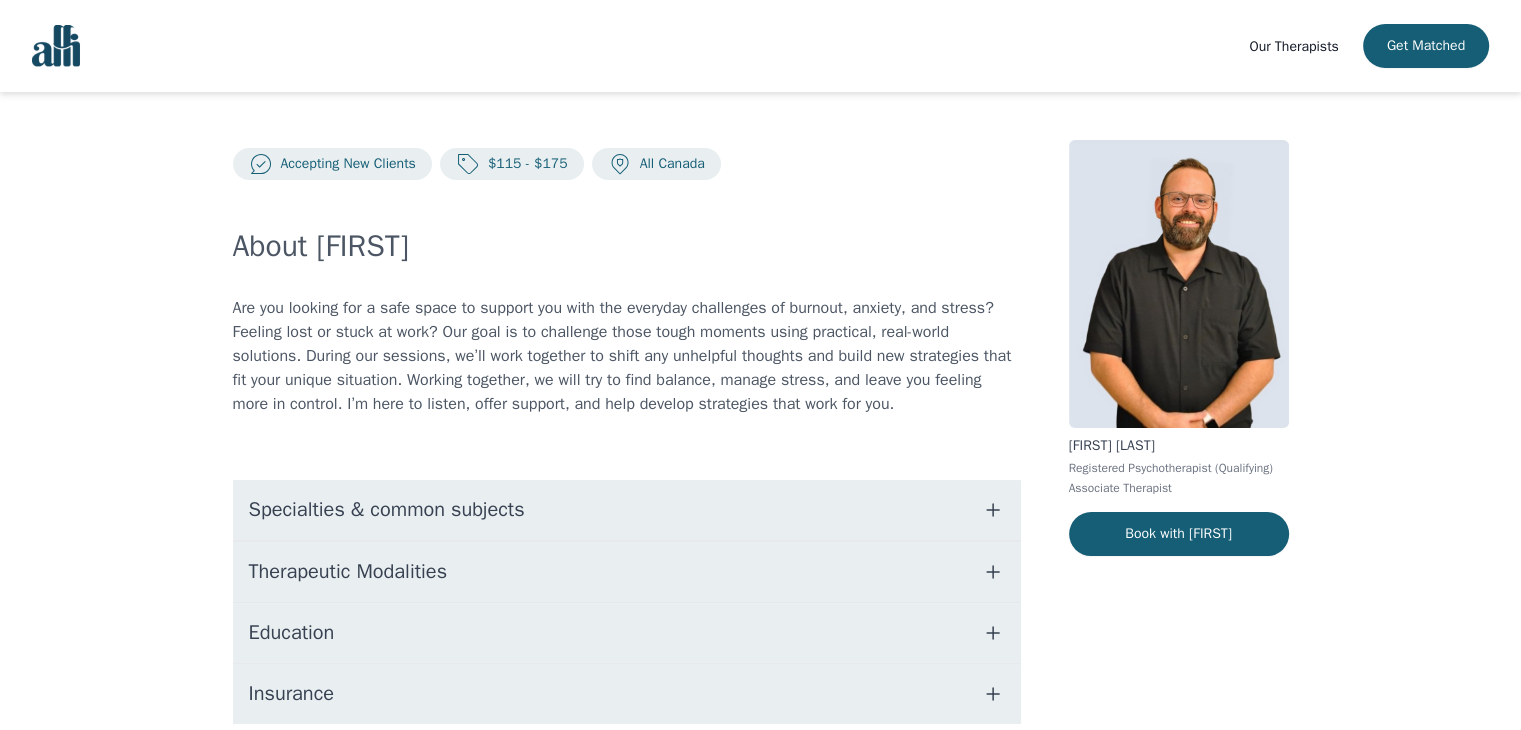 click on "Specialties & common subjects" at bounding box center [627, 510] 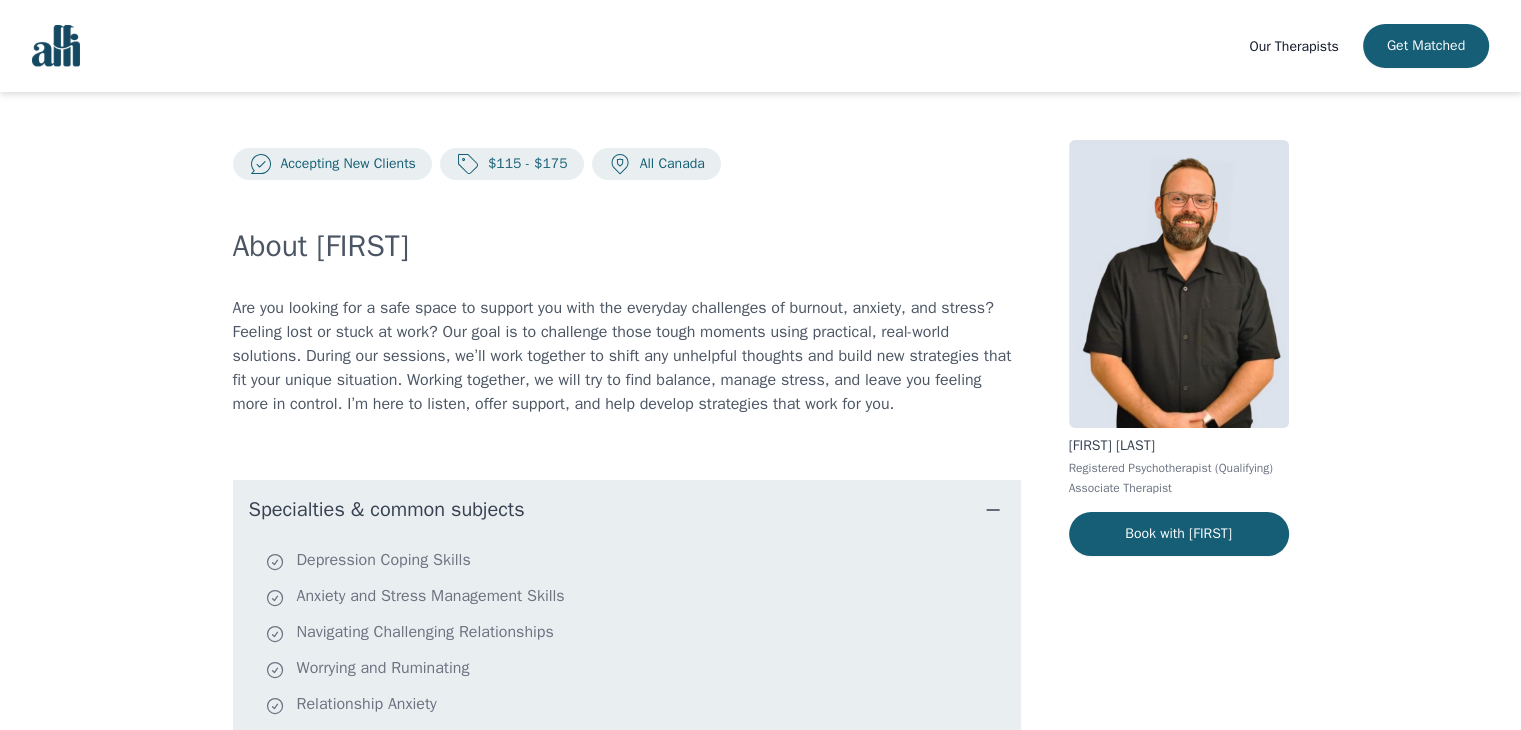 scroll, scrollTop: 473, scrollLeft: 0, axis: vertical 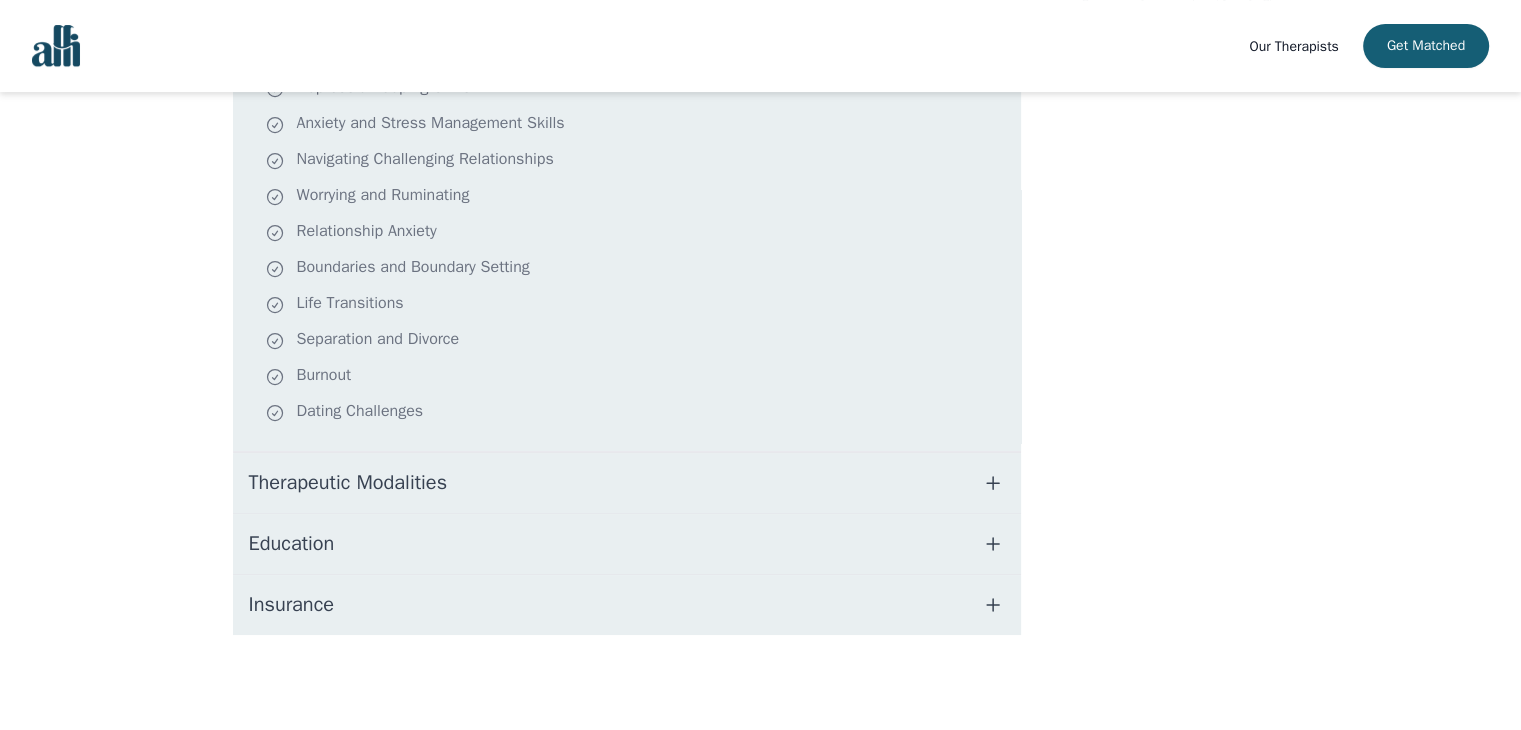 click on "Therapeutic Modalities" at bounding box center (627, 483) 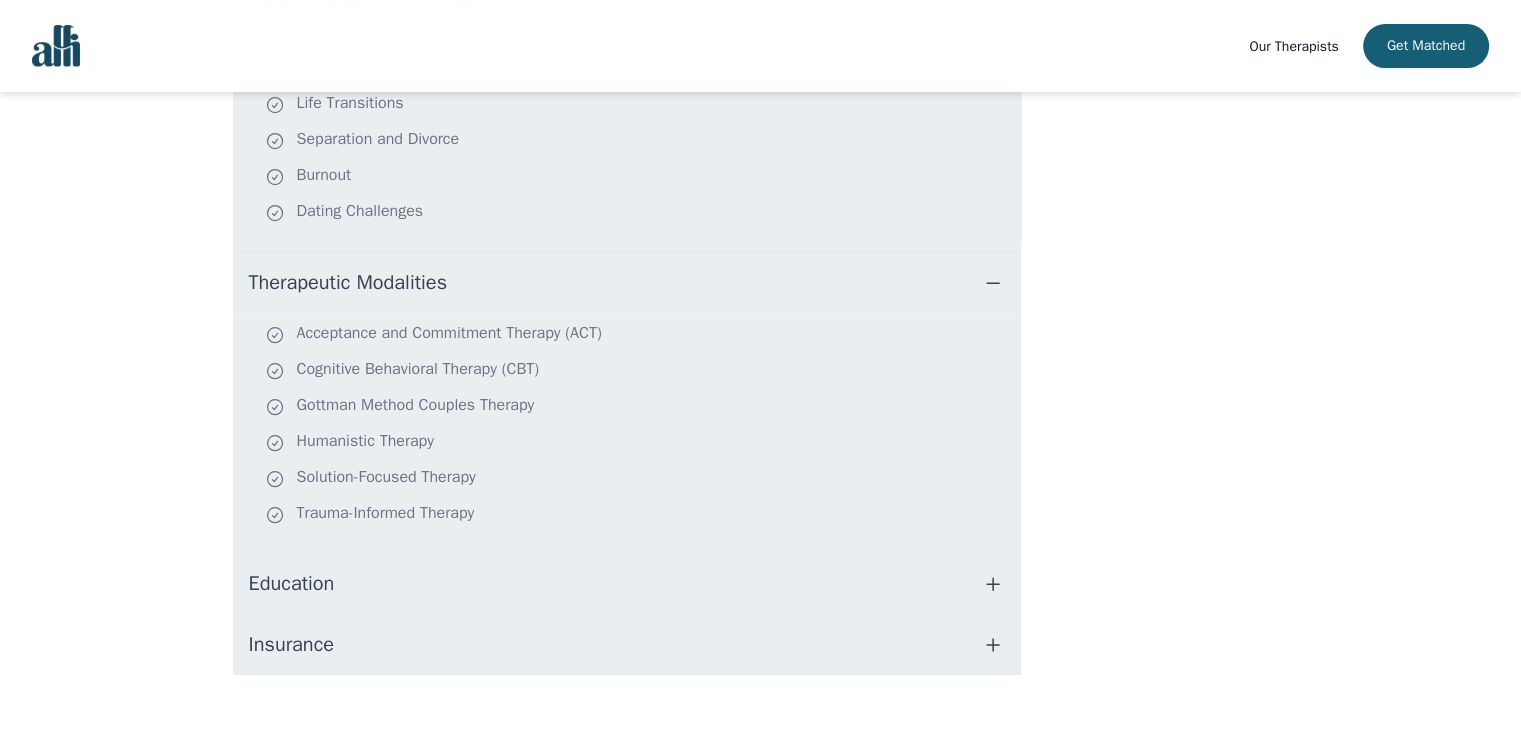 scroll, scrollTop: 713, scrollLeft: 0, axis: vertical 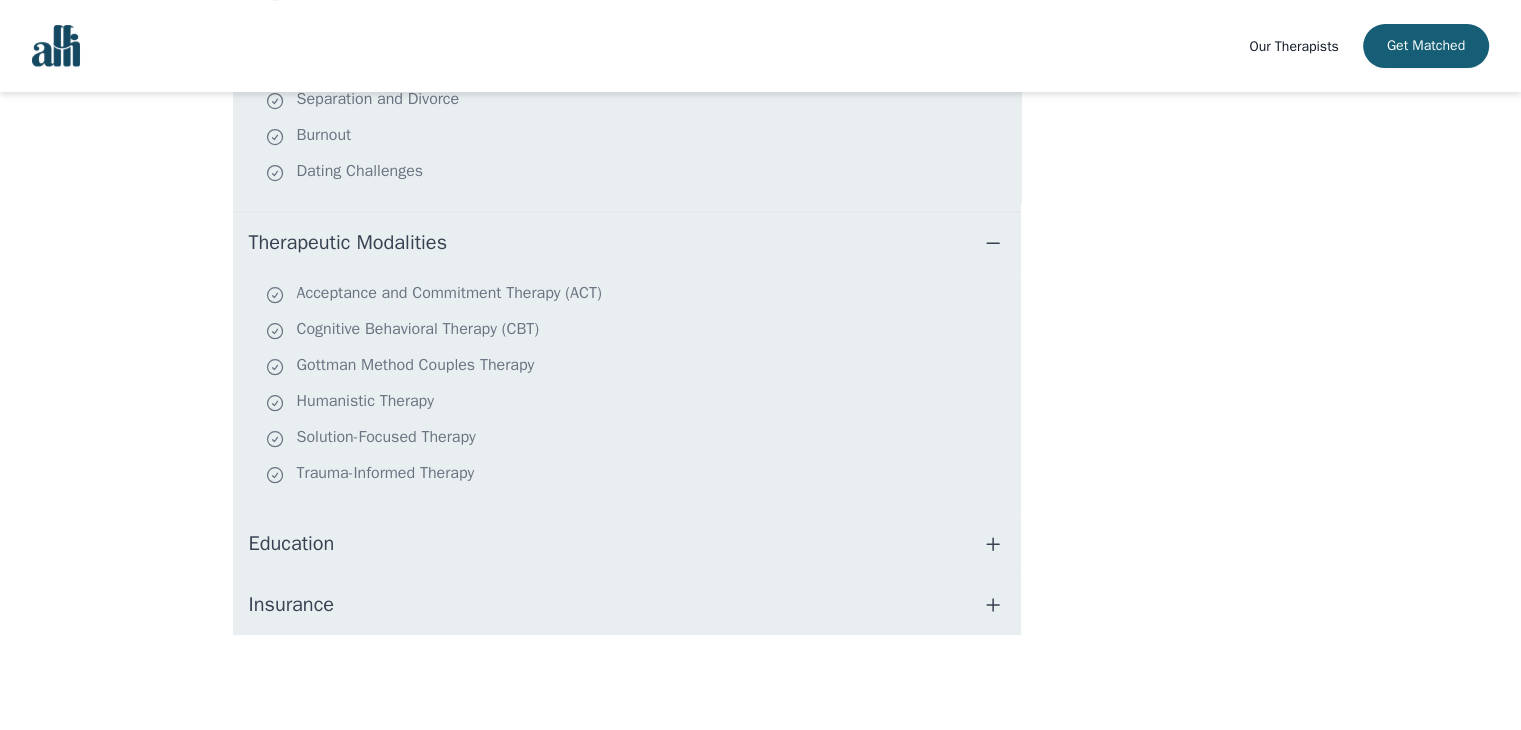 click on "Education" at bounding box center (627, 544) 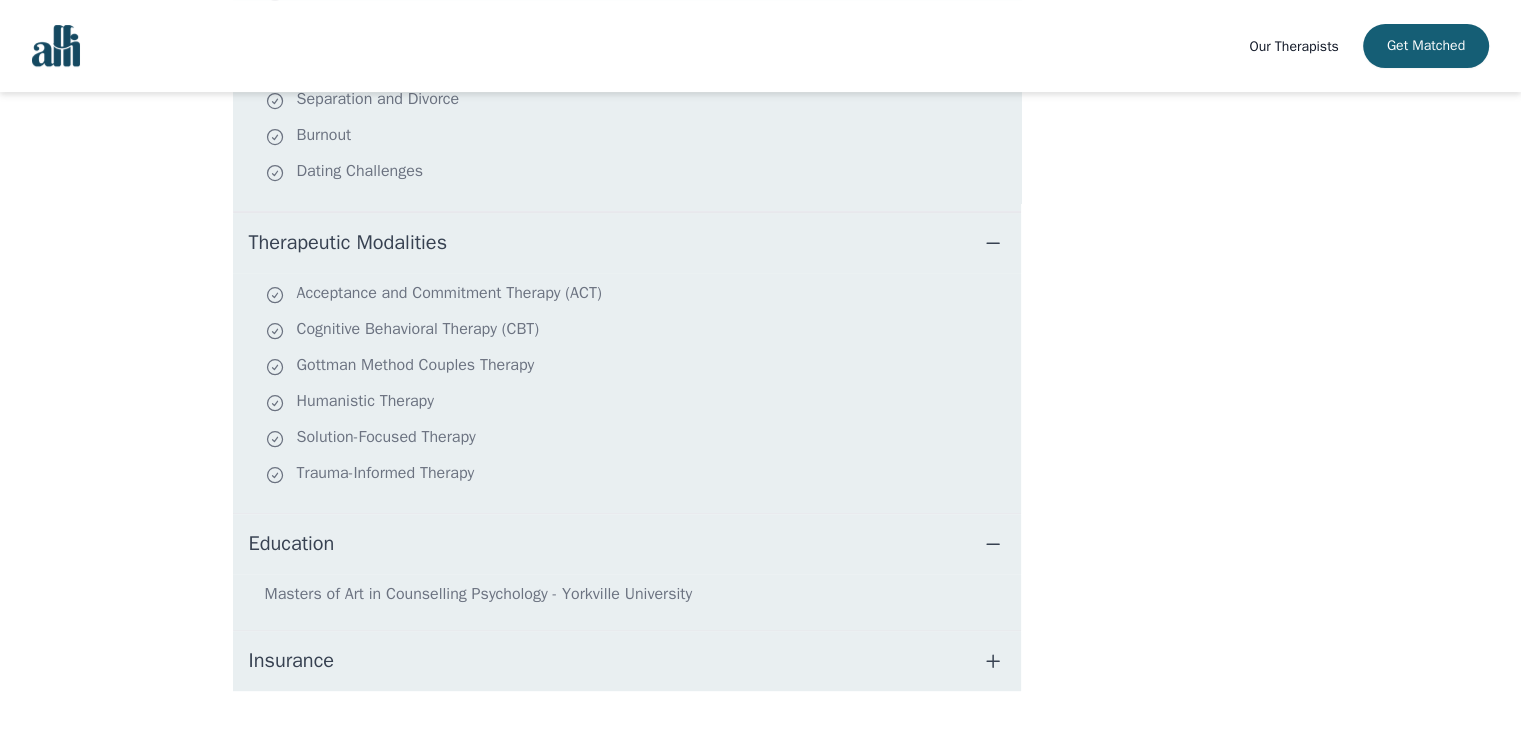 scroll, scrollTop: 769, scrollLeft: 0, axis: vertical 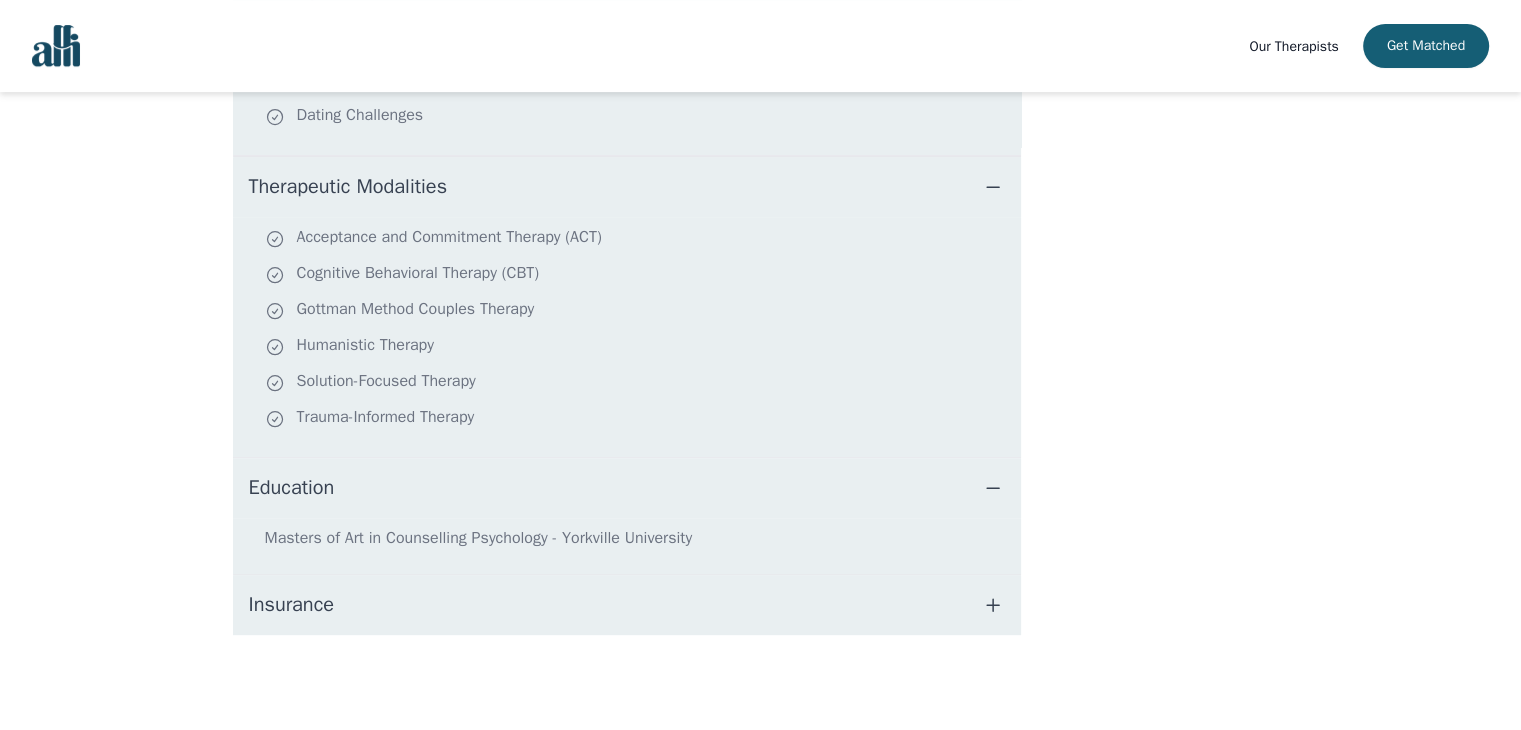 click on "Insurance" at bounding box center [627, 605] 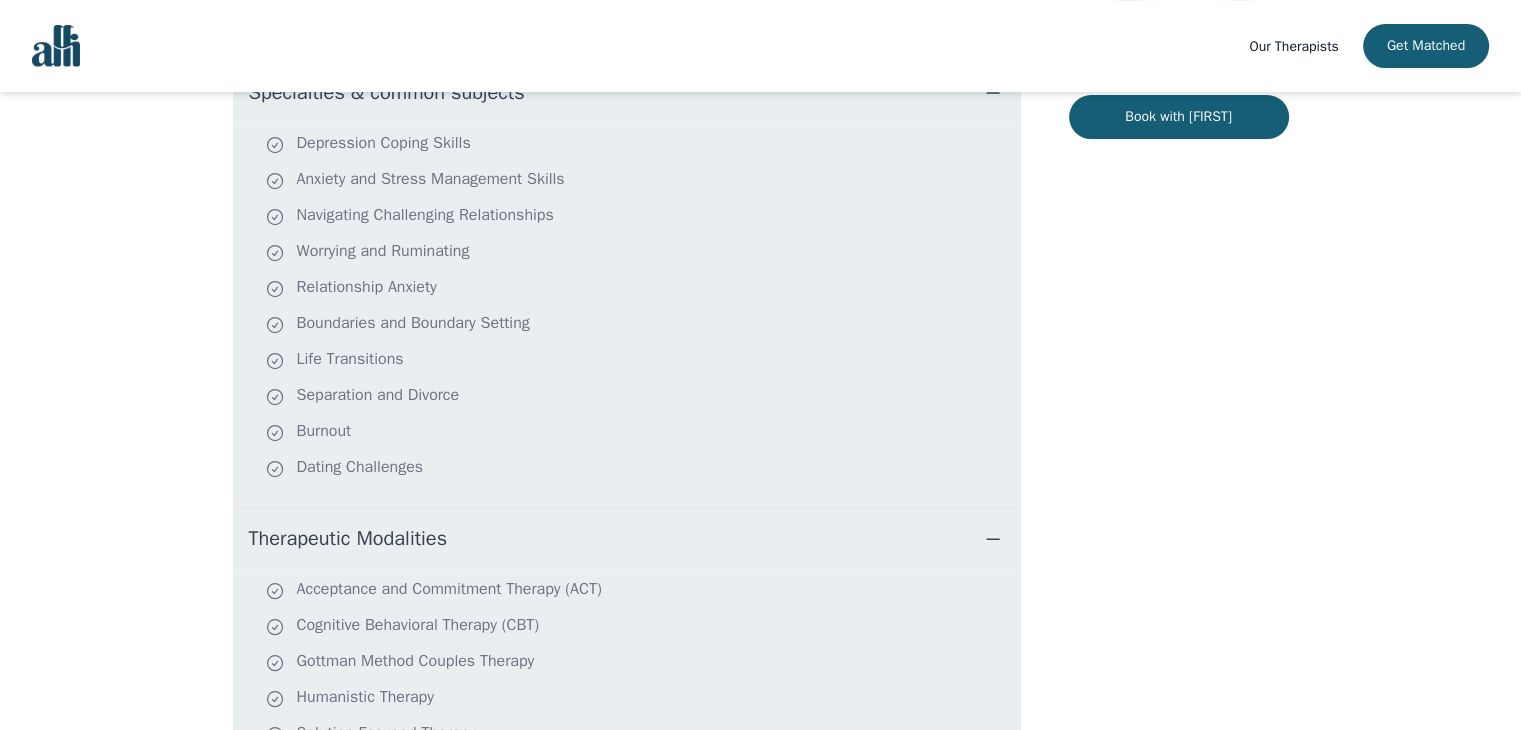 scroll, scrollTop: 17, scrollLeft: 0, axis: vertical 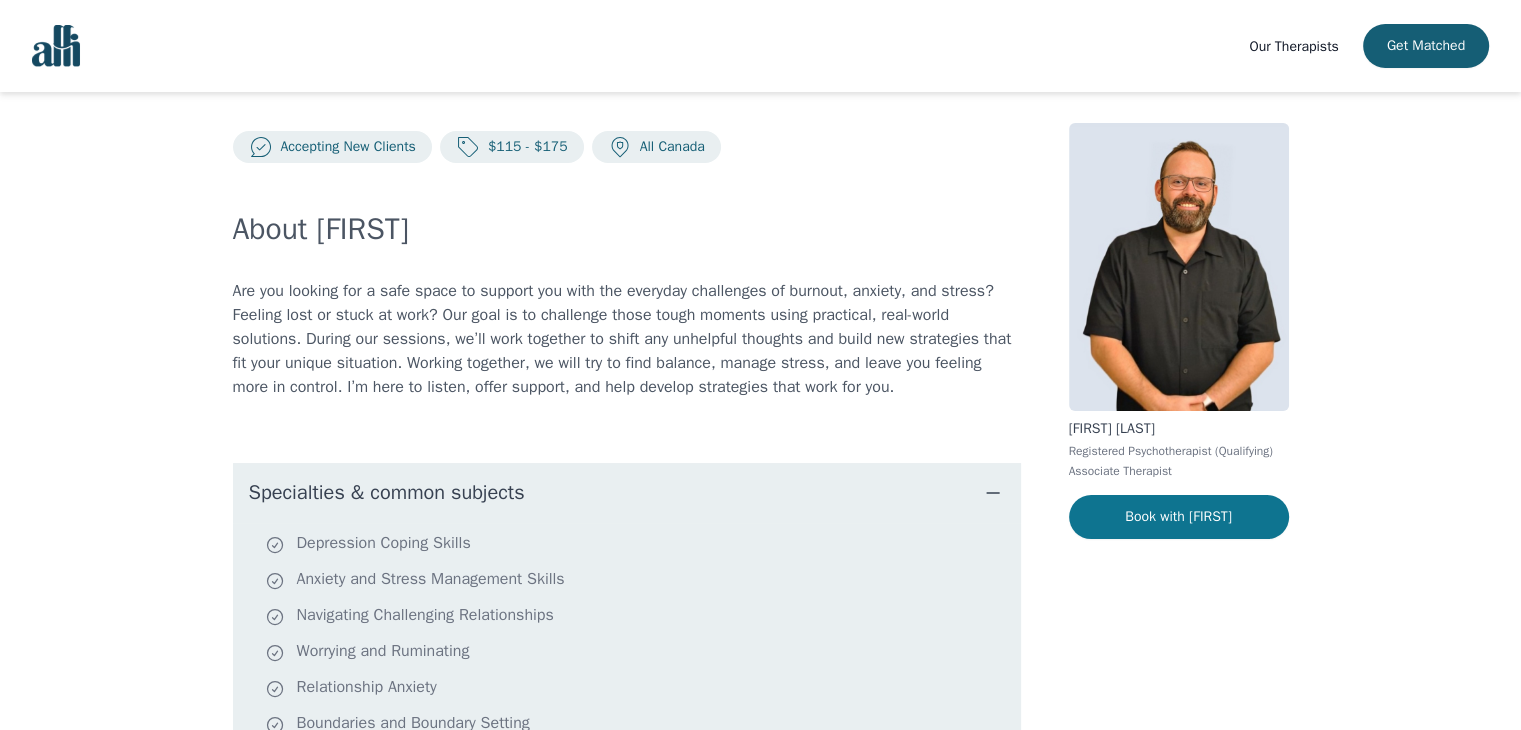 click on "Book with [FIRST]" at bounding box center [1179, 517] 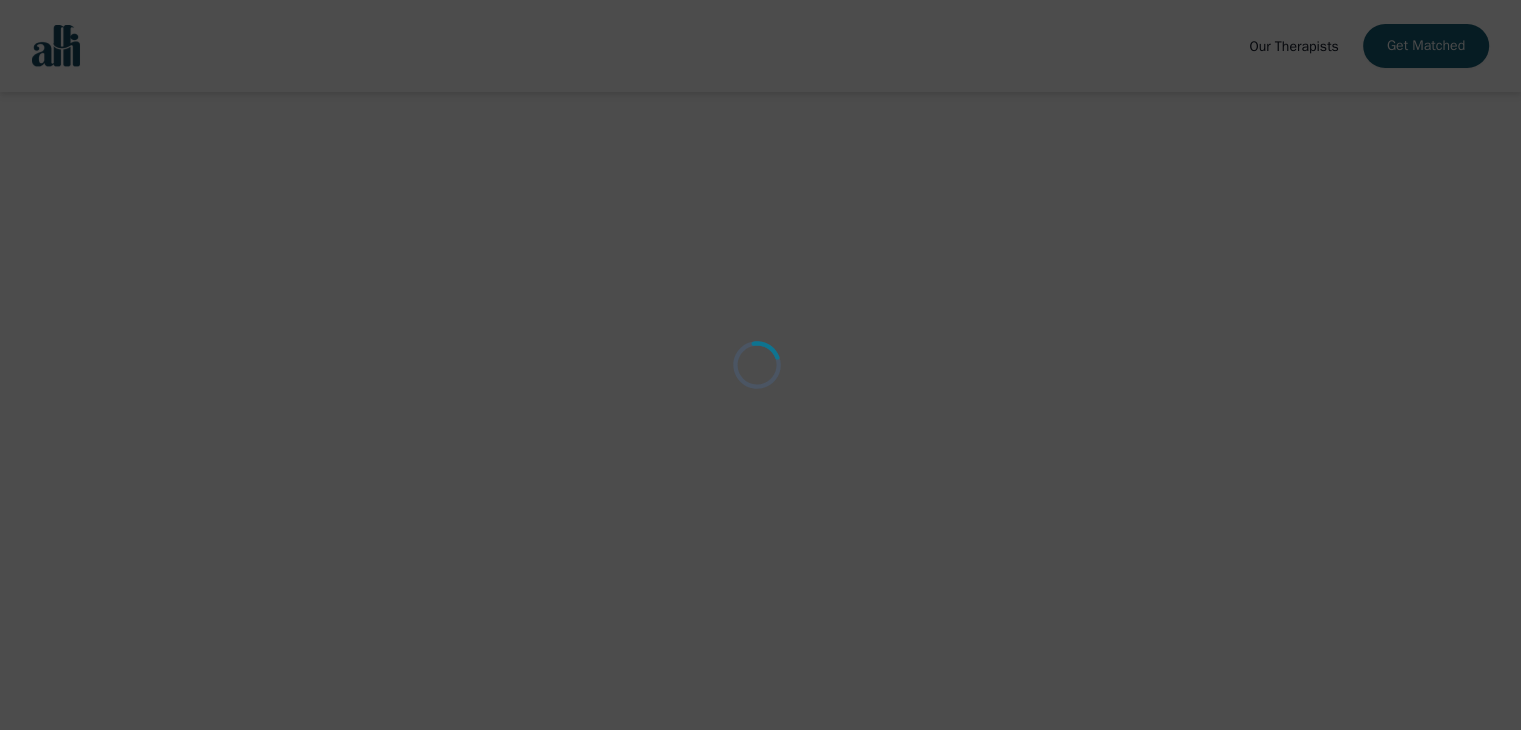 scroll, scrollTop: 0, scrollLeft: 0, axis: both 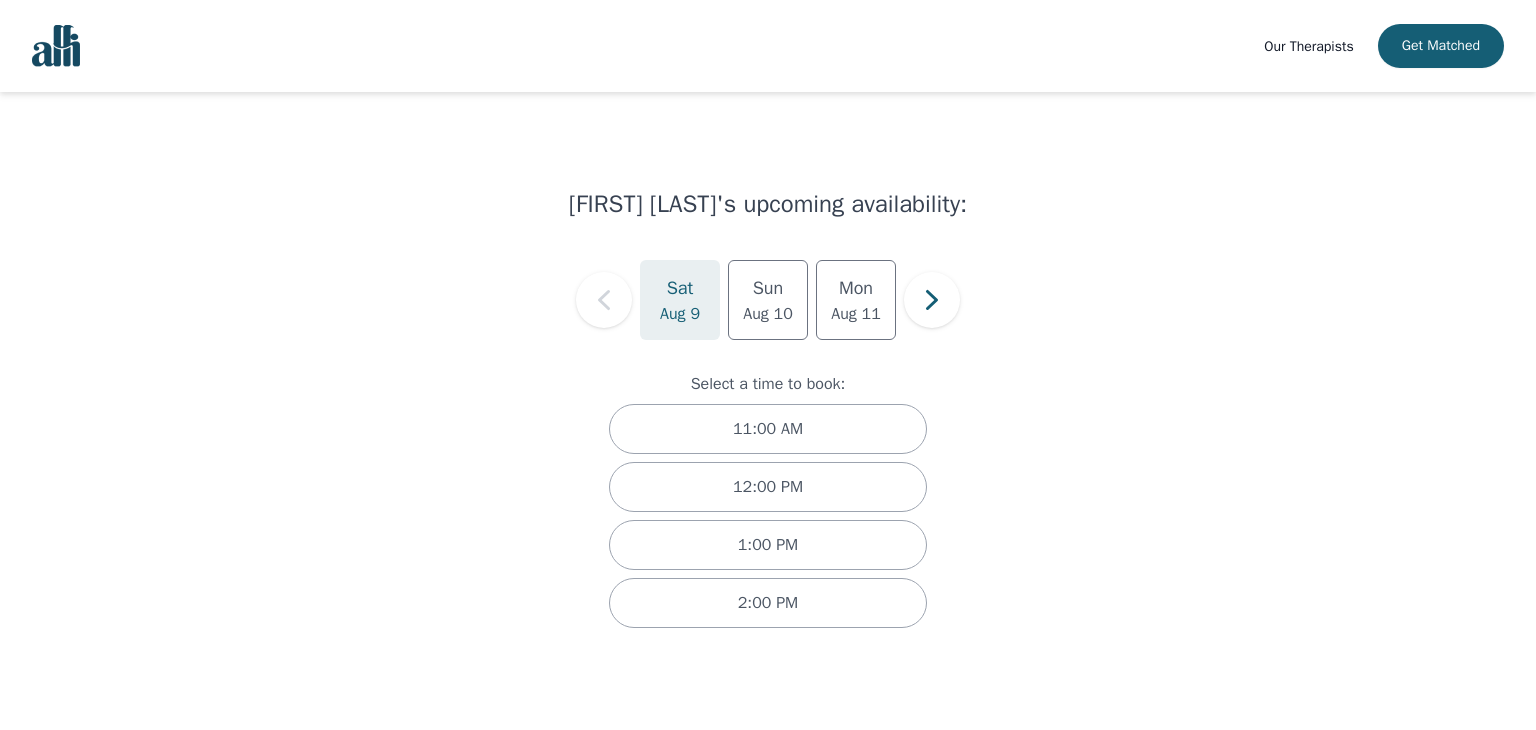 click on "[FIRST] [LAST]'s upcoming availability: Sat Aug 9 Sun Aug 10 Mon Aug 11 Select a time to book: 11:00 AM 12:00 PM 1:00 PM 2:00 PM" at bounding box center (768, 396) 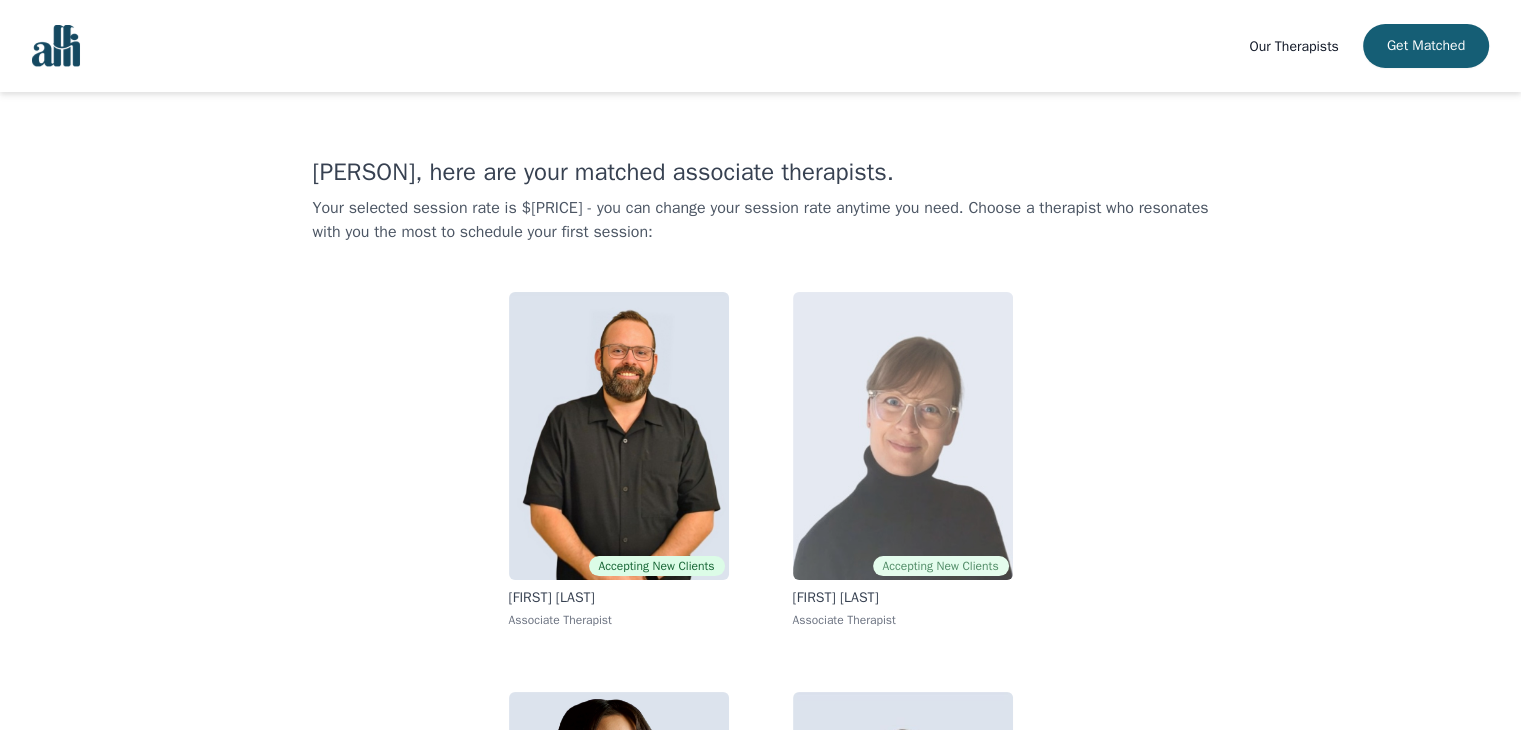 click at bounding box center (903, 436) 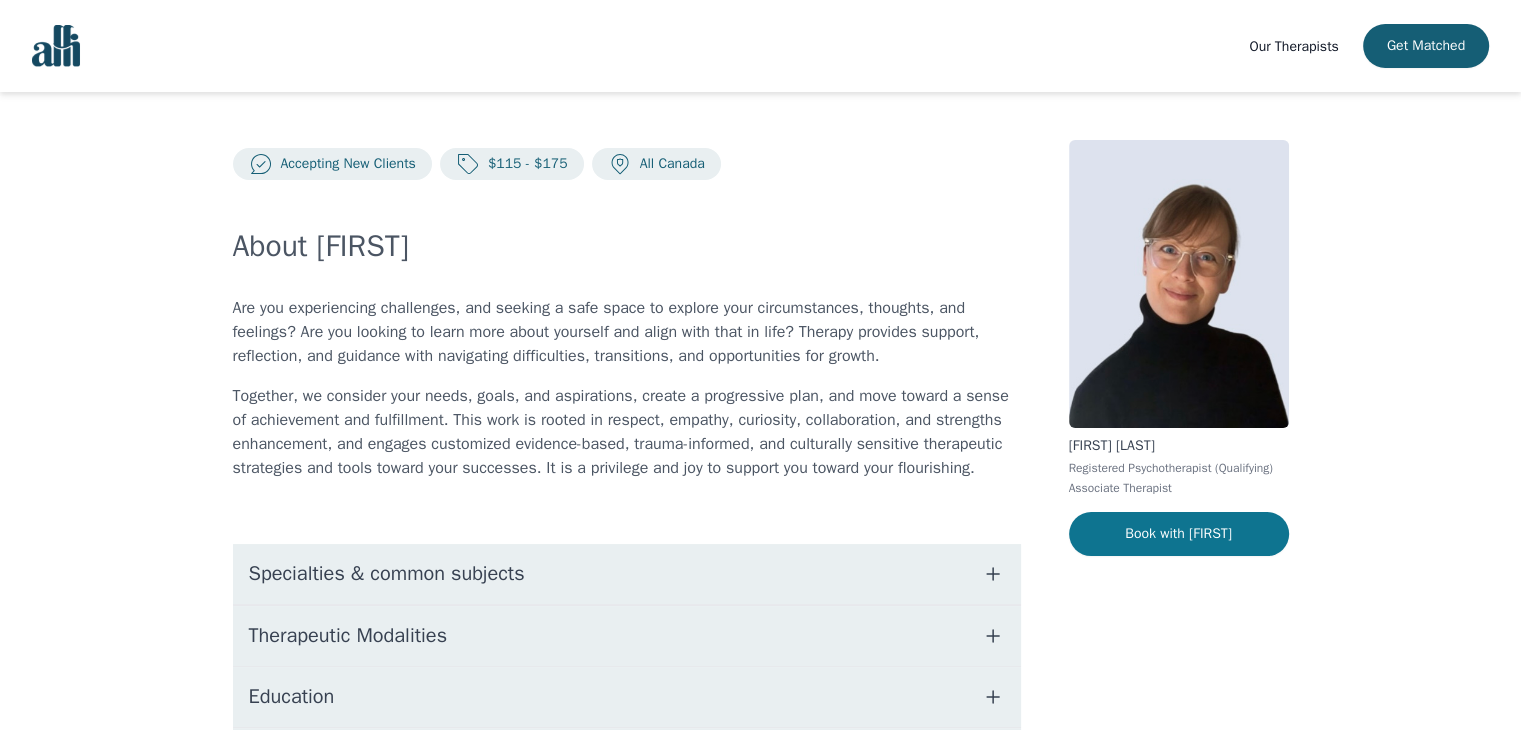 click on "Book with [FIRST]" at bounding box center [1179, 534] 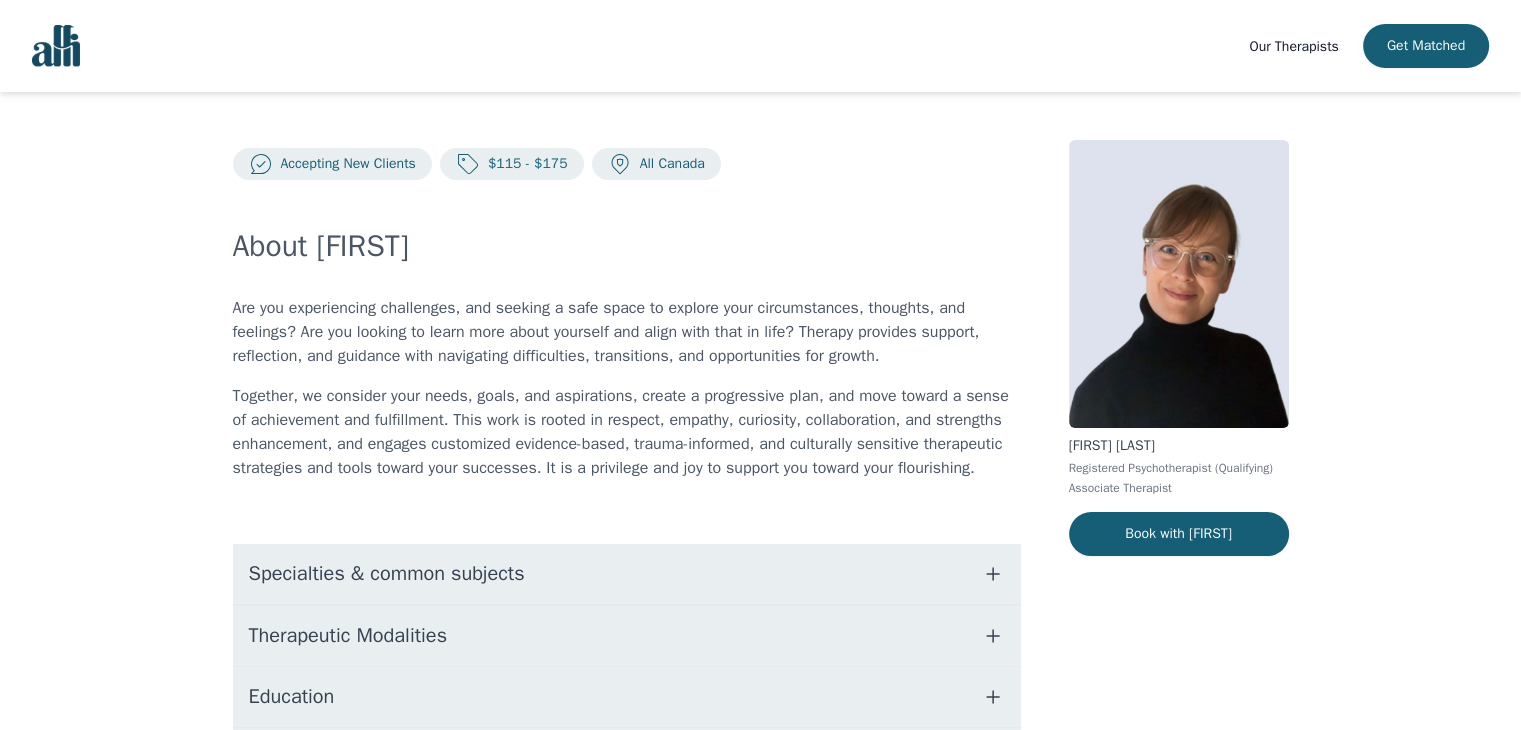 scroll, scrollTop: 153, scrollLeft: 0, axis: vertical 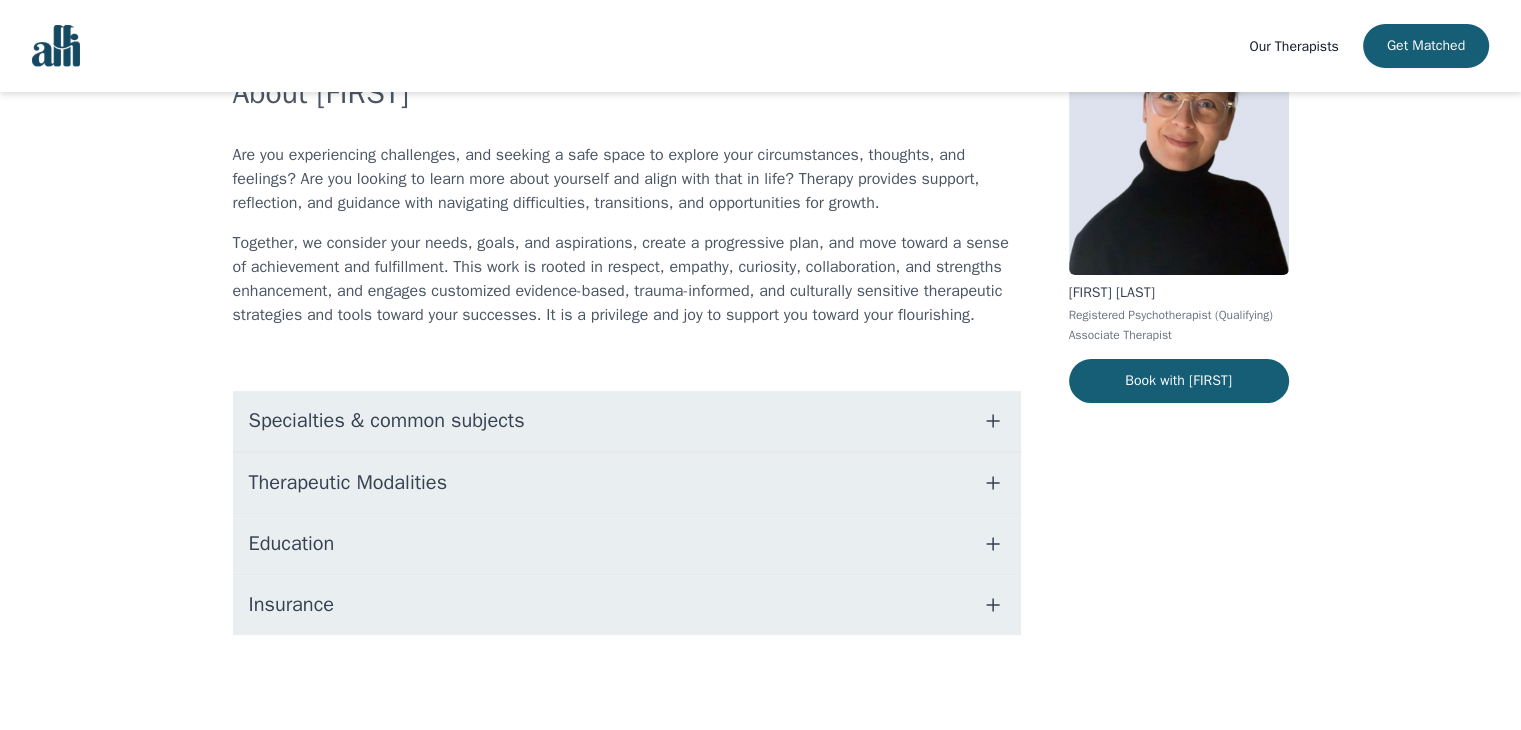 click on "Specialties & common subjects" at bounding box center [627, 421] 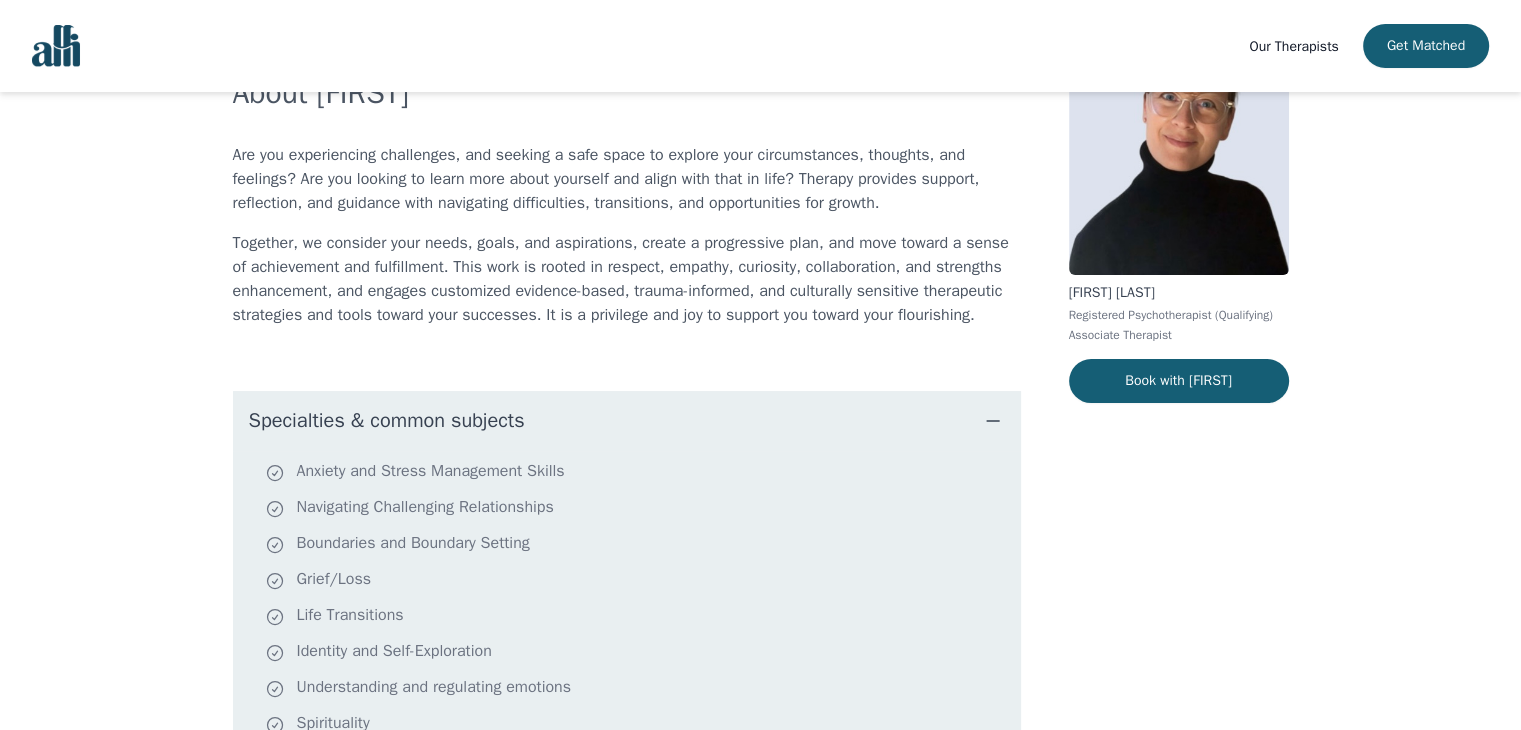scroll, scrollTop: 453, scrollLeft: 0, axis: vertical 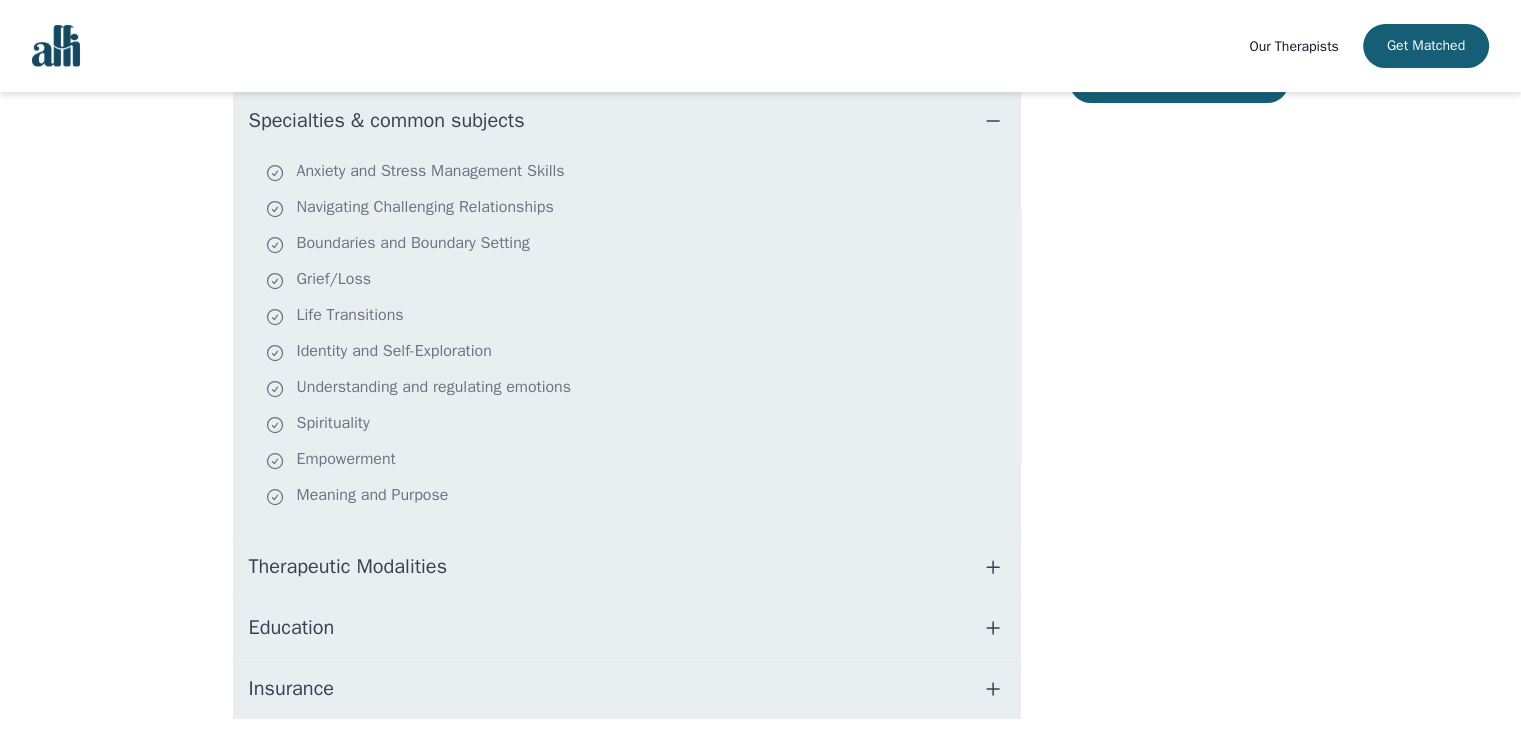 click on "Therapeutic Modalities" at bounding box center [627, 567] 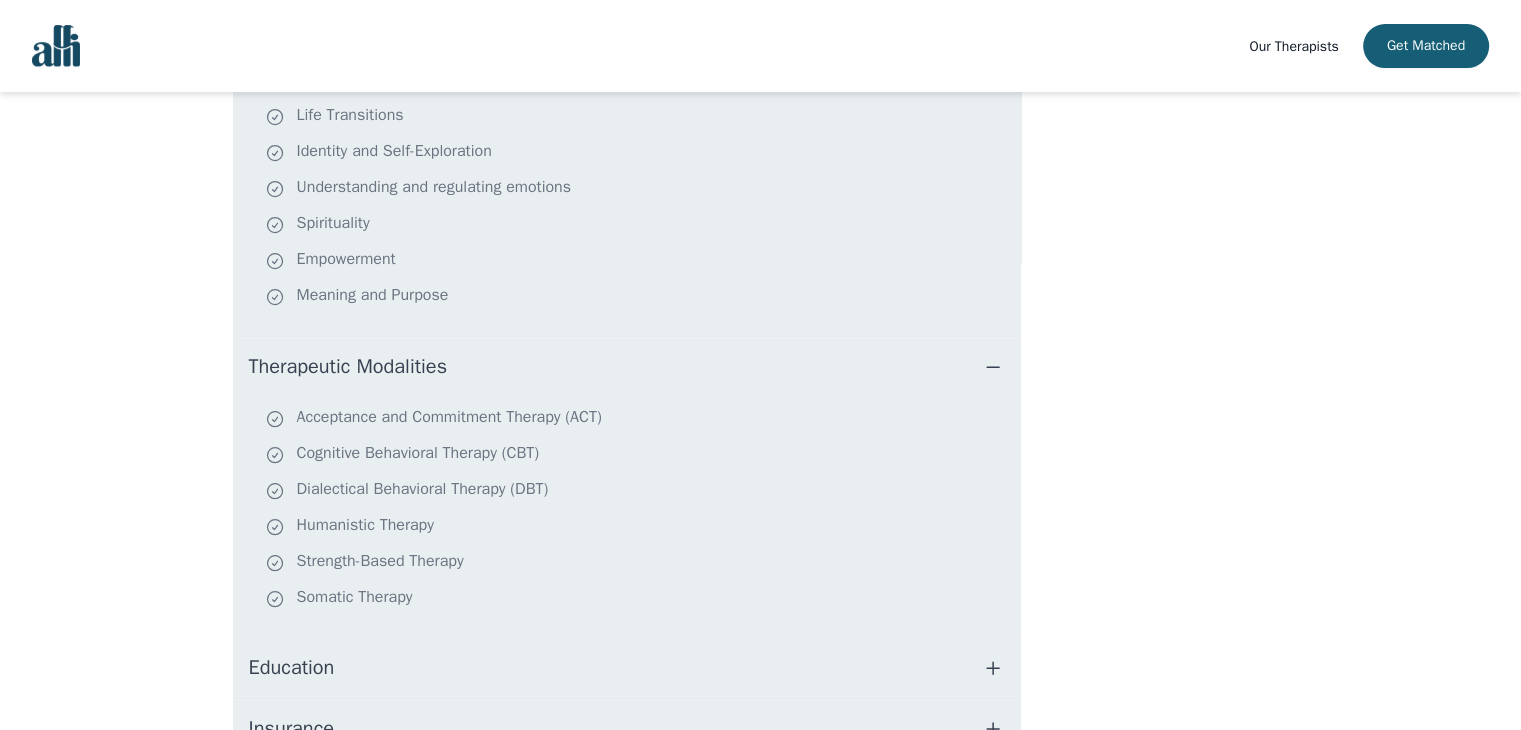 scroll, scrollTop: 777, scrollLeft: 0, axis: vertical 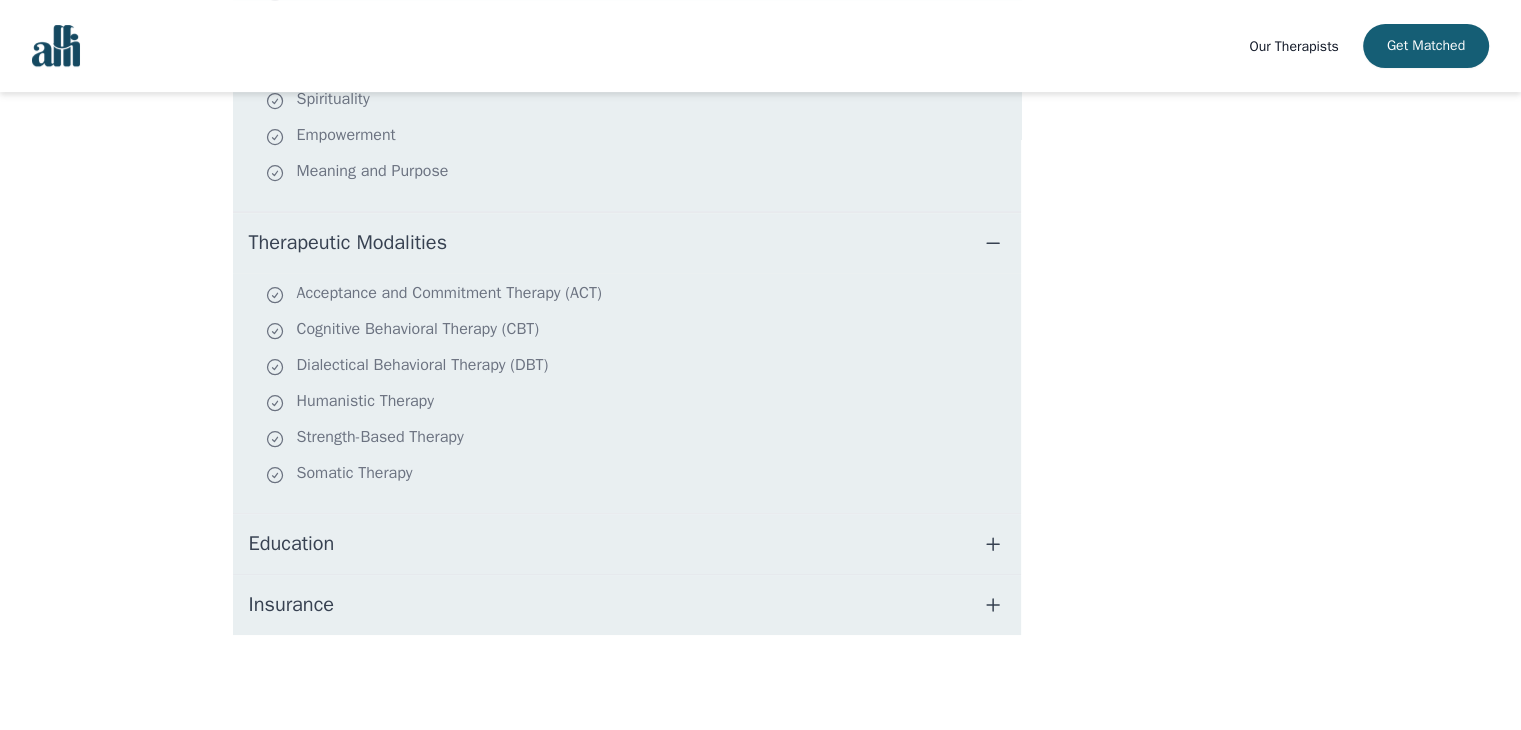 click on "Education" at bounding box center [627, 544] 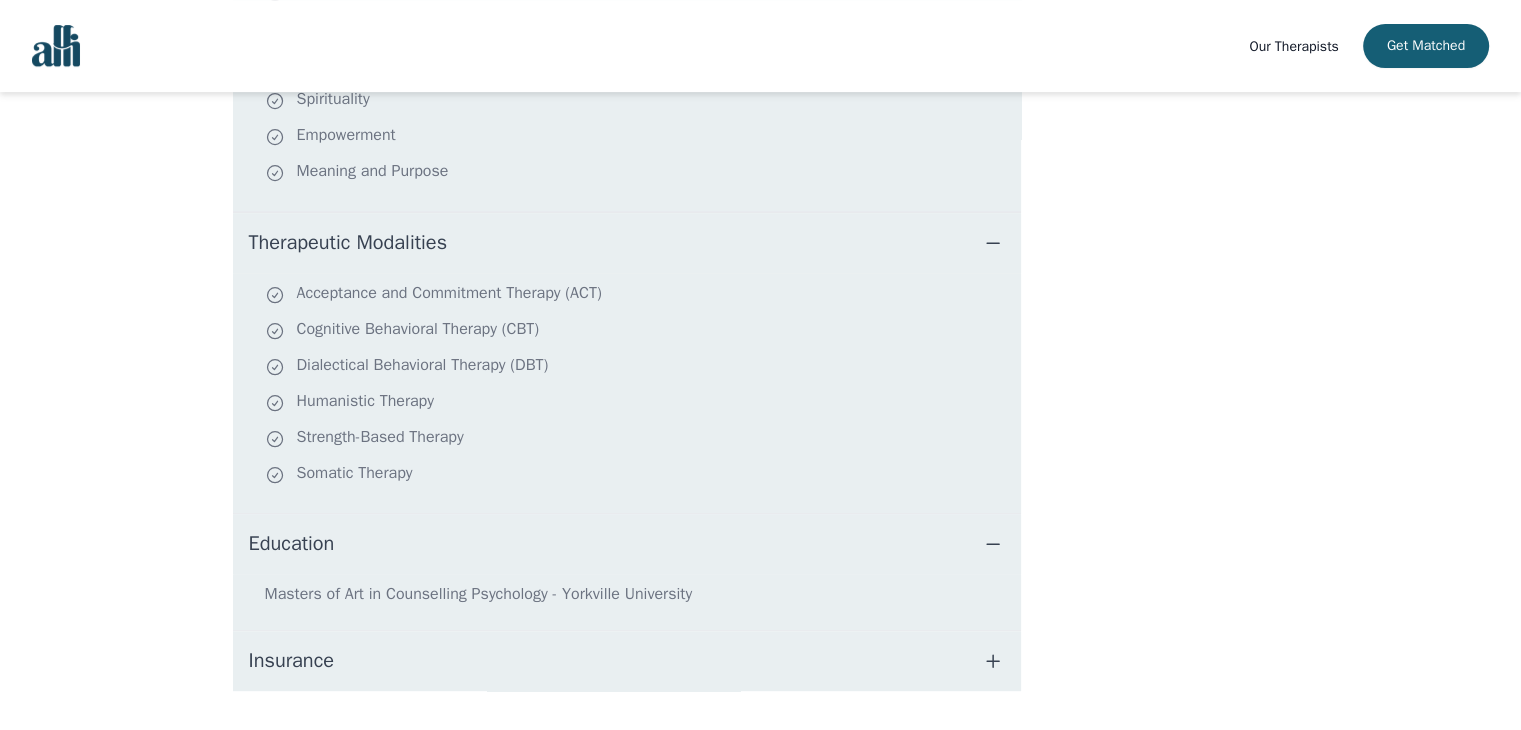 scroll, scrollTop: 833, scrollLeft: 0, axis: vertical 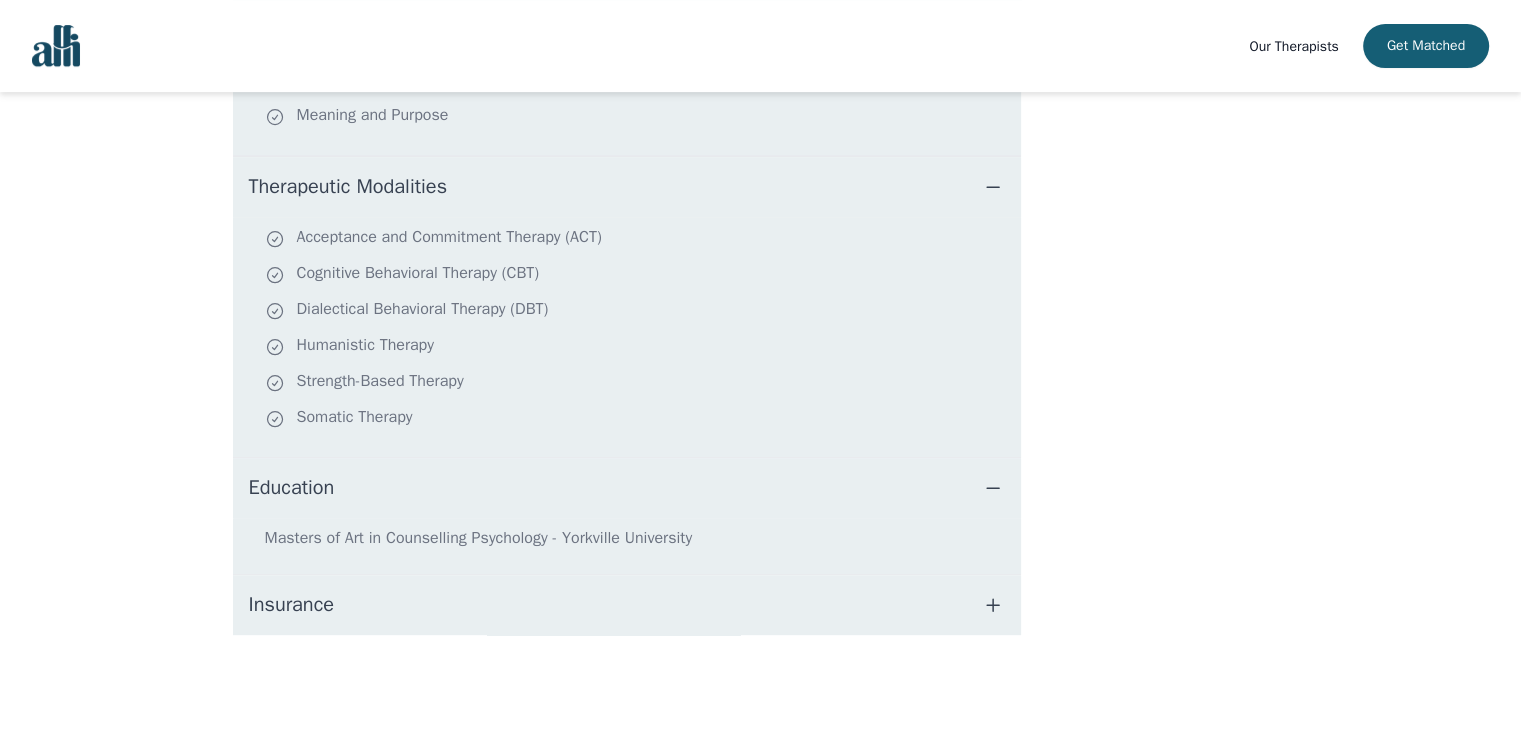 click on "Insurance" at bounding box center [627, 605] 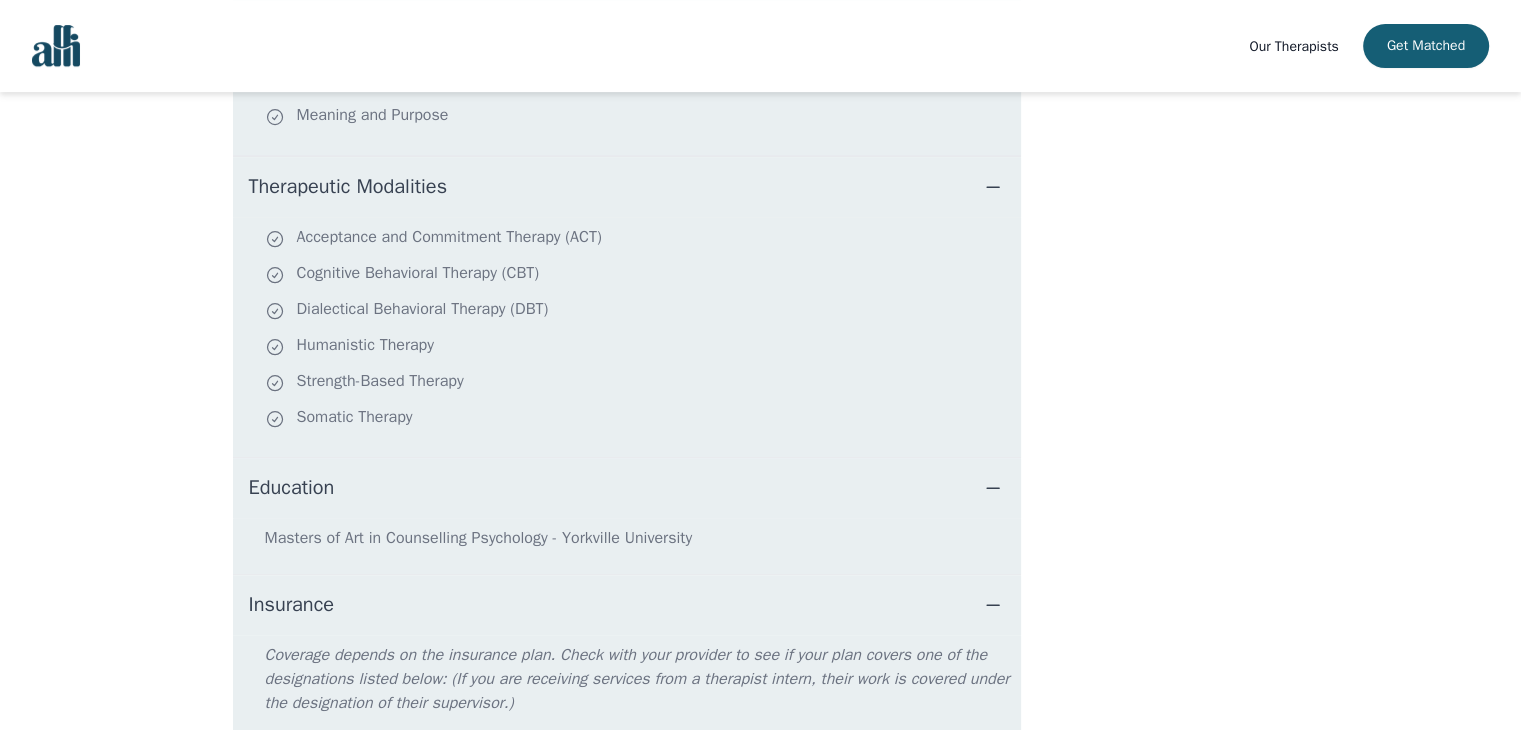 scroll, scrollTop: 981, scrollLeft: 0, axis: vertical 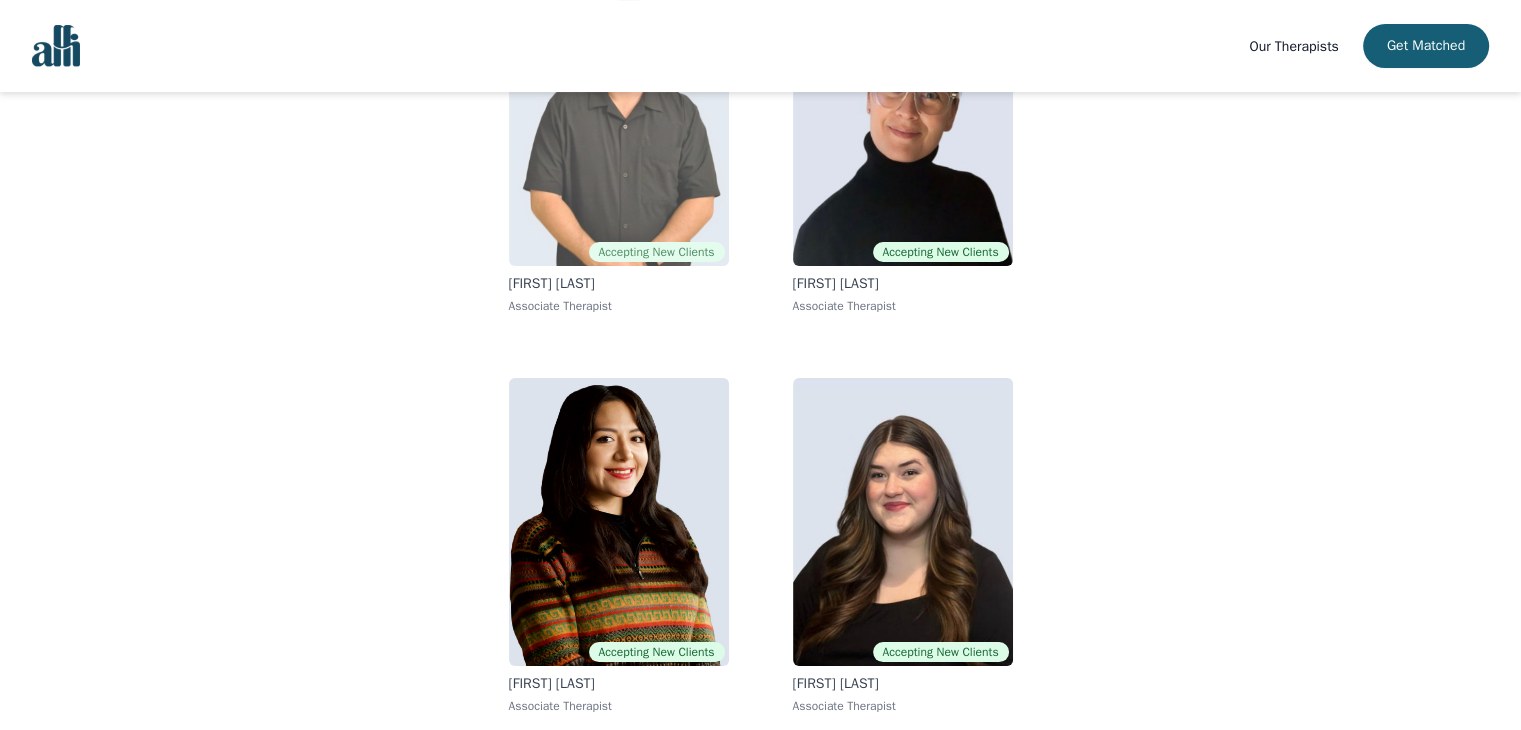 click at bounding box center [619, 122] 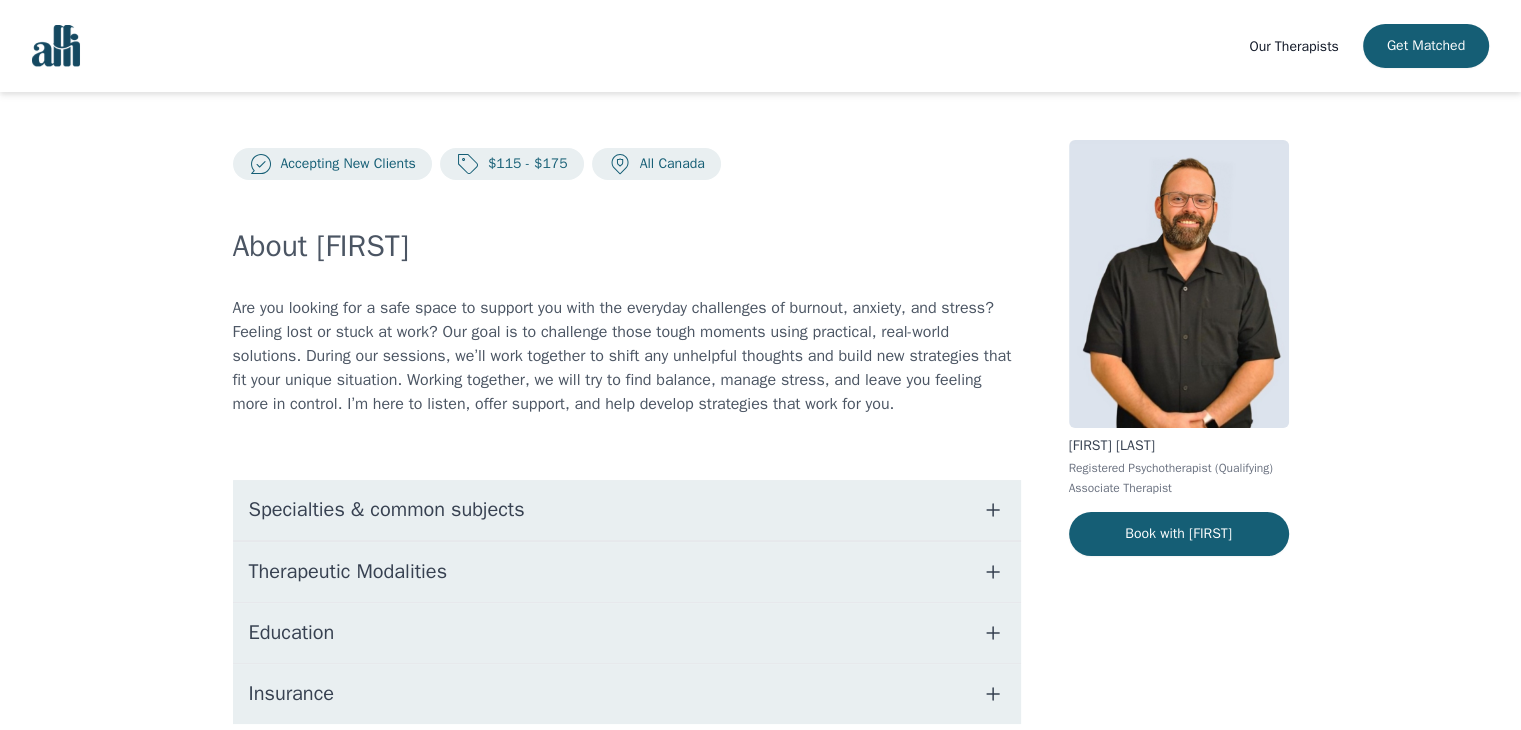 scroll, scrollTop: 89, scrollLeft: 0, axis: vertical 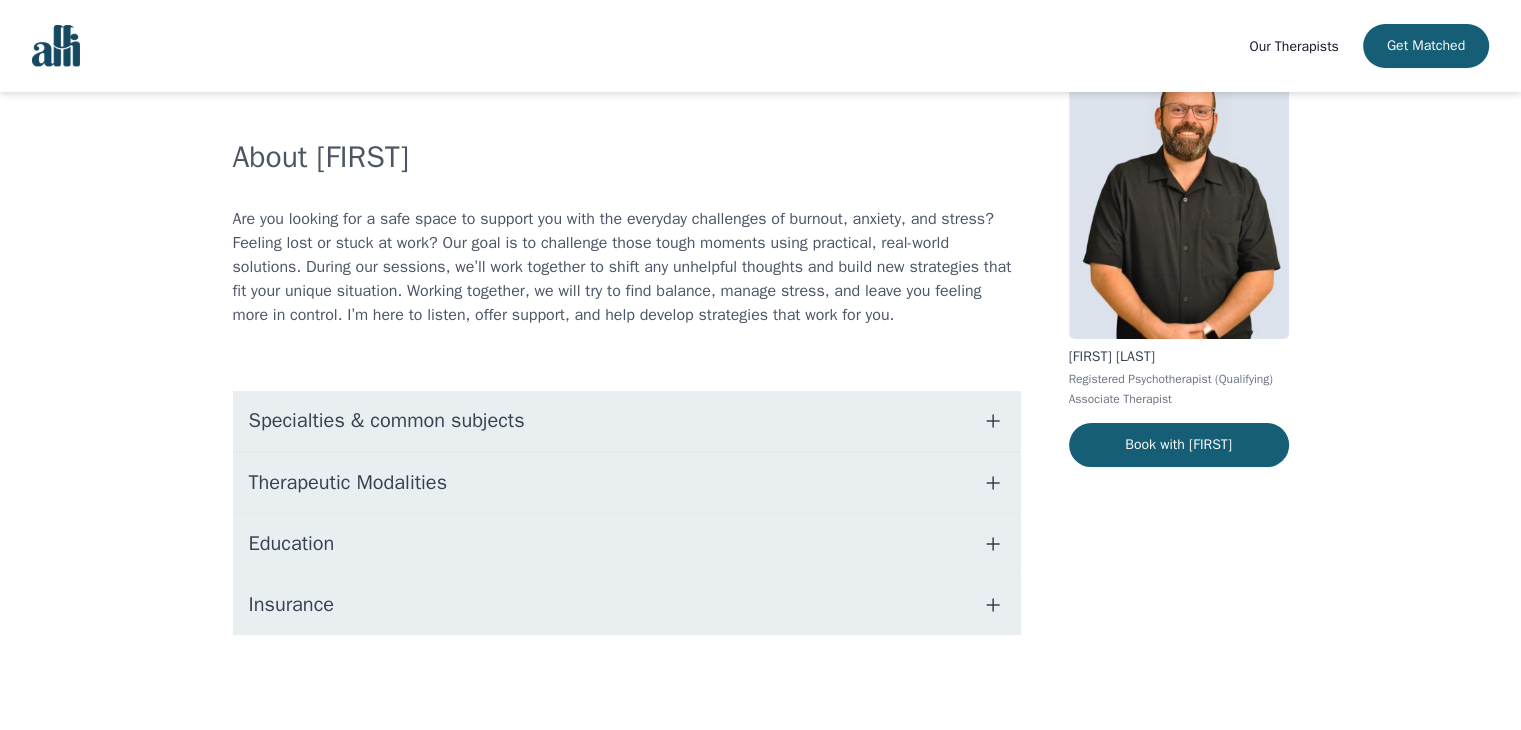 click on "Education" at bounding box center [627, 544] 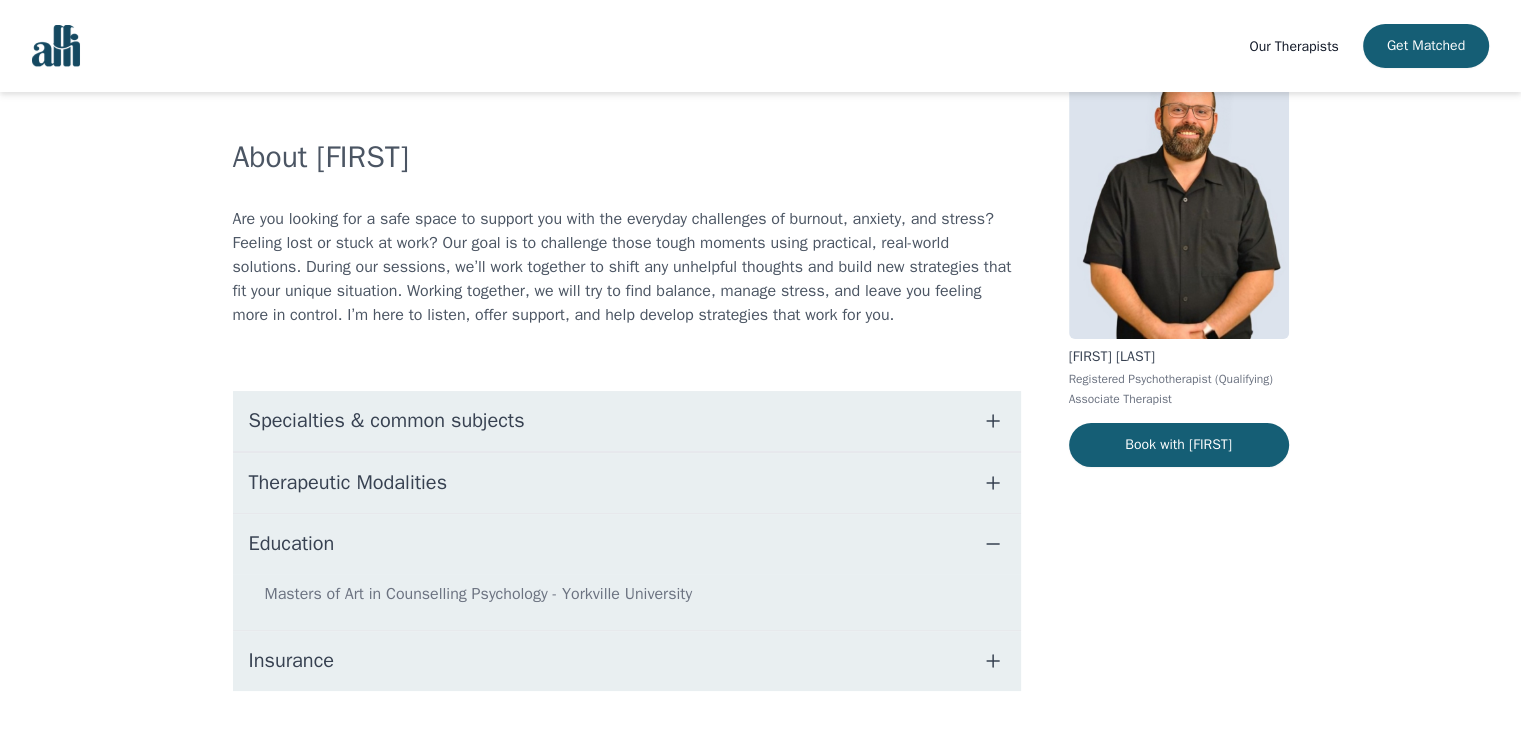 click on "Insurance" at bounding box center (627, 661) 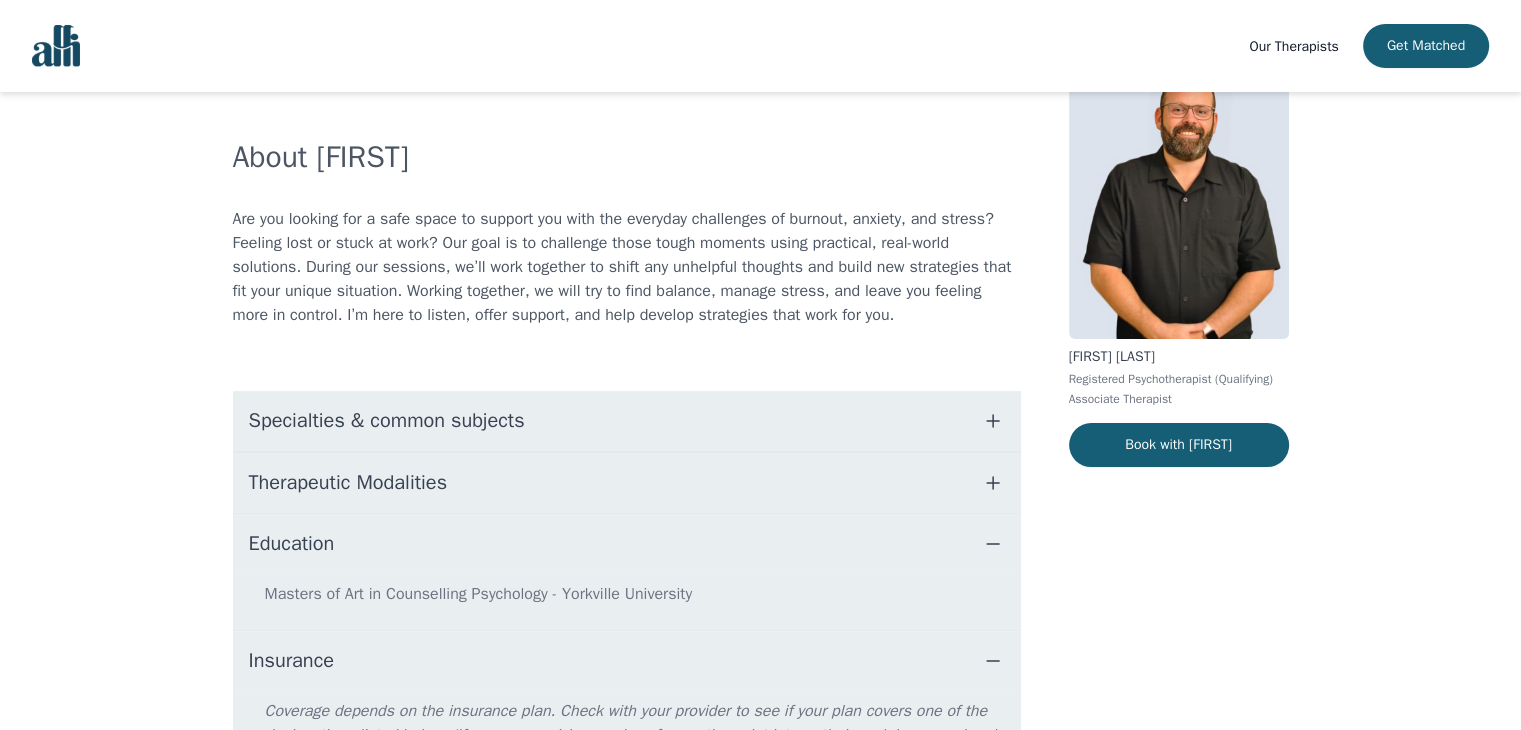 click on "Therapeutic Modalities" at bounding box center (627, 483) 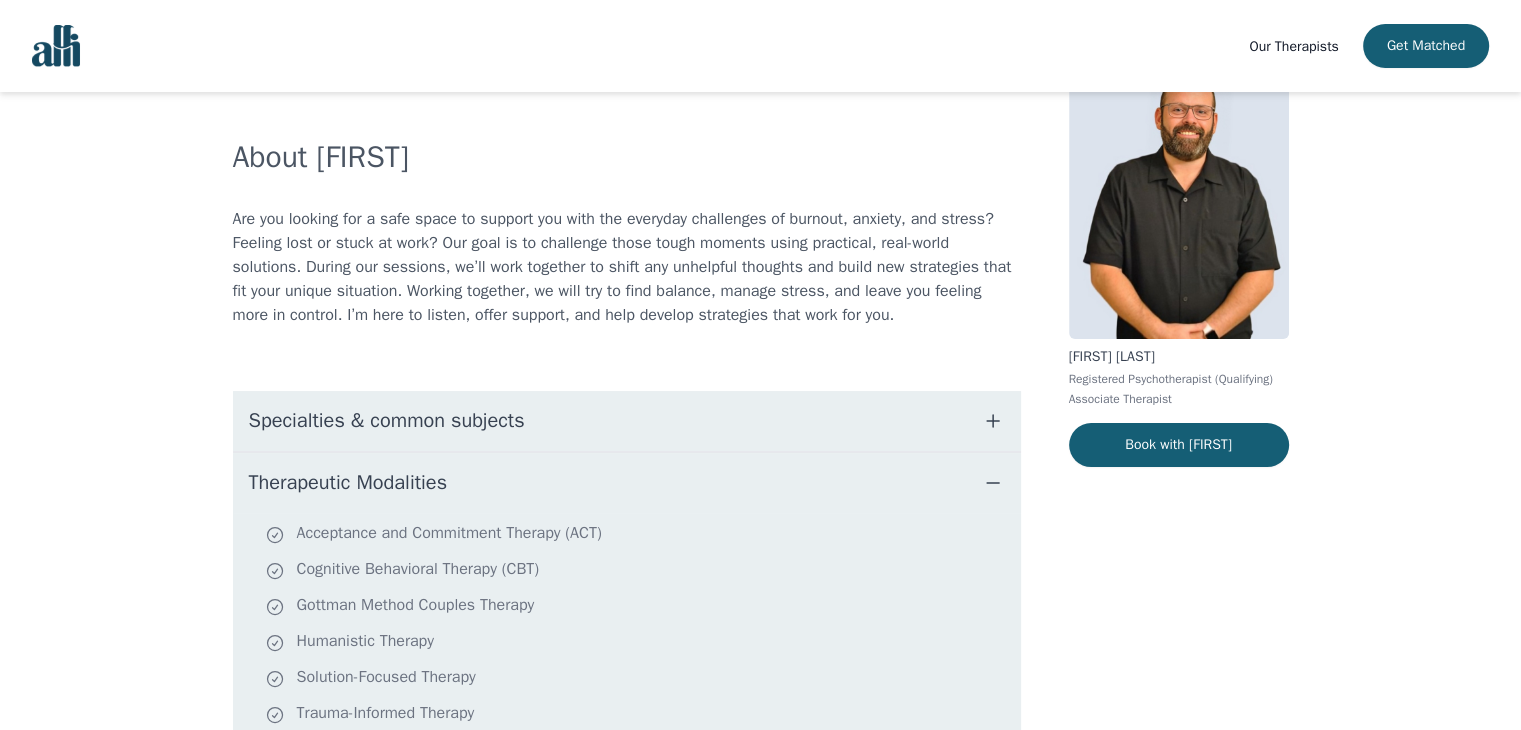 click on "Specialties & common subjects" at bounding box center [627, 421] 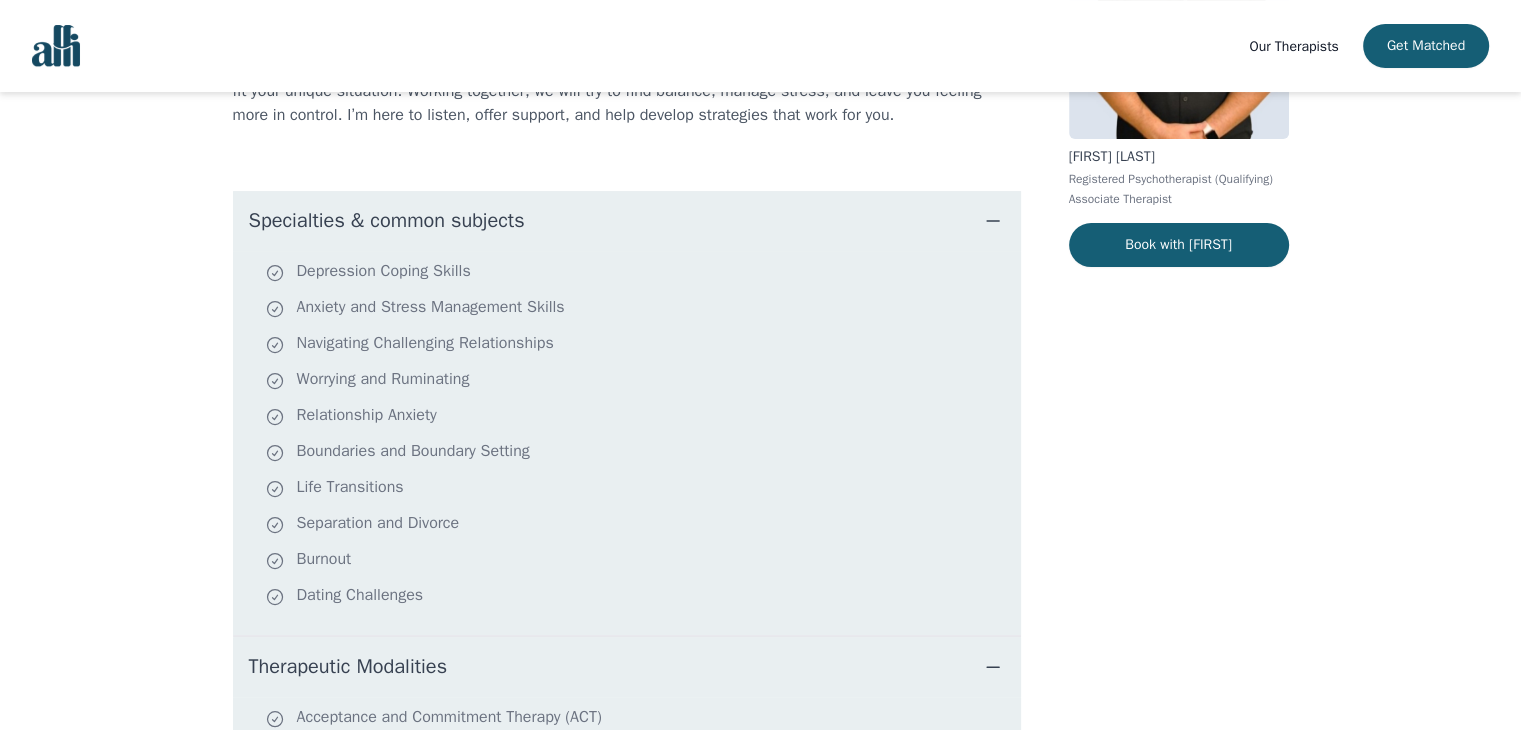 scroll, scrollTop: 189, scrollLeft: 0, axis: vertical 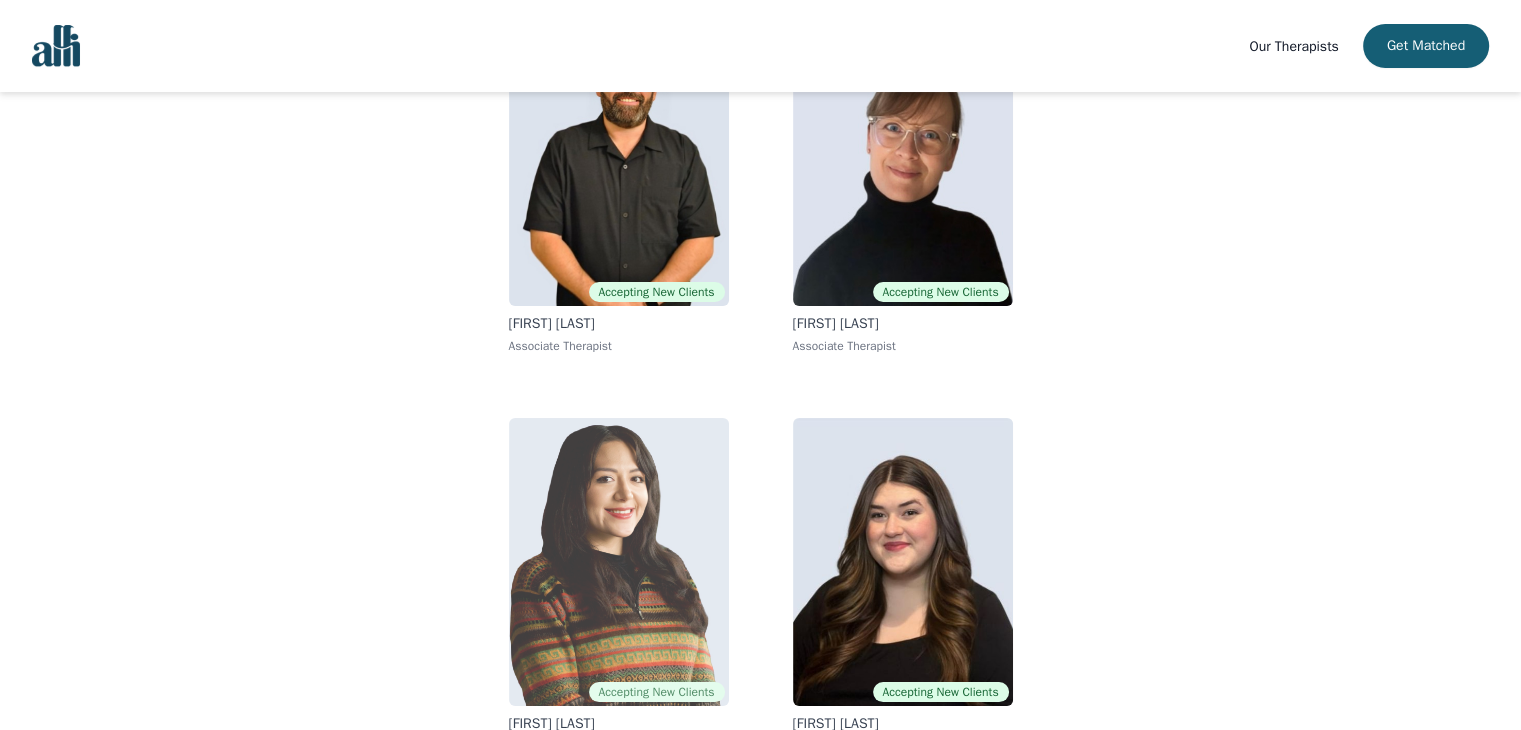 click at bounding box center [619, 562] 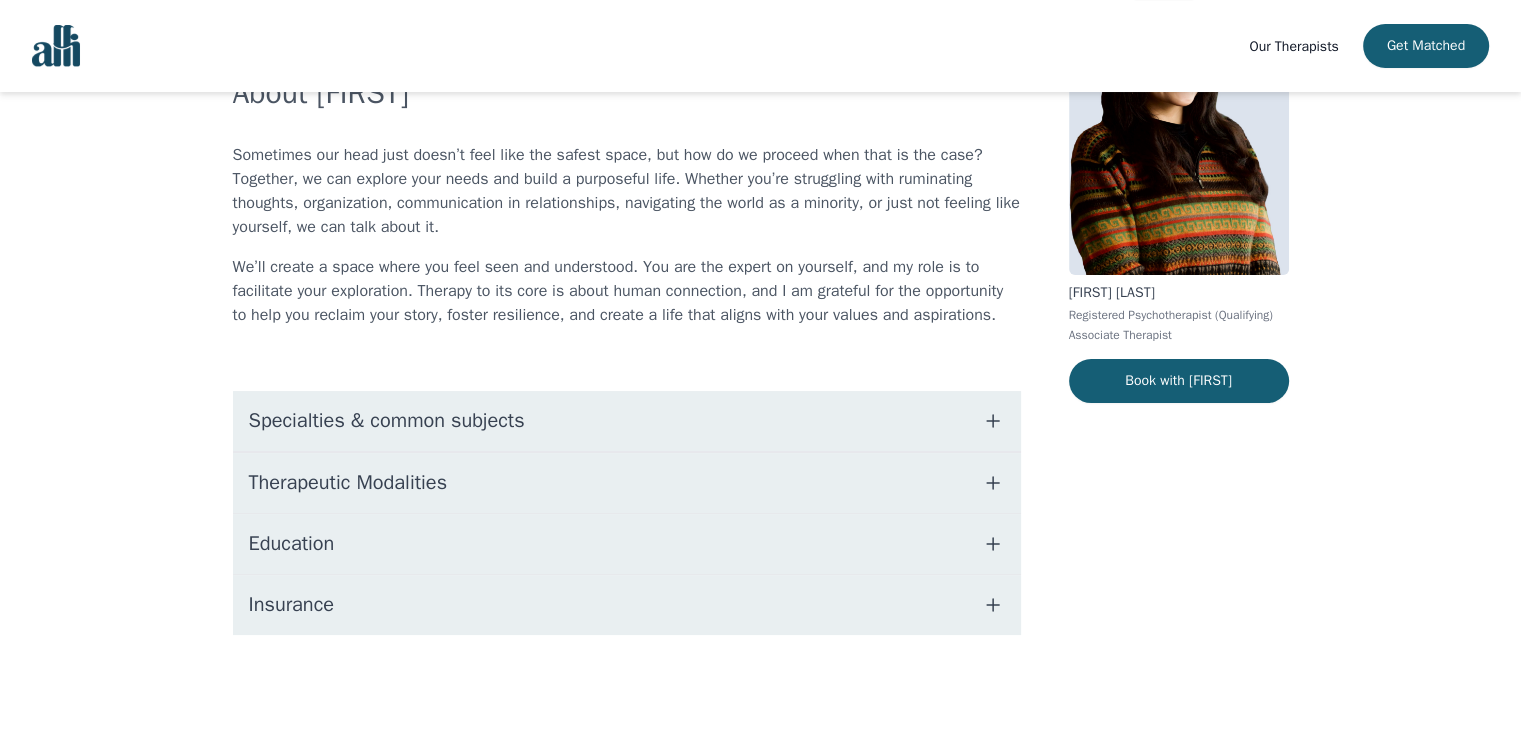 scroll, scrollTop: 0, scrollLeft: 0, axis: both 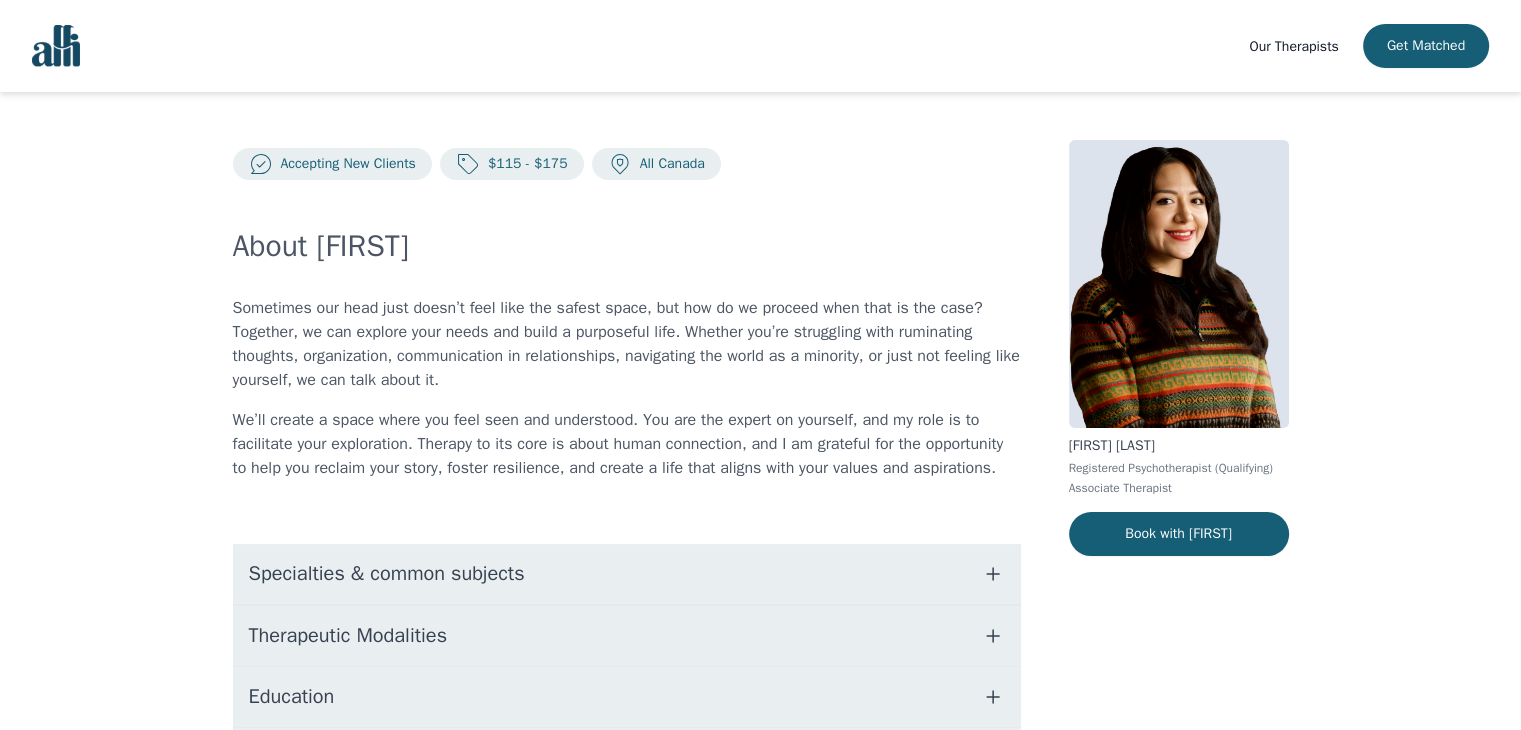 click on "Specialties & common subjects" at bounding box center [387, 574] 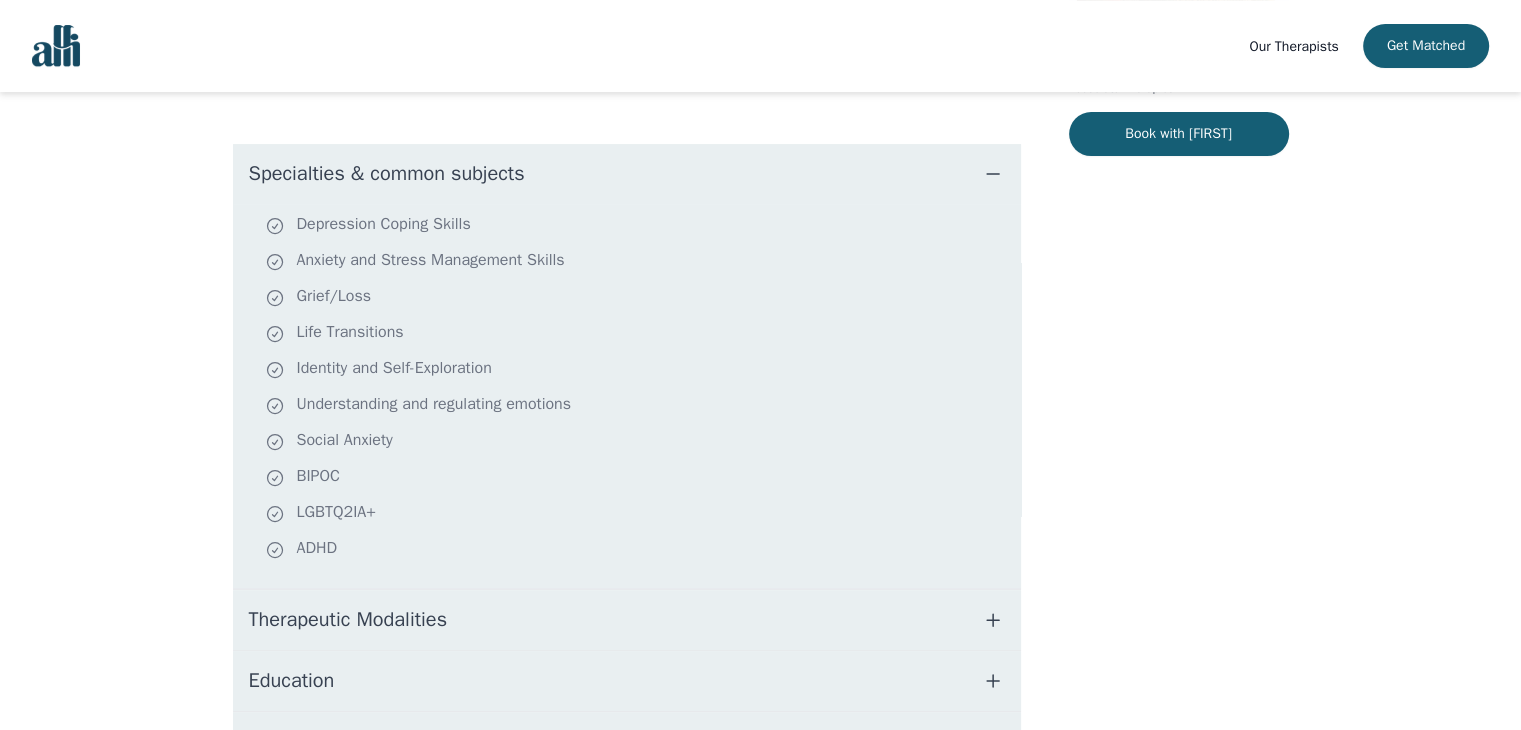 scroll, scrollTop: 500, scrollLeft: 0, axis: vertical 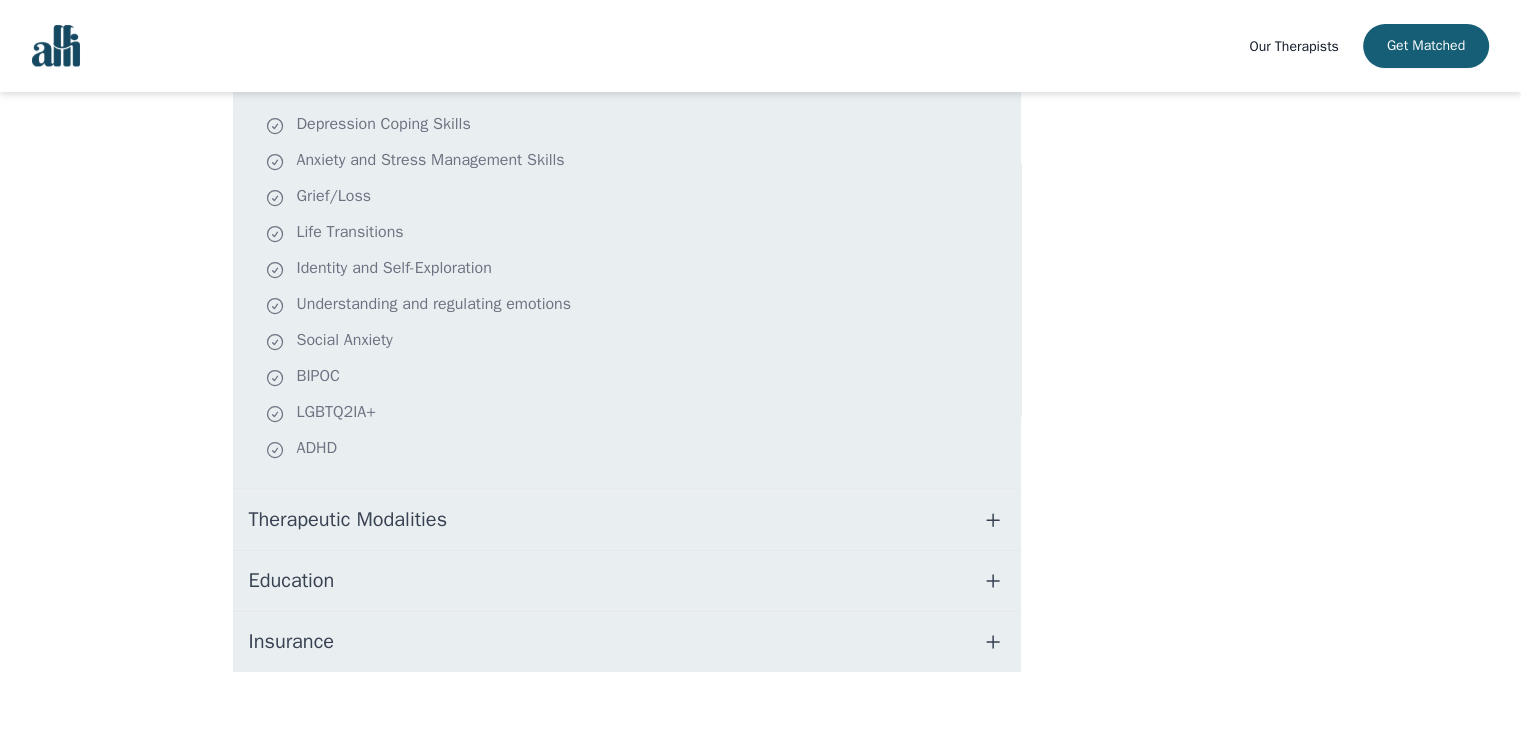 click on "Therapeutic Modalities" at bounding box center [627, 520] 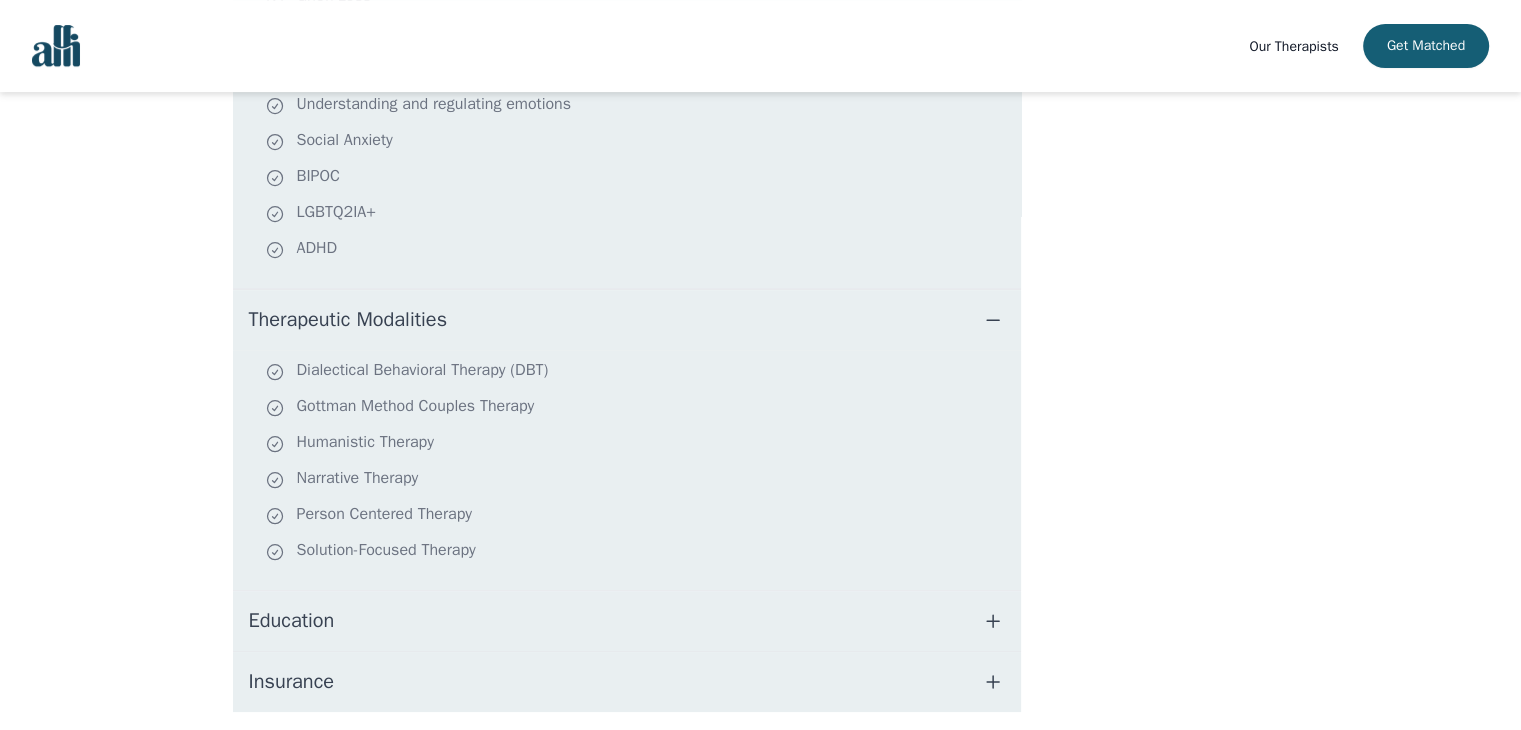 scroll, scrollTop: 777, scrollLeft: 0, axis: vertical 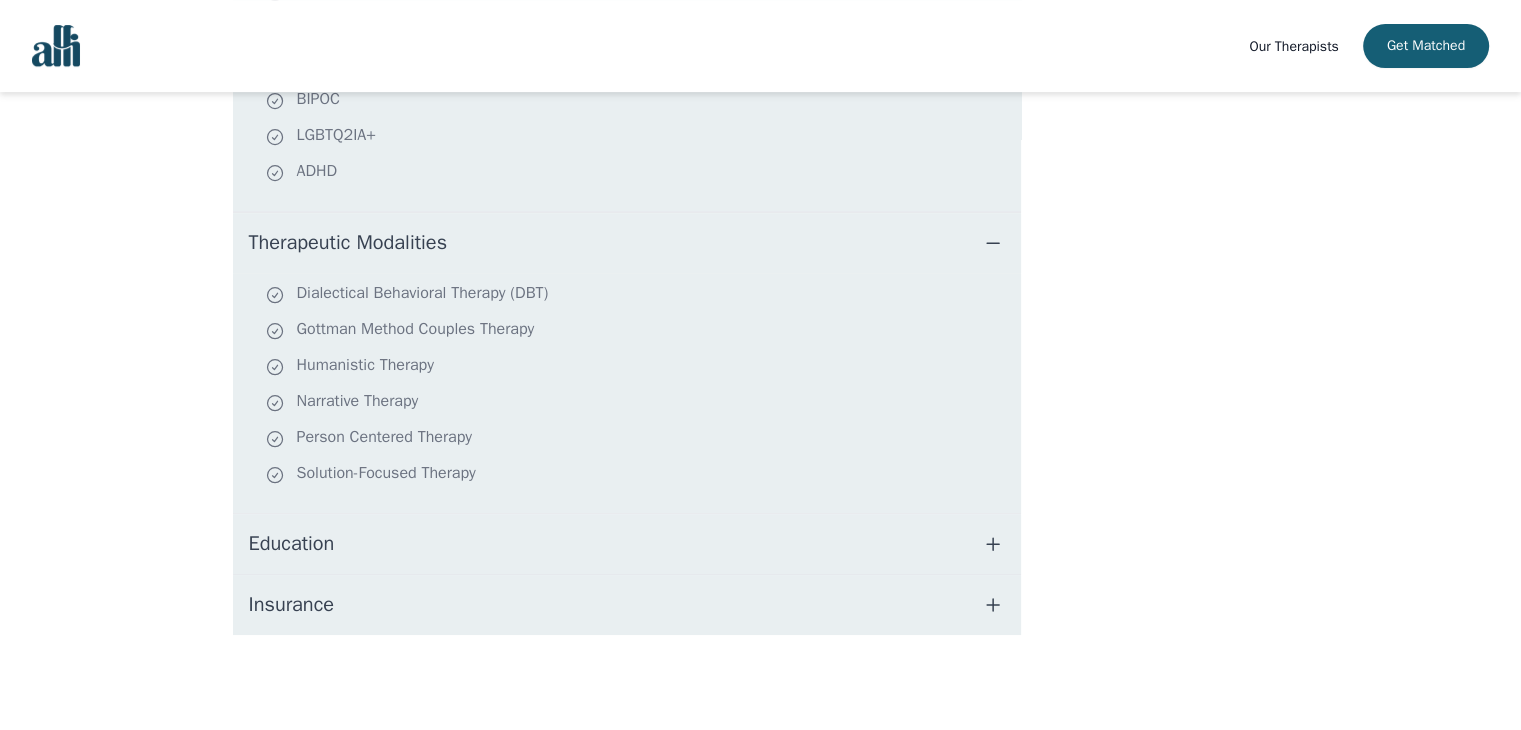 click on "Education" at bounding box center [627, 544] 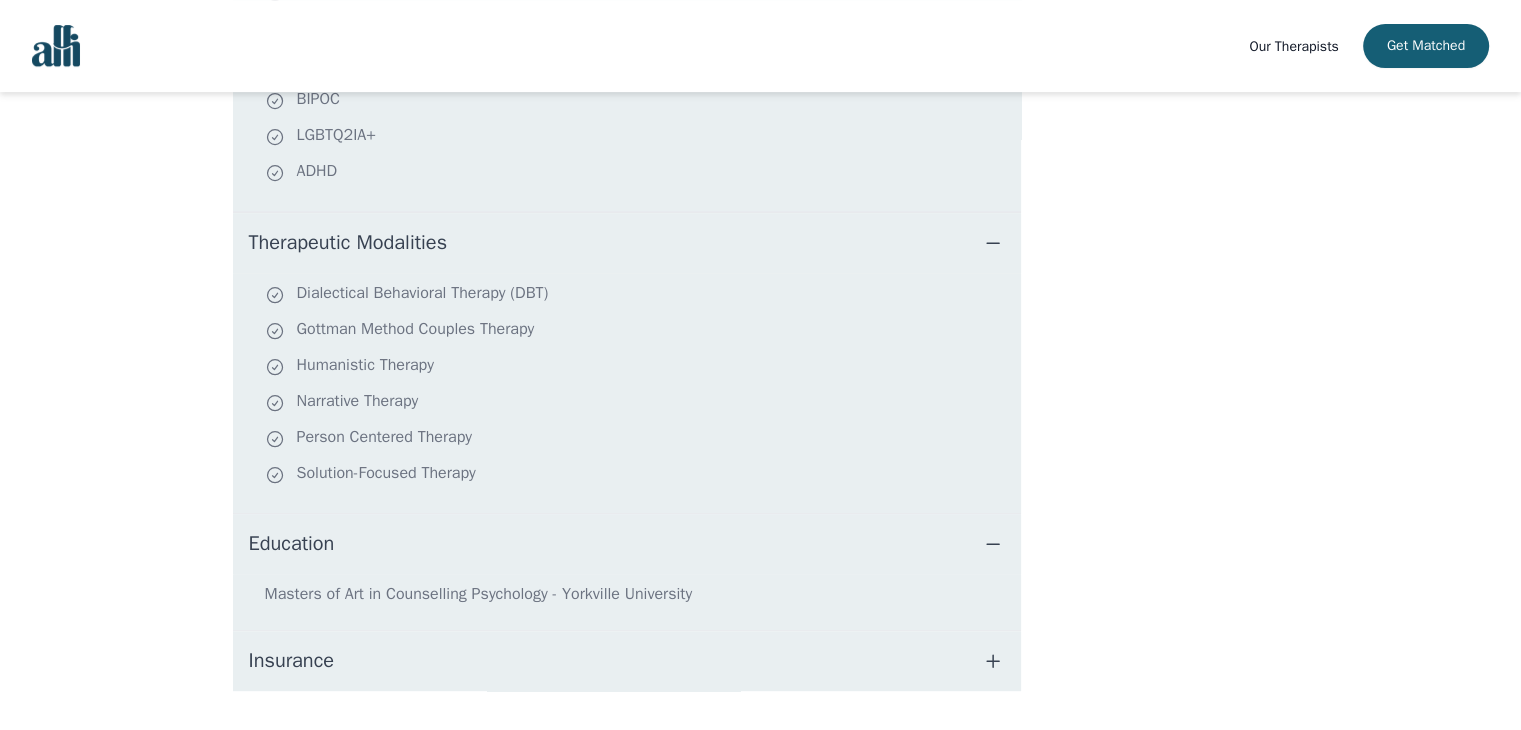 scroll, scrollTop: 833, scrollLeft: 0, axis: vertical 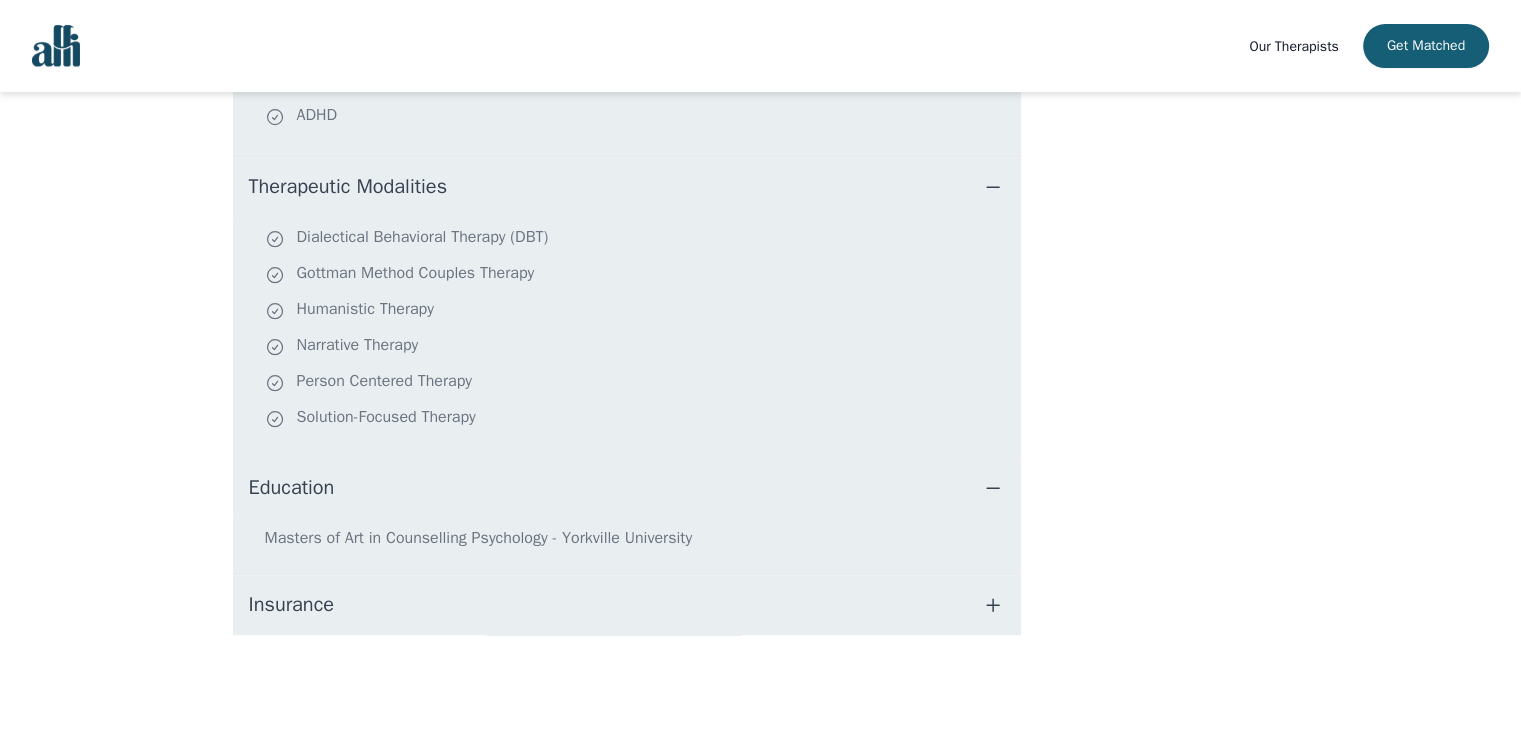 click on "Insurance" at bounding box center [627, 605] 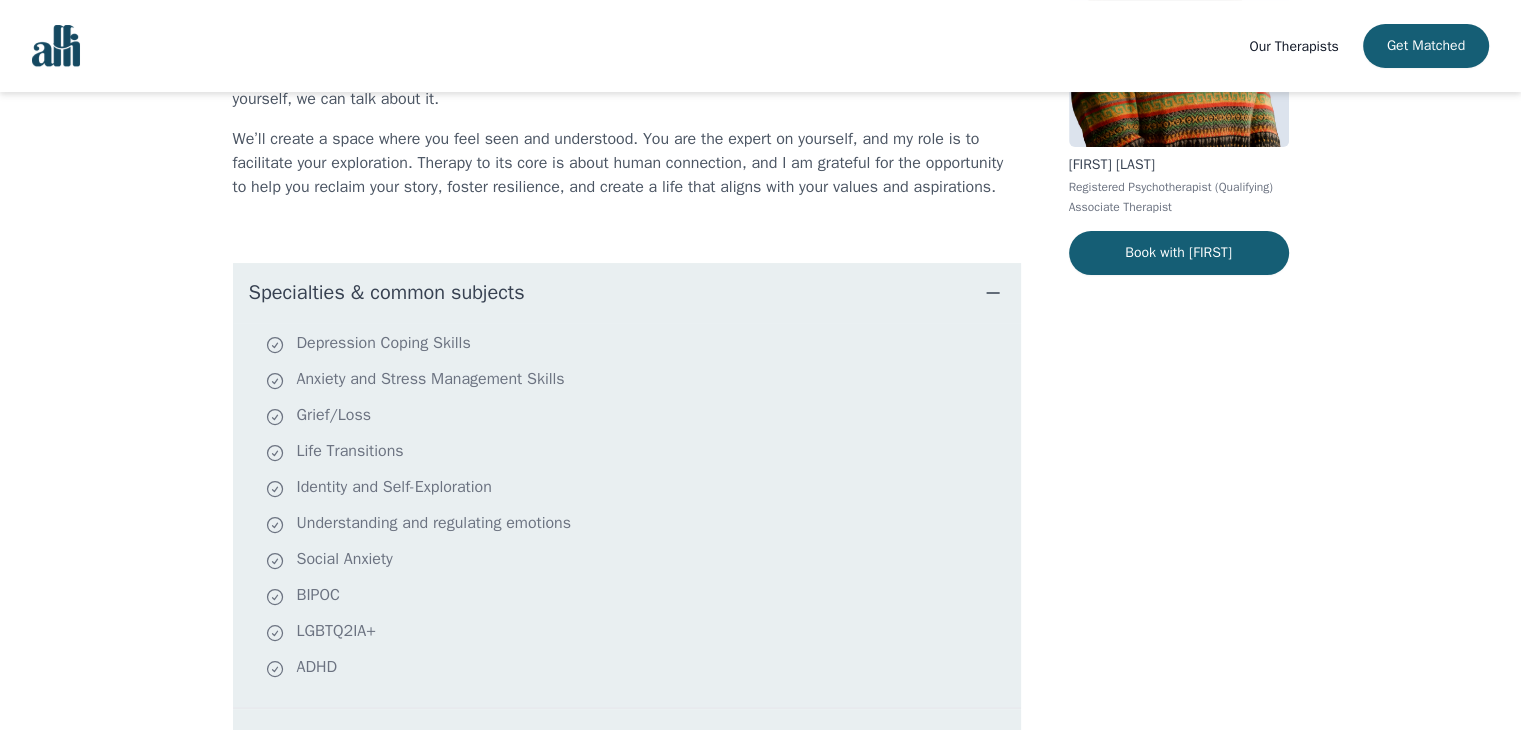scroll, scrollTop: 0, scrollLeft: 0, axis: both 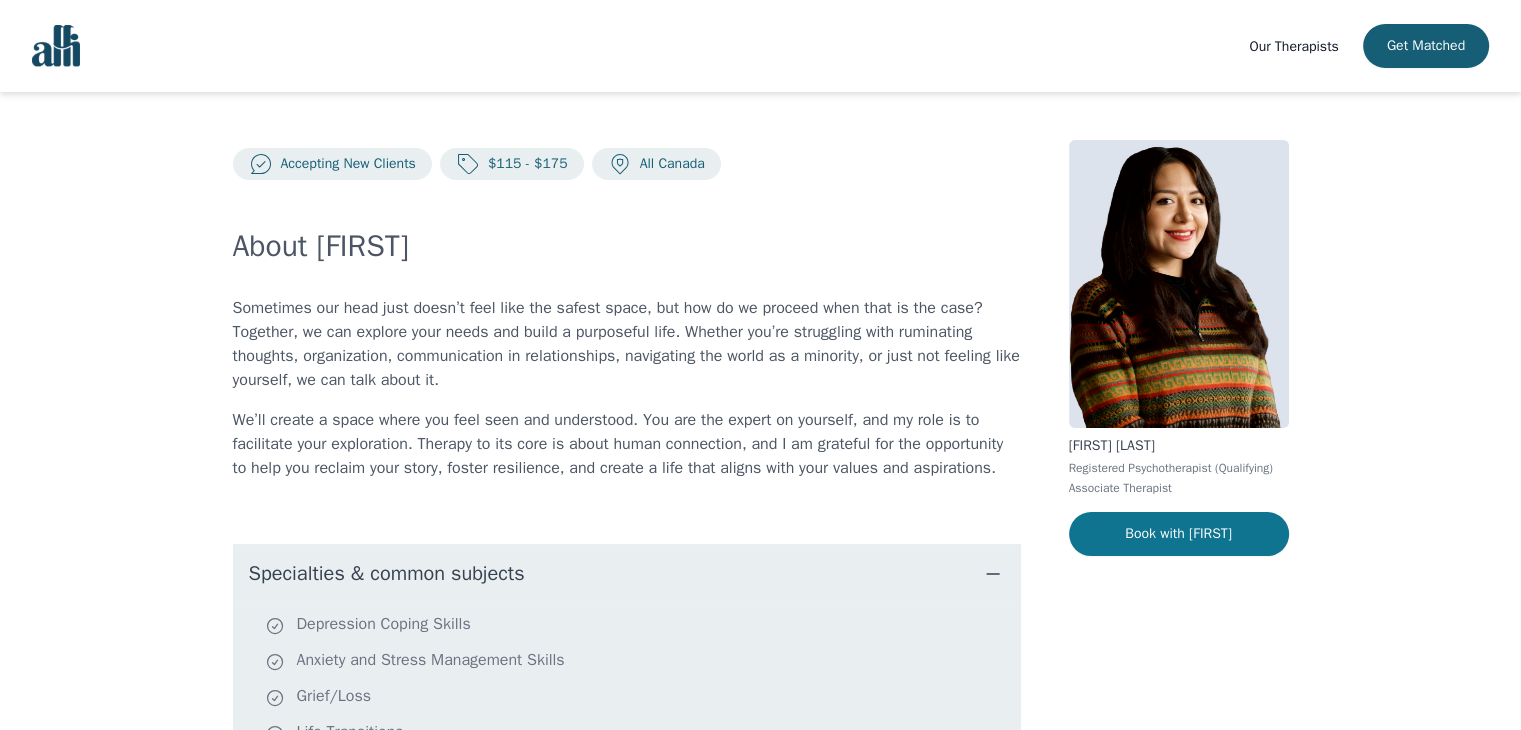 click on "Book with [FIRST]" at bounding box center [1179, 534] 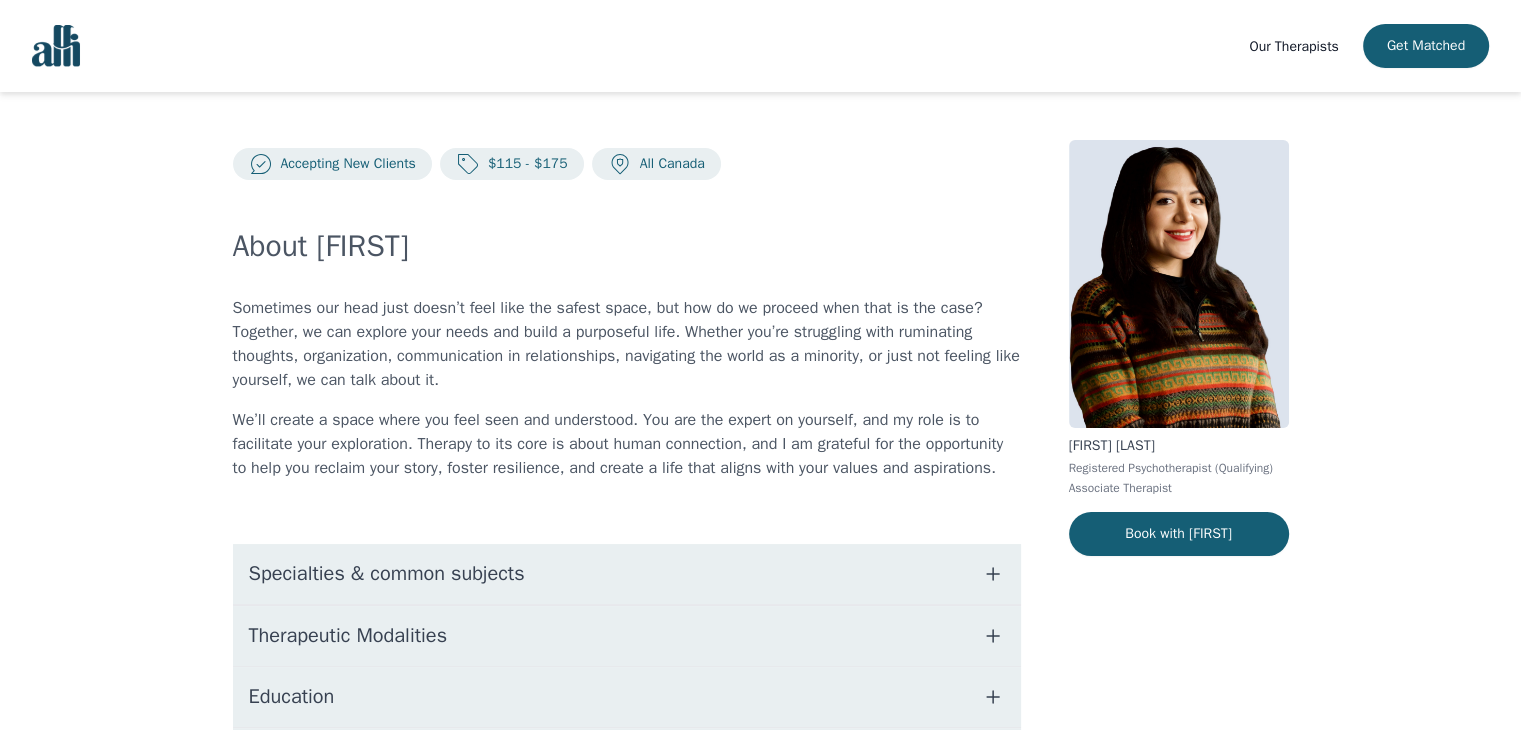 scroll, scrollTop: 153, scrollLeft: 0, axis: vertical 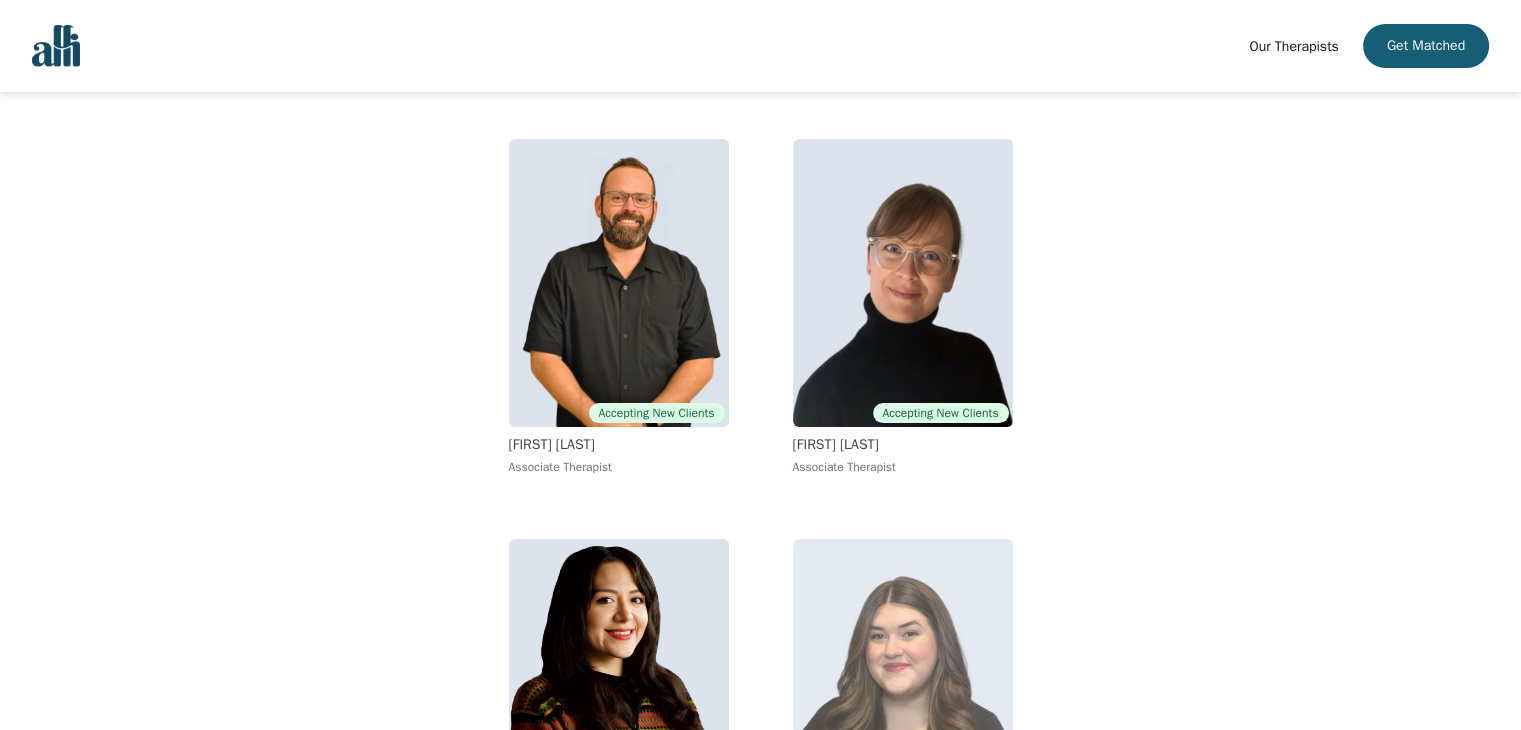 click at bounding box center [903, 683] 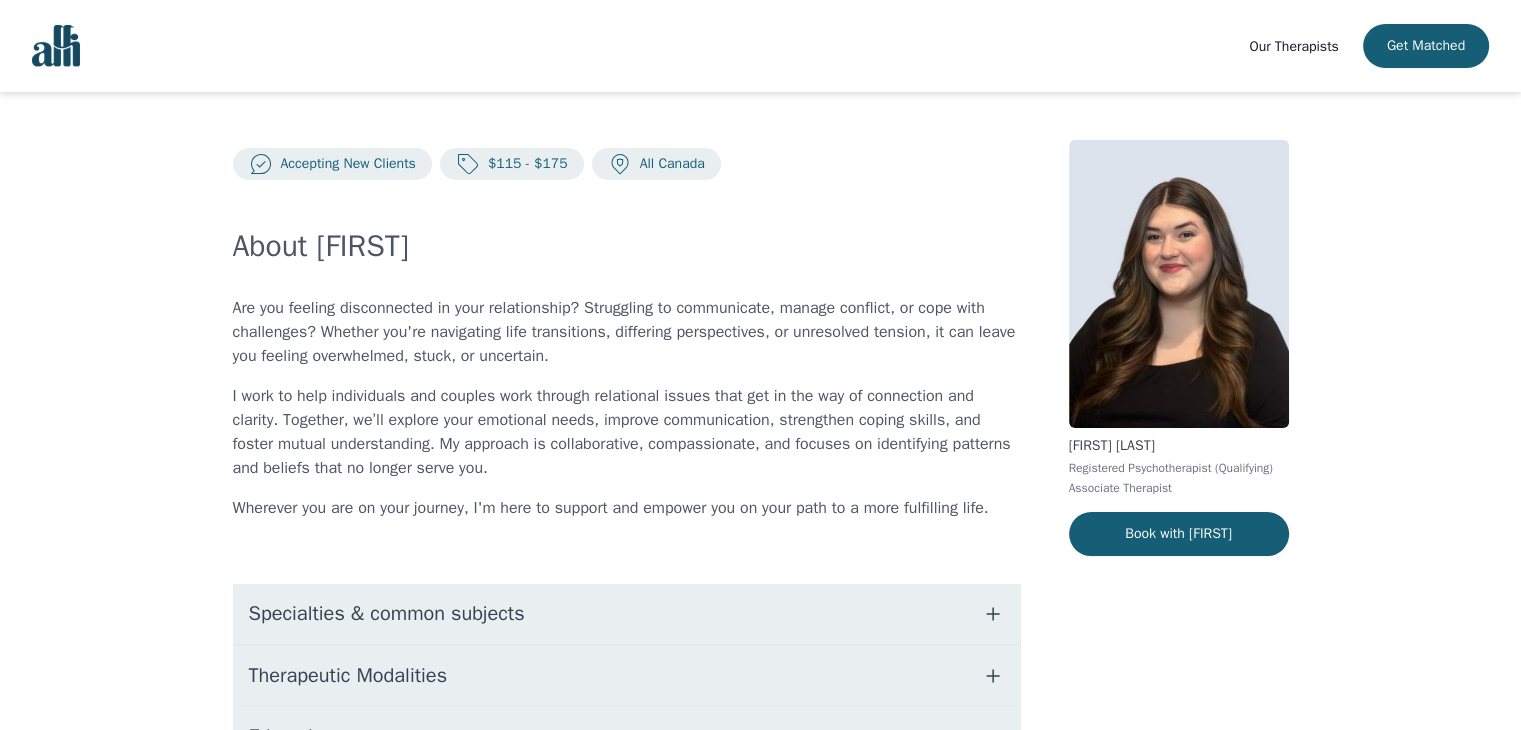 scroll, scrollTop: 193, scrollLeft: 0, axis: vertical 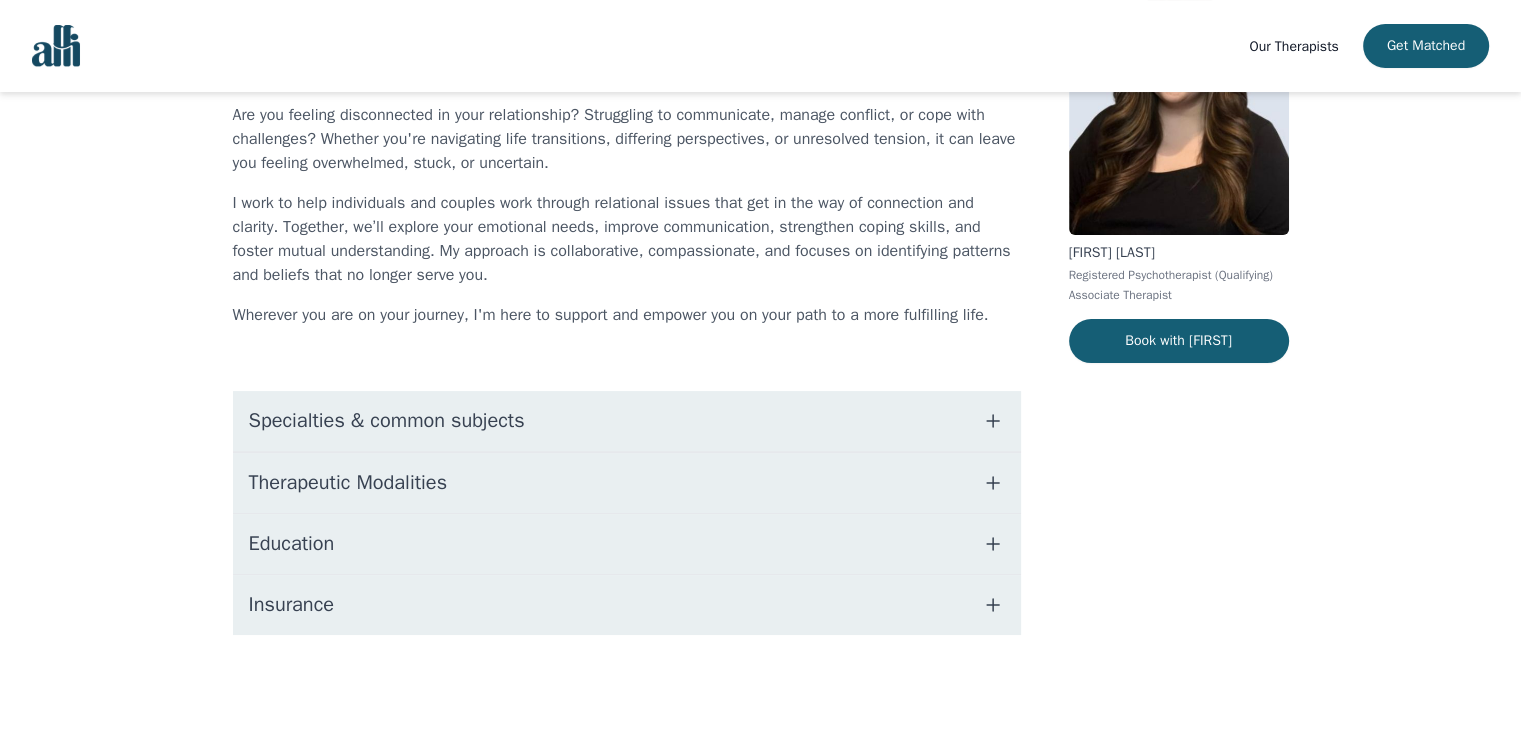click on "Specialties & common subjects" at bounding box center [387, 421] 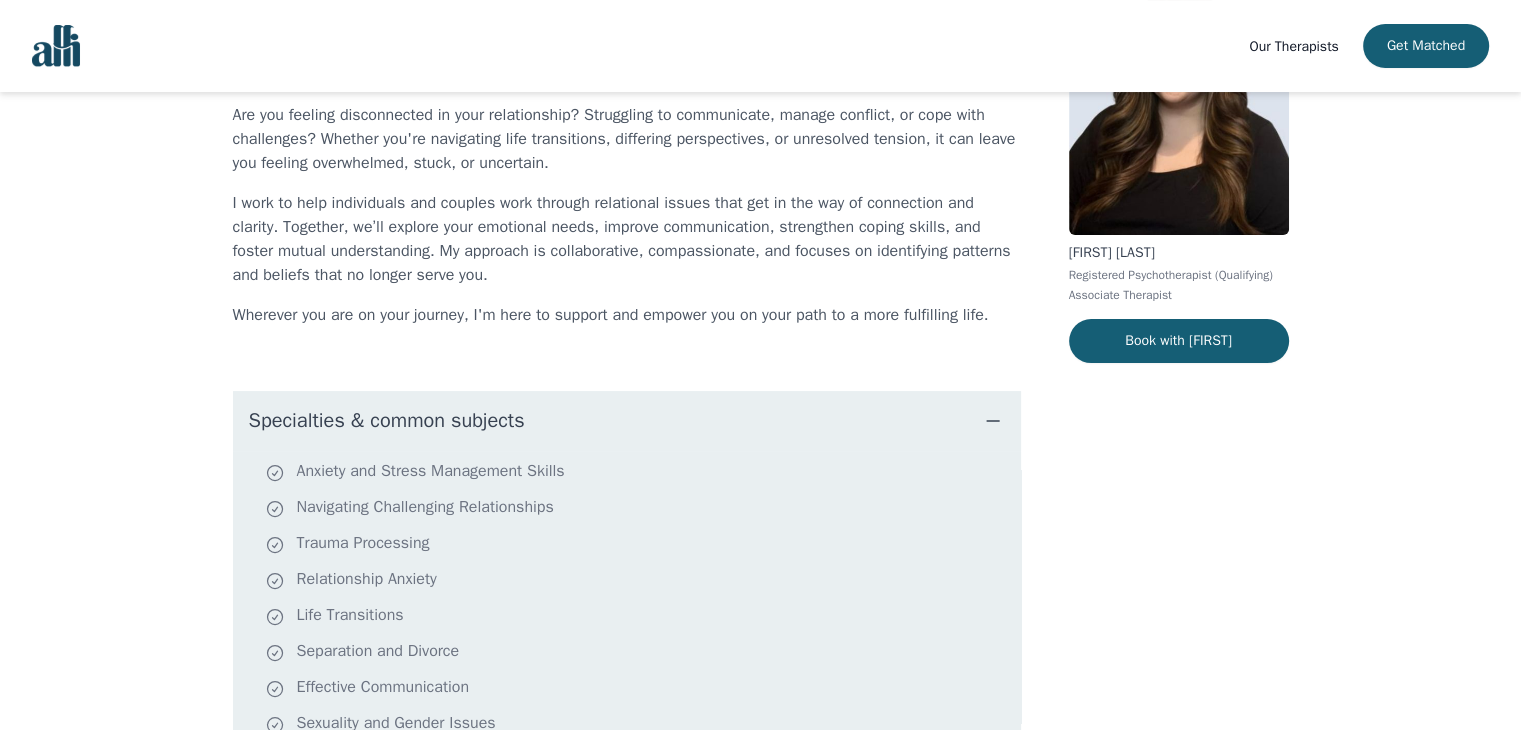 scroll, scrollTop: 493, scrollLeft: 0, axis: vertical 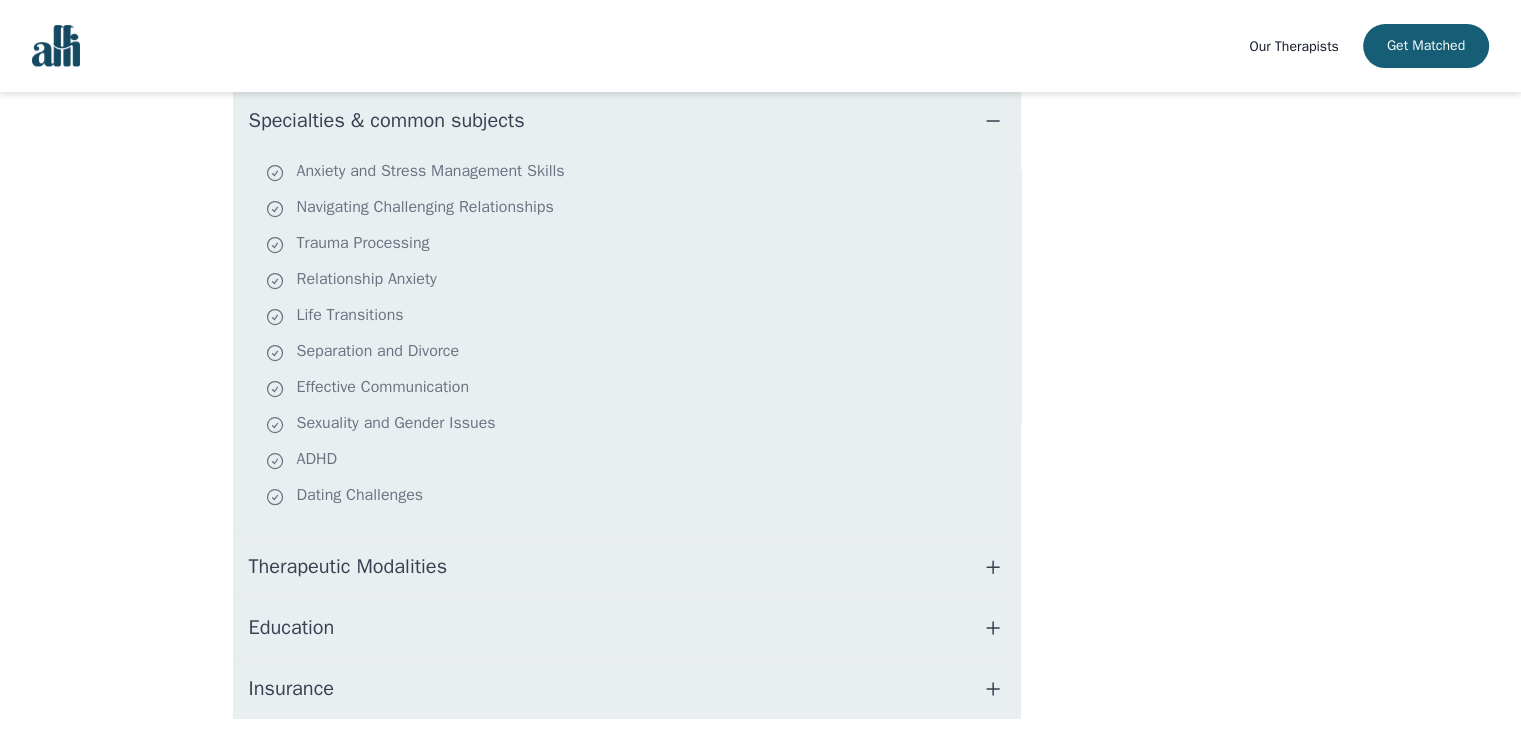 click on "Therapeutic Modalities" at bounding box center [627, 567] 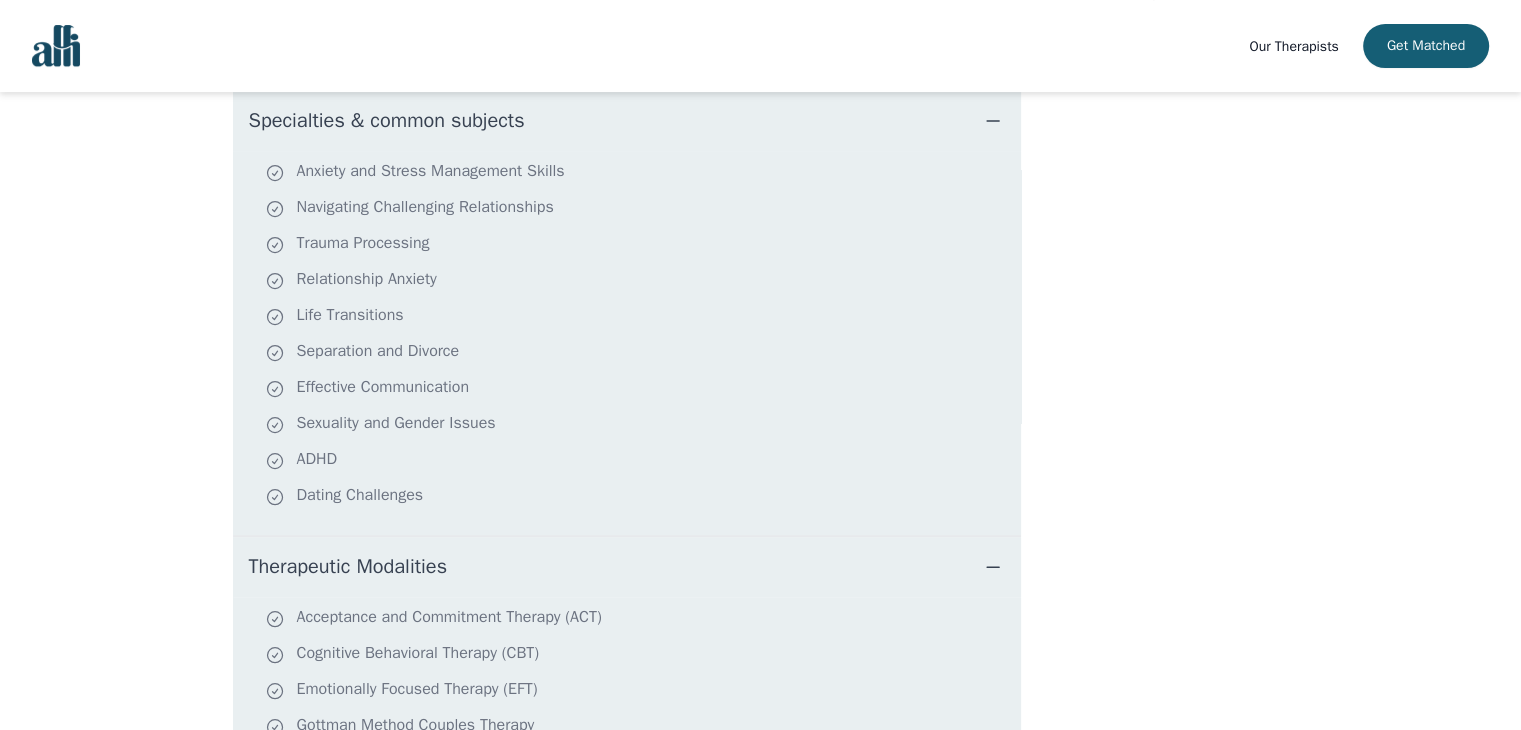 scroll, scrollTop: 817, scrollLeft: 0, axis: vertical 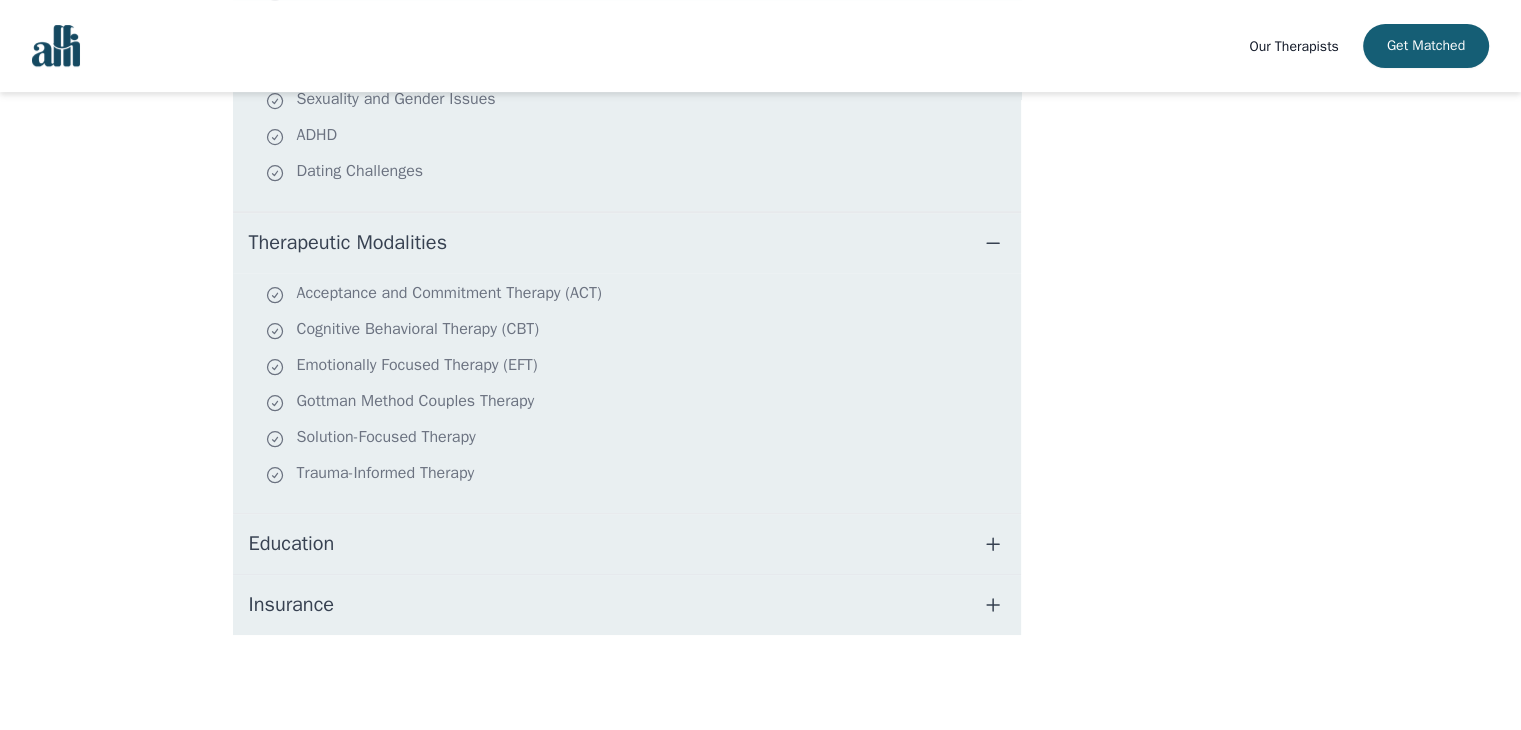 click on "Education" at bounding box center [627, 544] 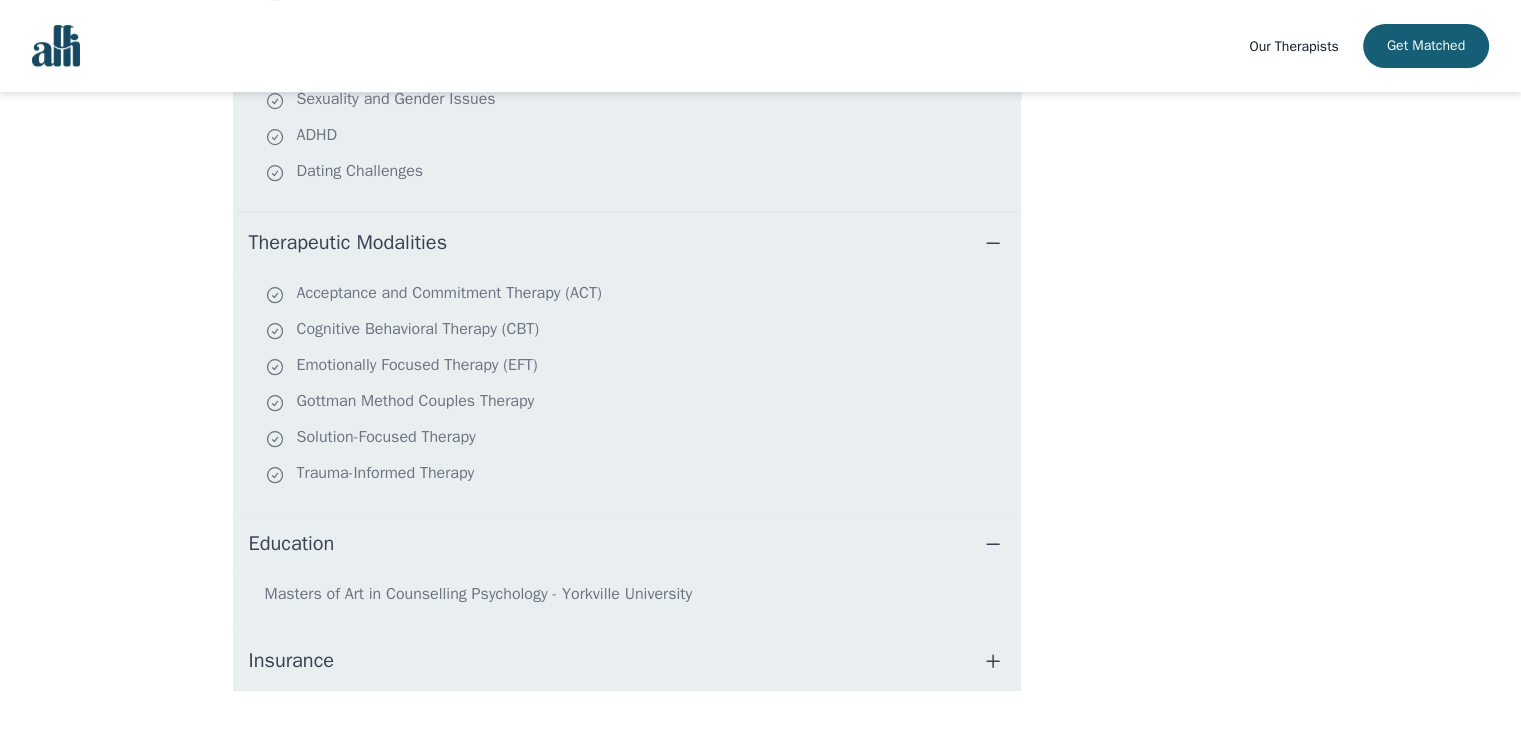 click on "Insurance" at bounding box center [627, 661] 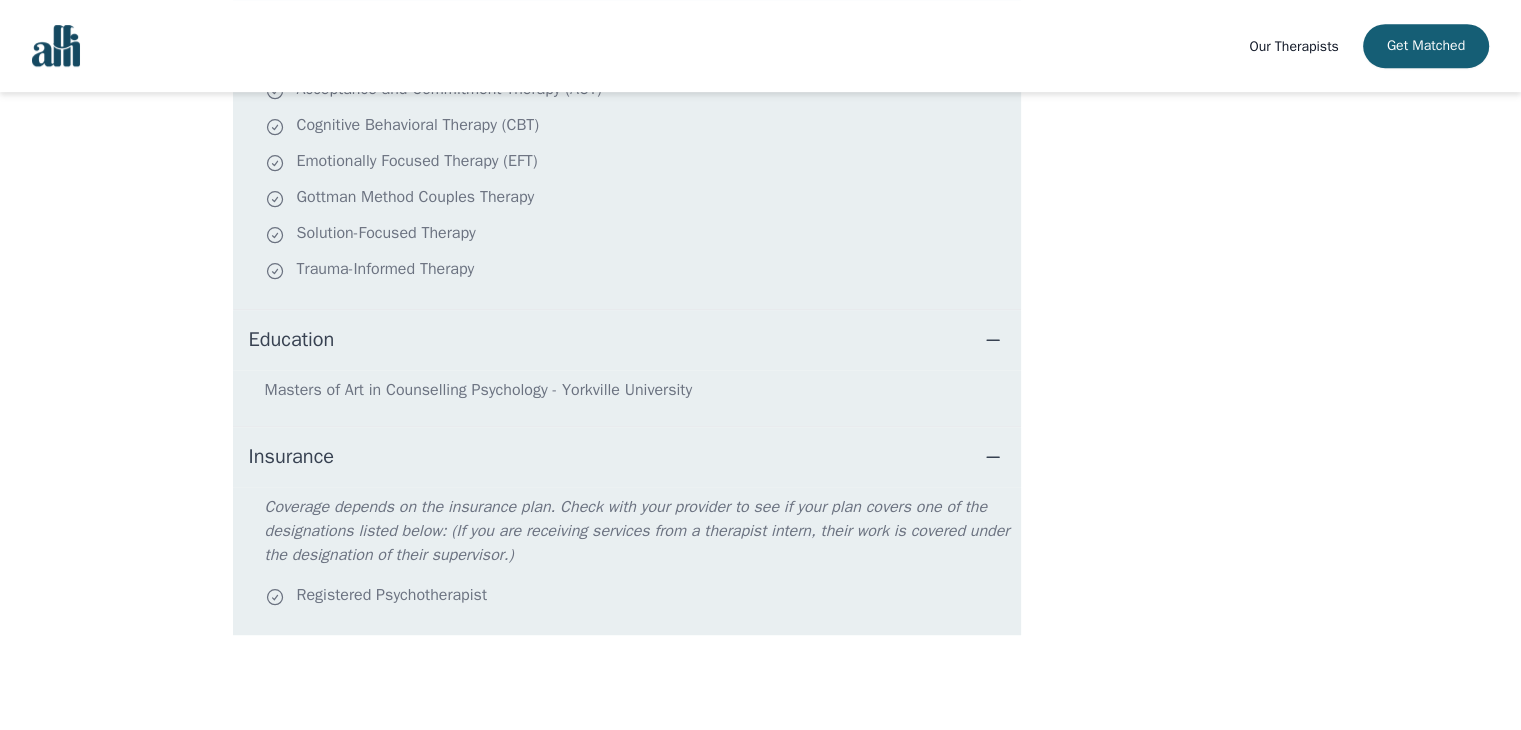 scroll, scrollTop: 321, scrollLeft: 0, axis: vertical 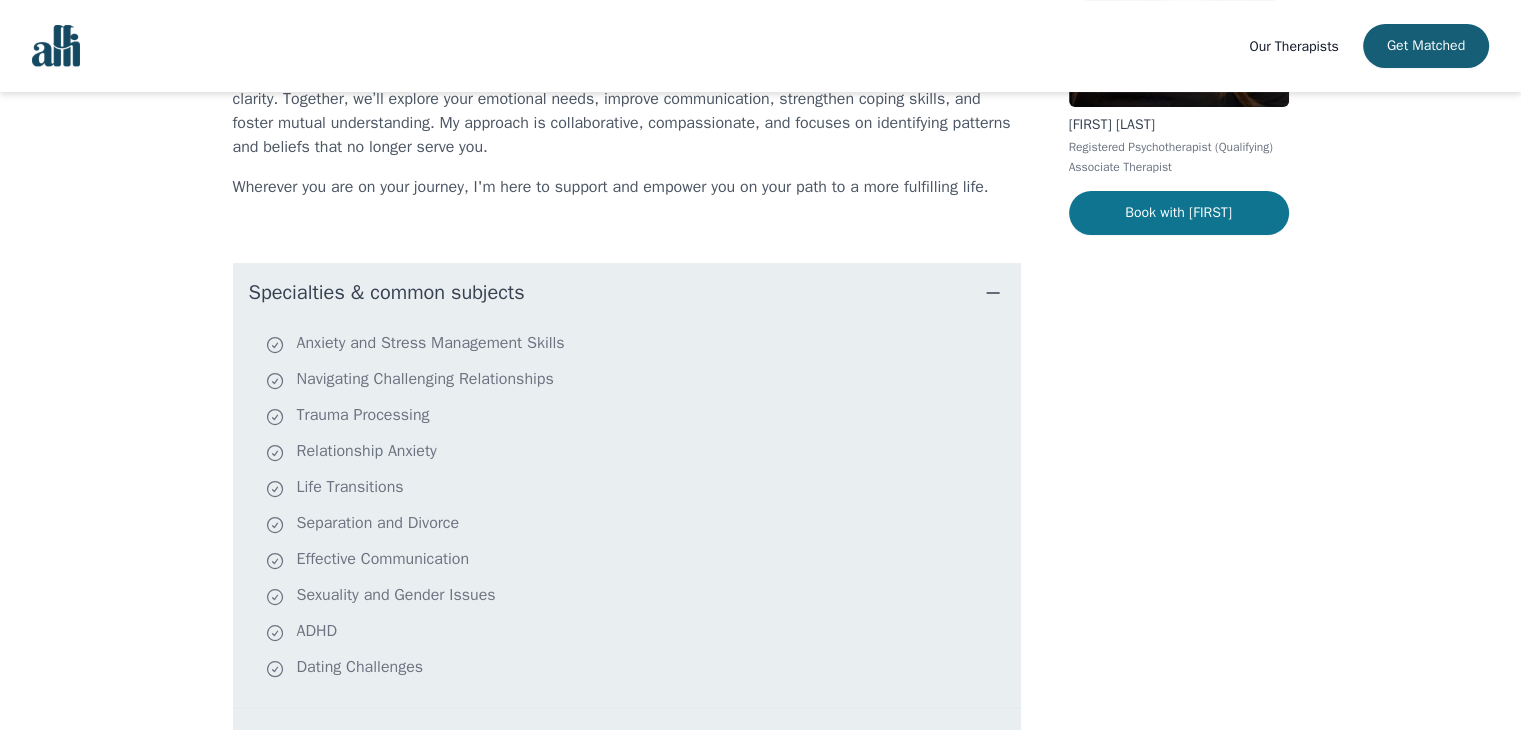 click on "Book with [FIRST]" at bounding box center (1179, 213) 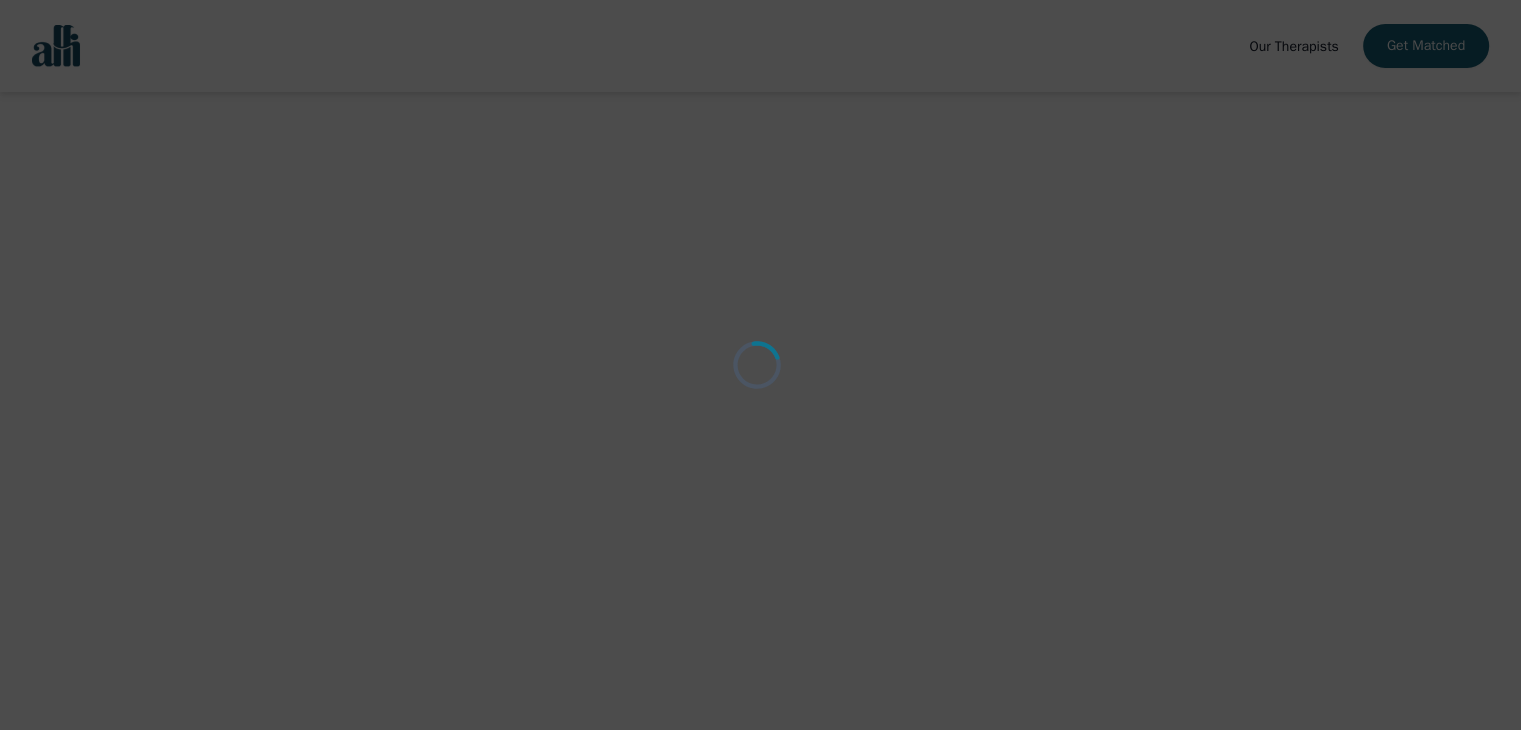 scroll, scrollTop: 0, scrollLeft: 0, axis: both 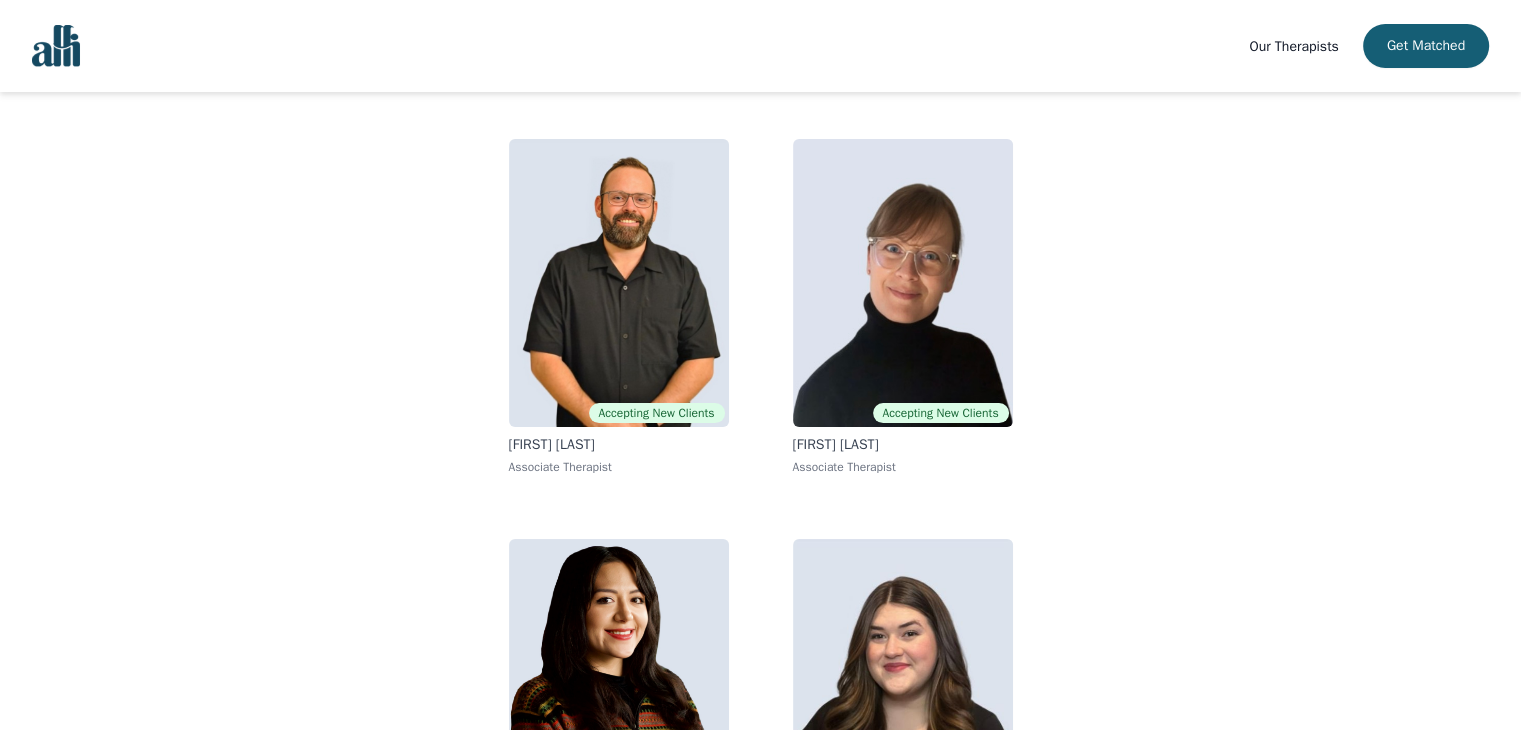 click on "Accepting New Clients [FIRST] [LAST] Associate Therapist Accepting New Clients [FIRST] [LAST] Associate Therapist Accepting New Clients [FIRST] [LAST] Associate Therapist Accepting New Clients [FIRST] [LAST] Associate Therapist" at bounding box center (761, 507) 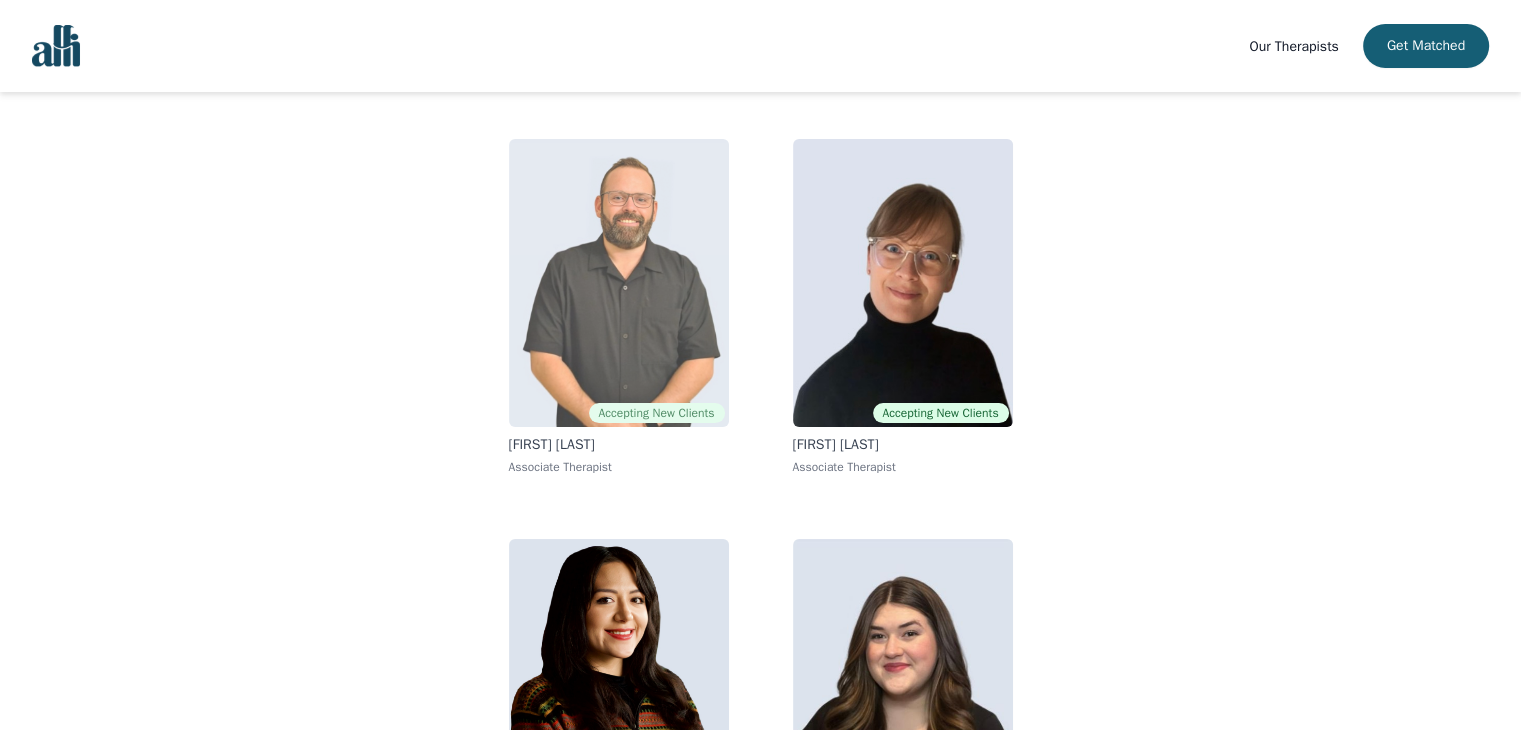 click at bounding box center [619, 283] 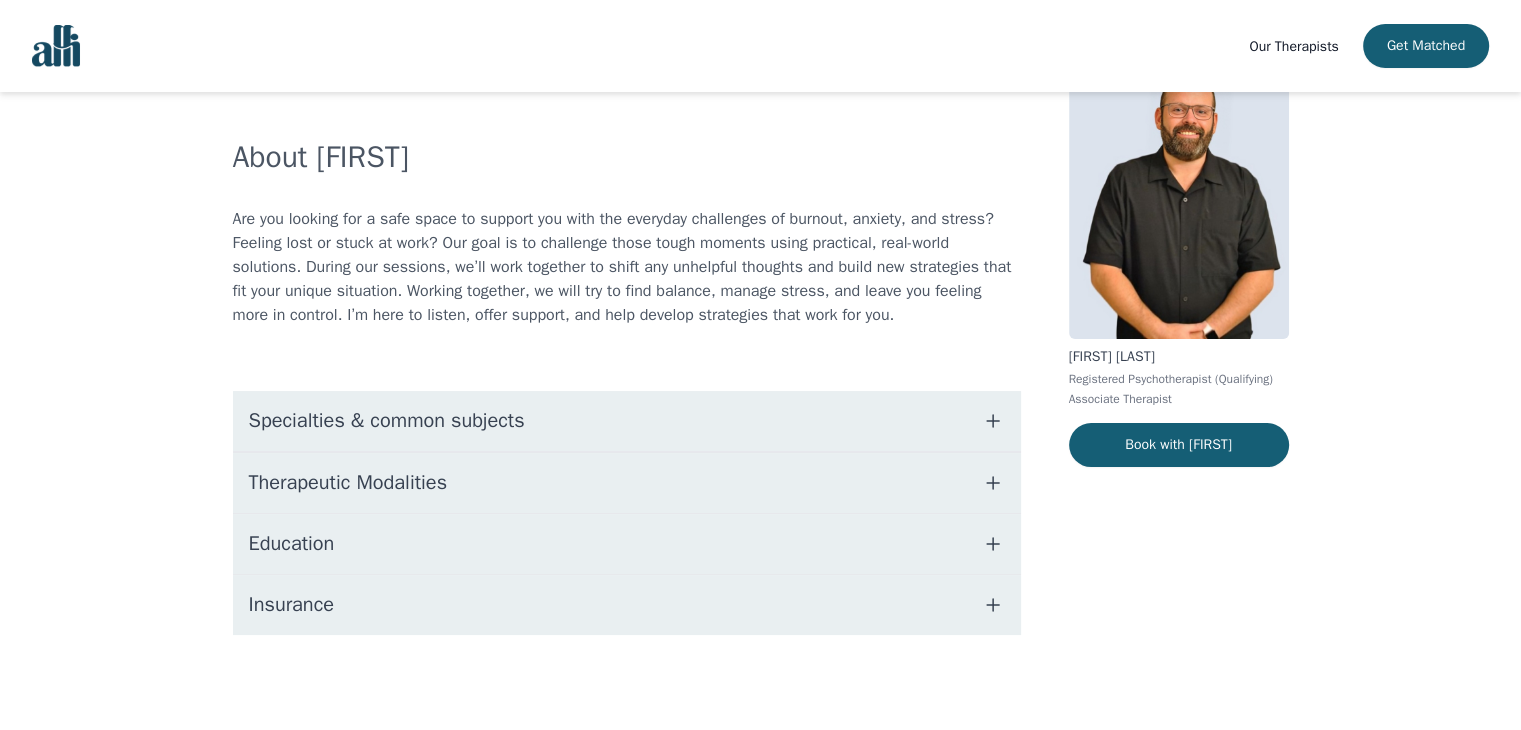 scroll, scrollTop: 0, scrollLeft: 0, axis: both 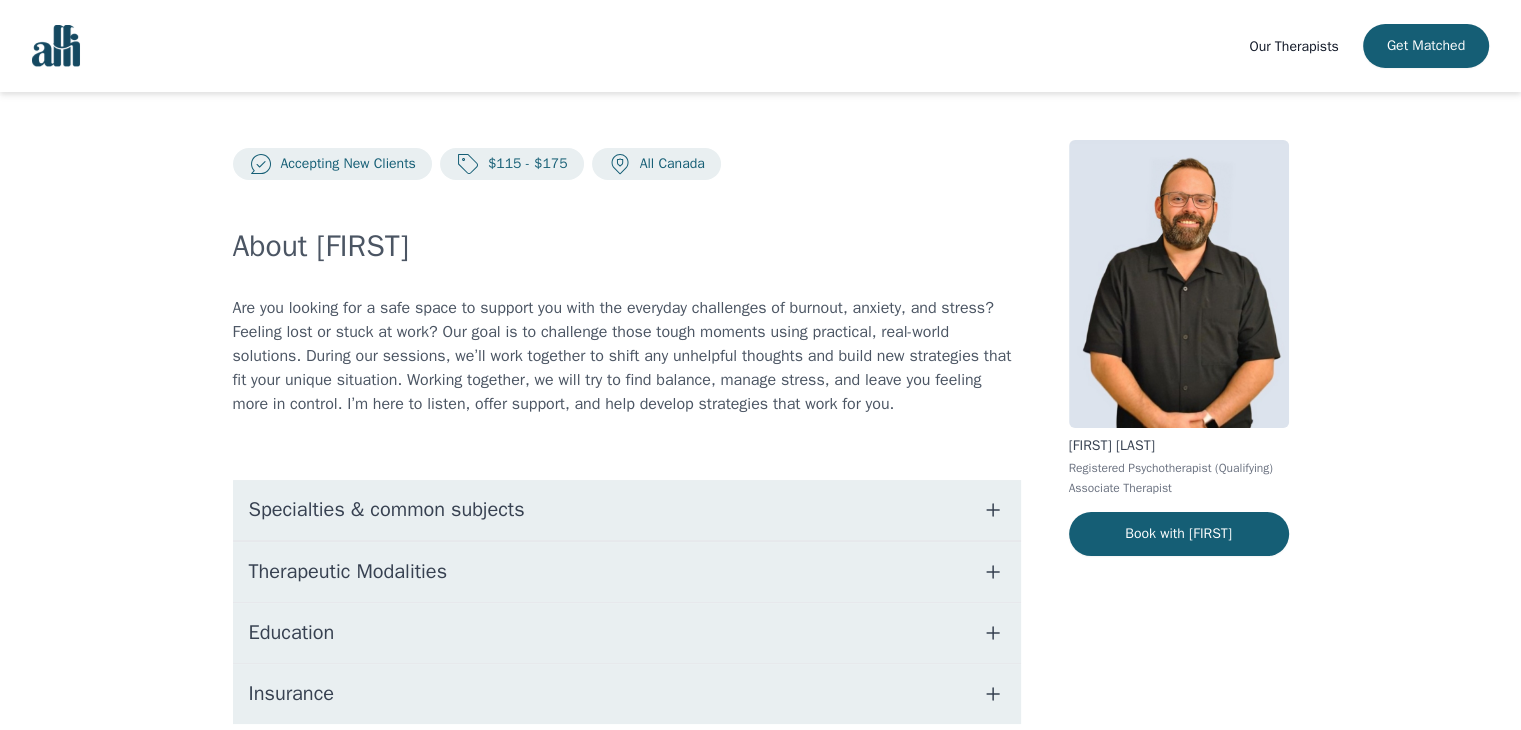 click on "Therapeutic Modalities" at bounding box center (627, 572) 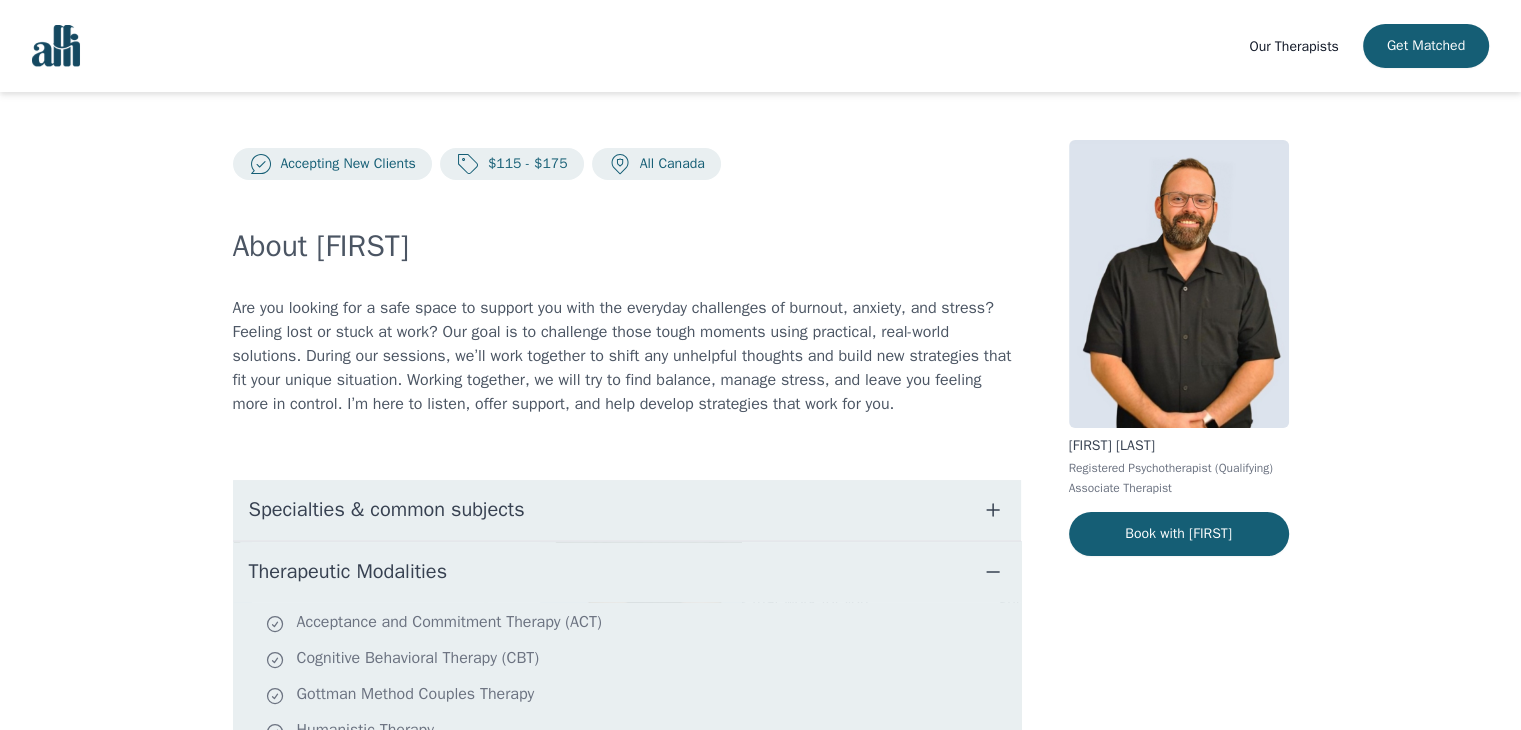 scroll, scrollTop: 300, scrollLeft: 0, axis: vertical 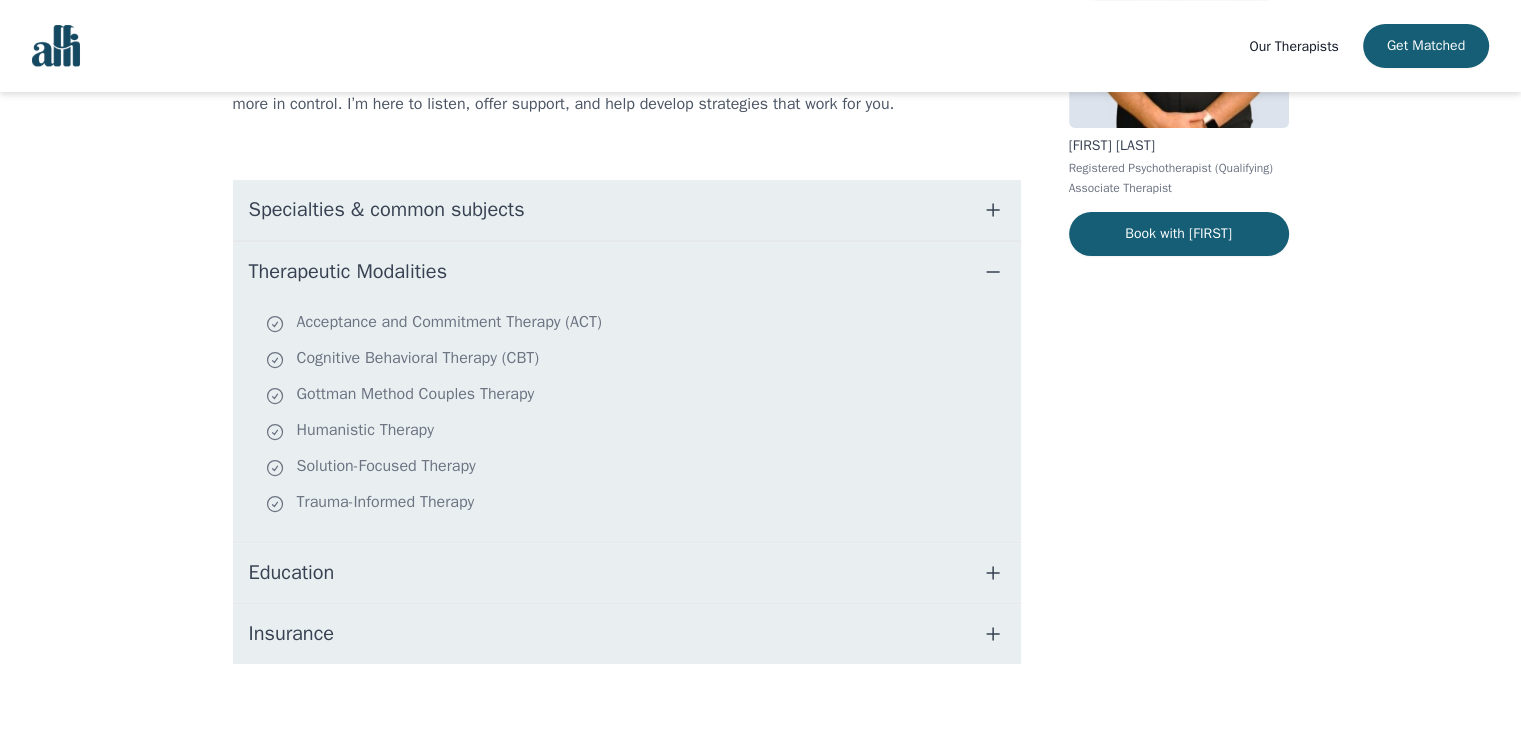 click on "Education" at bounding box center (627, 573) 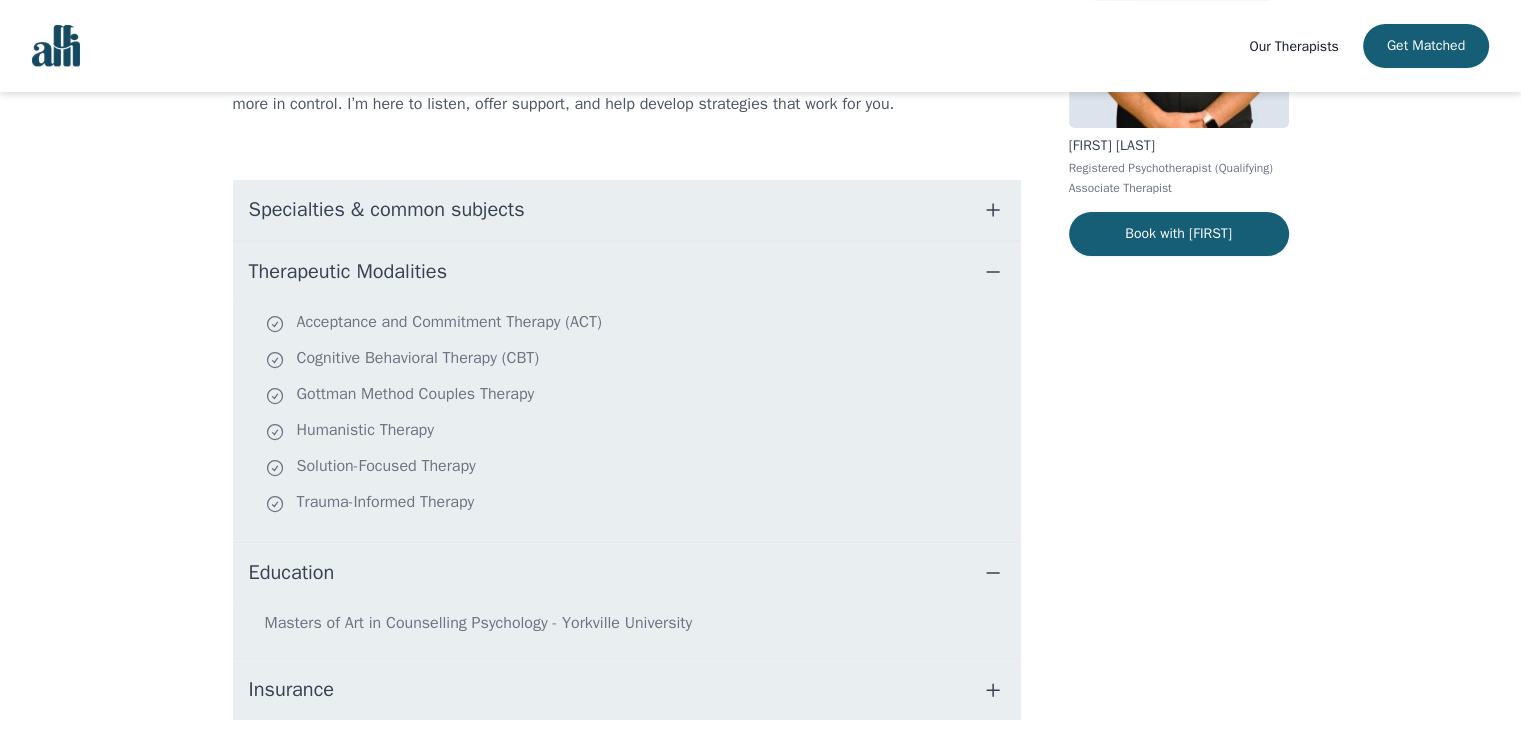 scroll, scrollTop: 385, scrollLeft: 0, axis: vertical 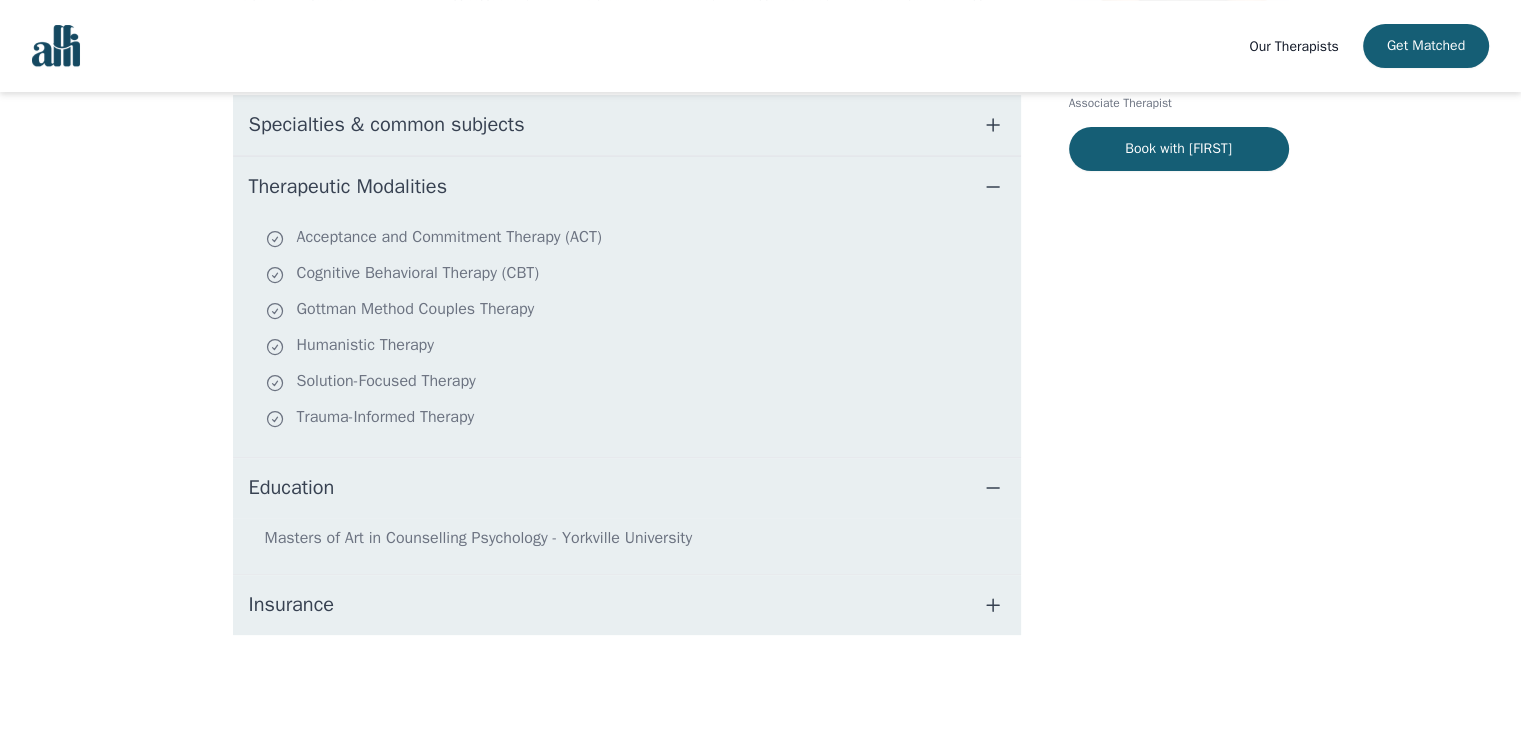 click on "Masters of Art in Counselling Psychology - Yorkville University" at bounding box center [627, 546] 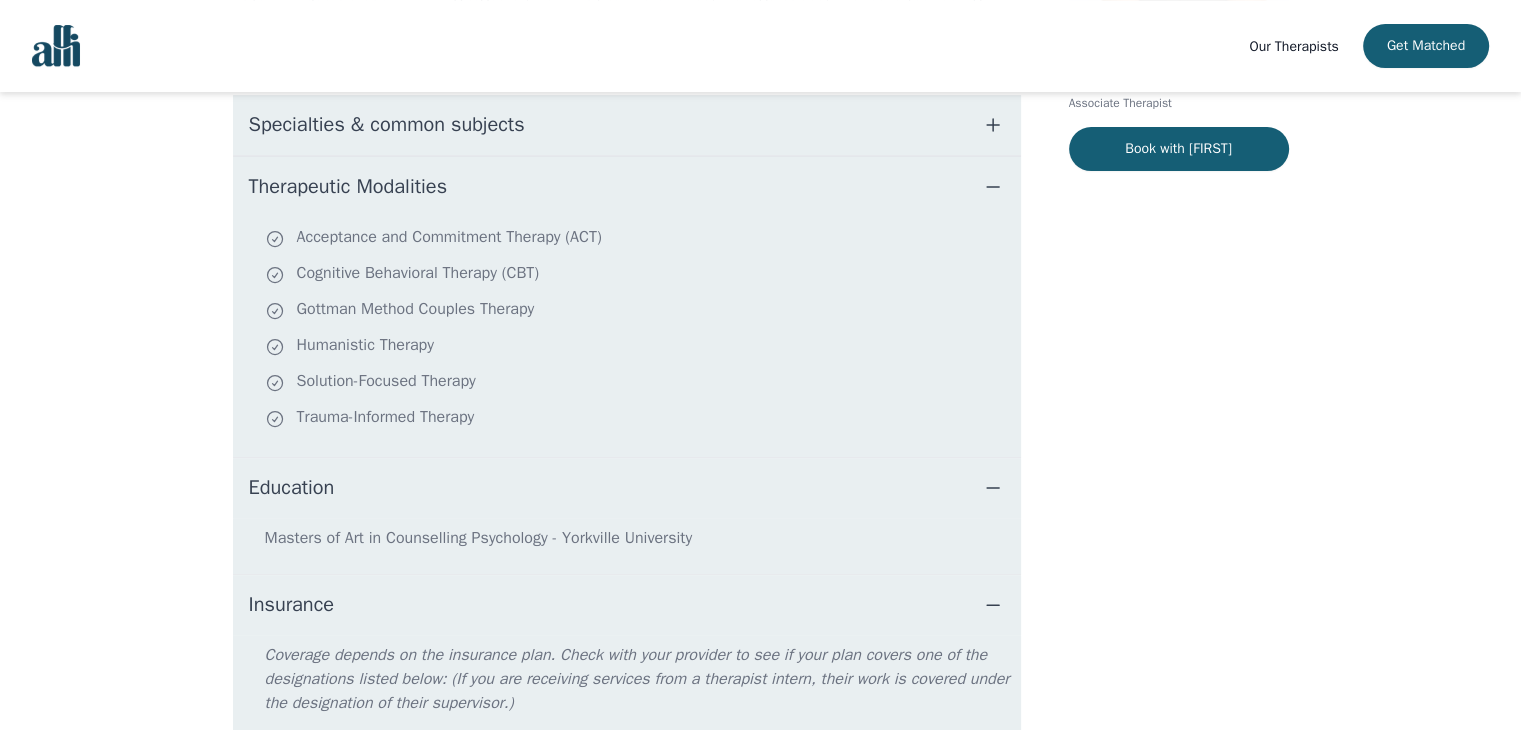 scroll, scrollTop: 0, scrollLeft: 0, axis: both 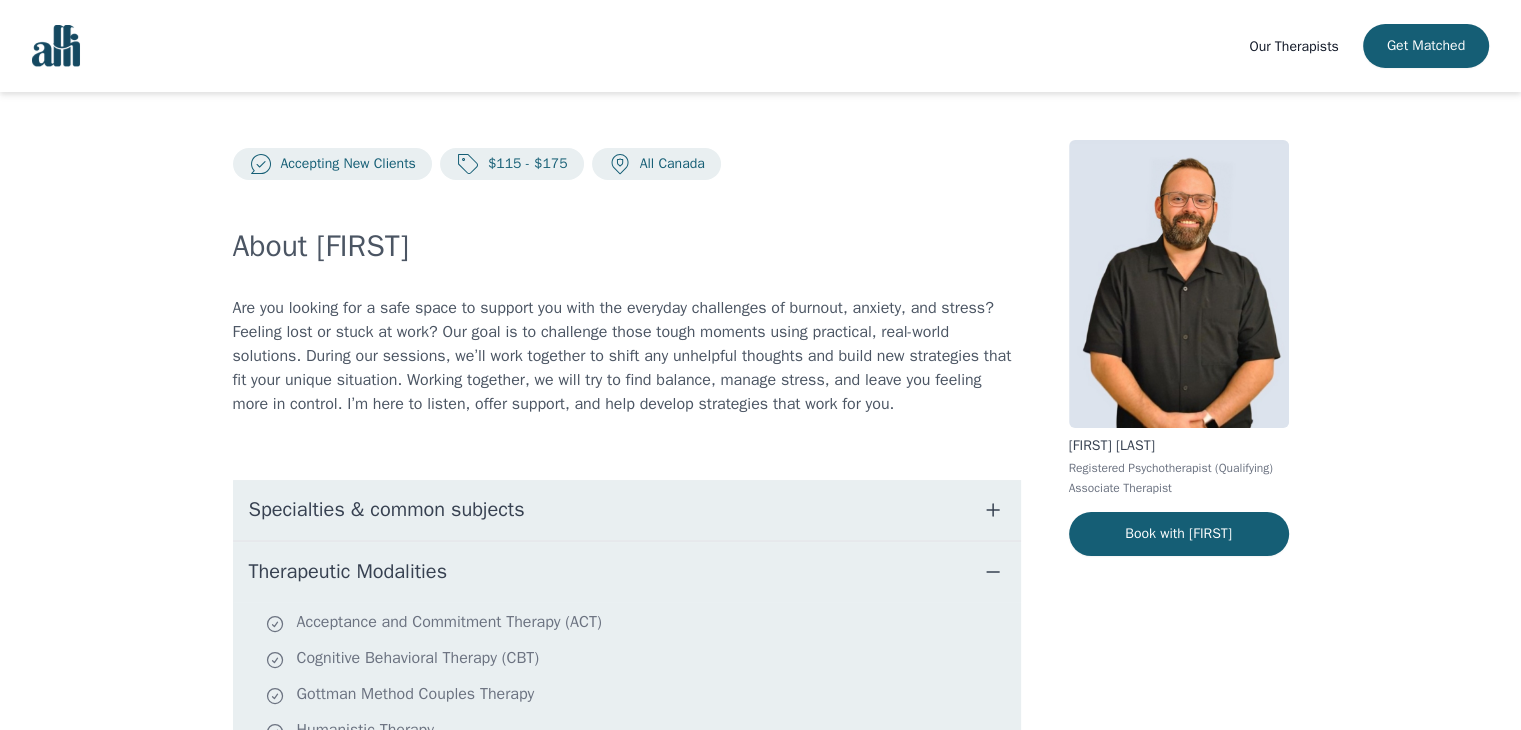 click on "Specialties & common subjects" at bounding box center (627, 510) 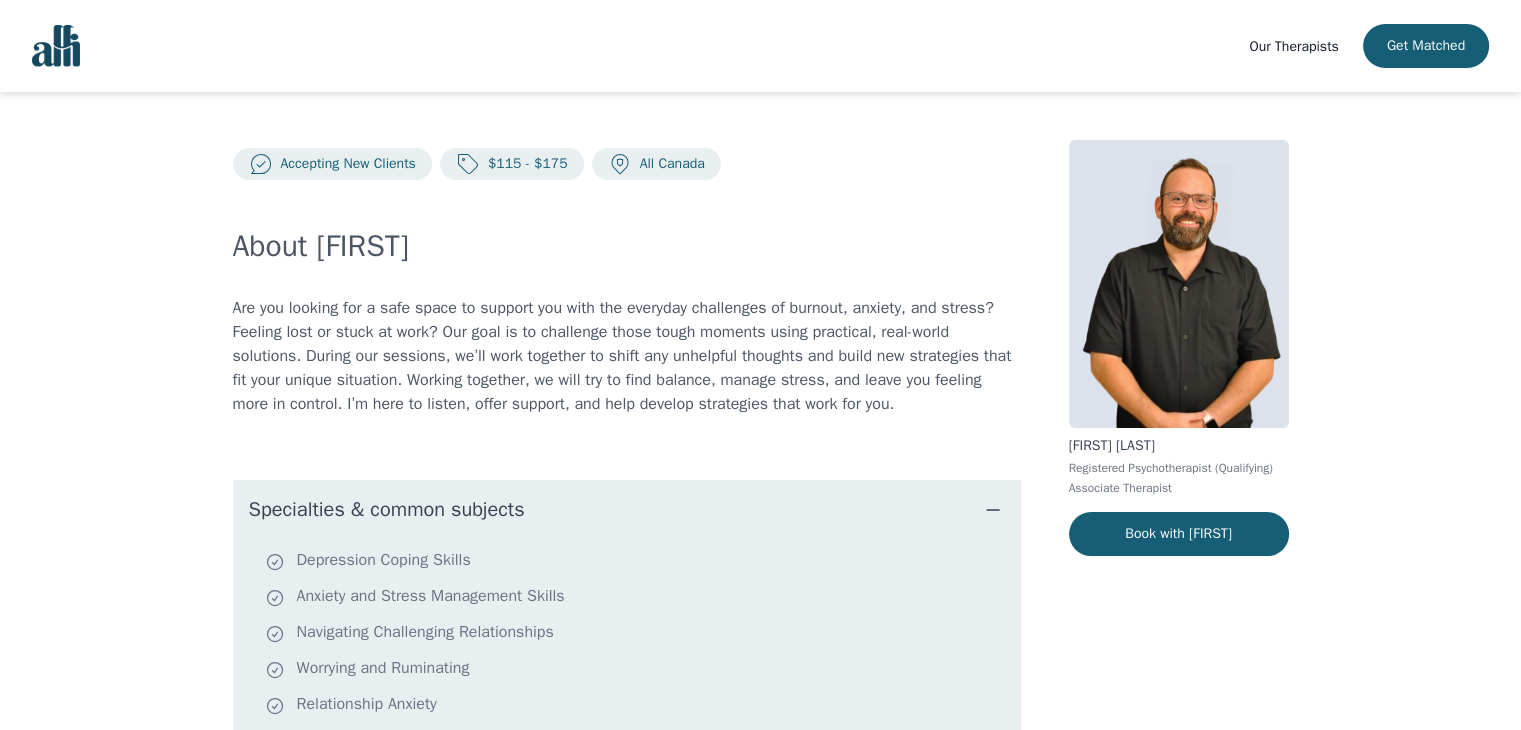 click on "Our Therapists" at bounding box center [1293, 46] 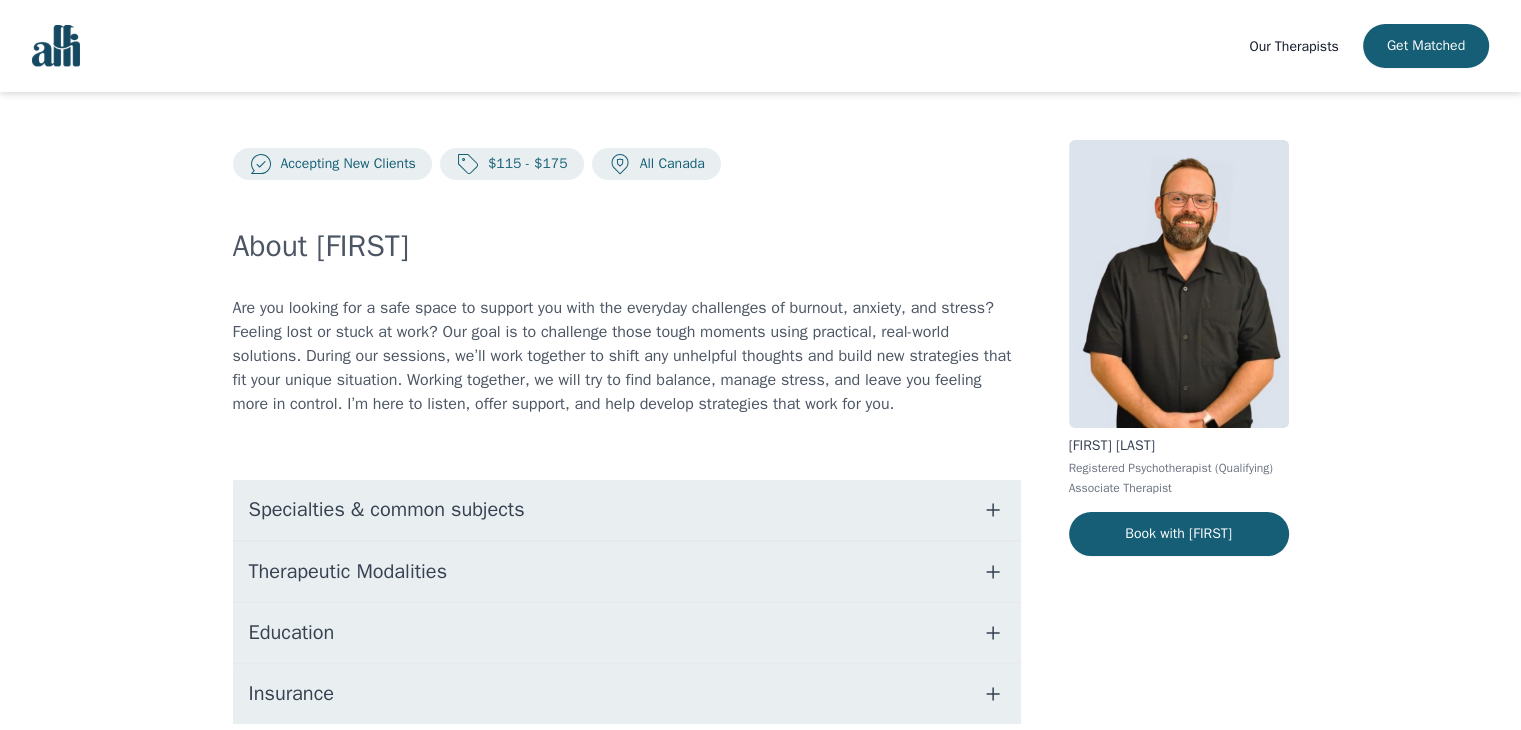 click at bounding box center [56, 46] 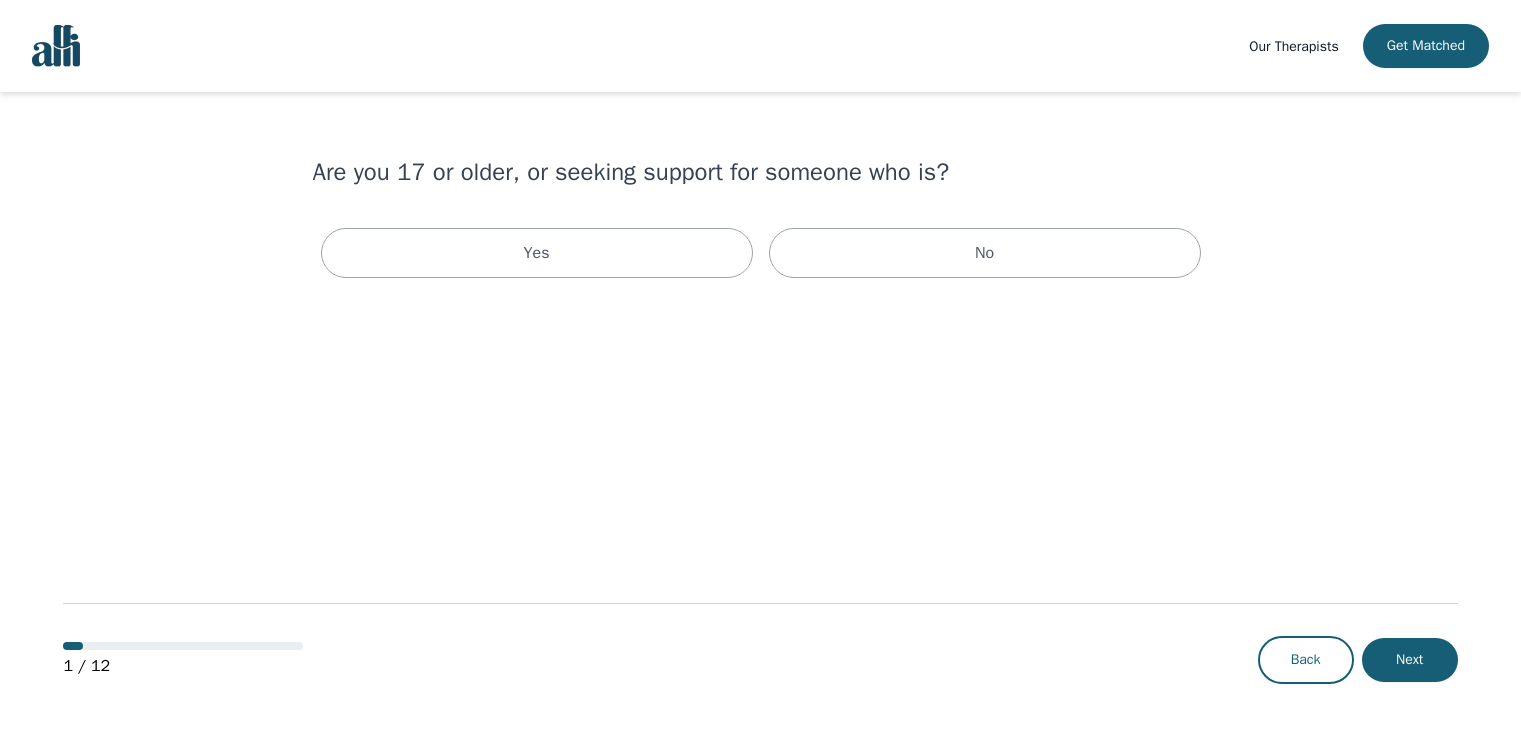 scroll, scrollTop: 0, scrollLeft: 0, axis: both 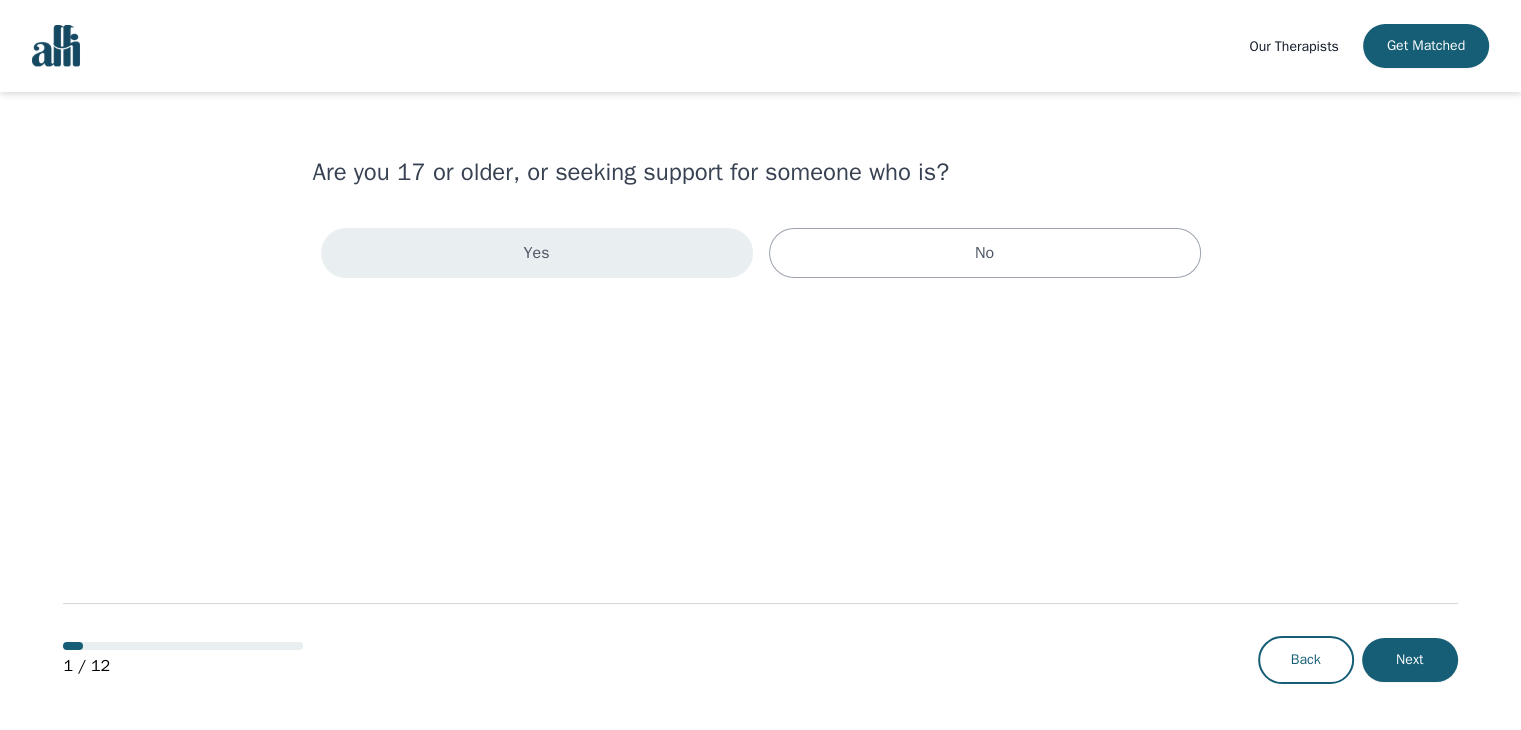 click on "Yes" at bounding box center (537, 253) 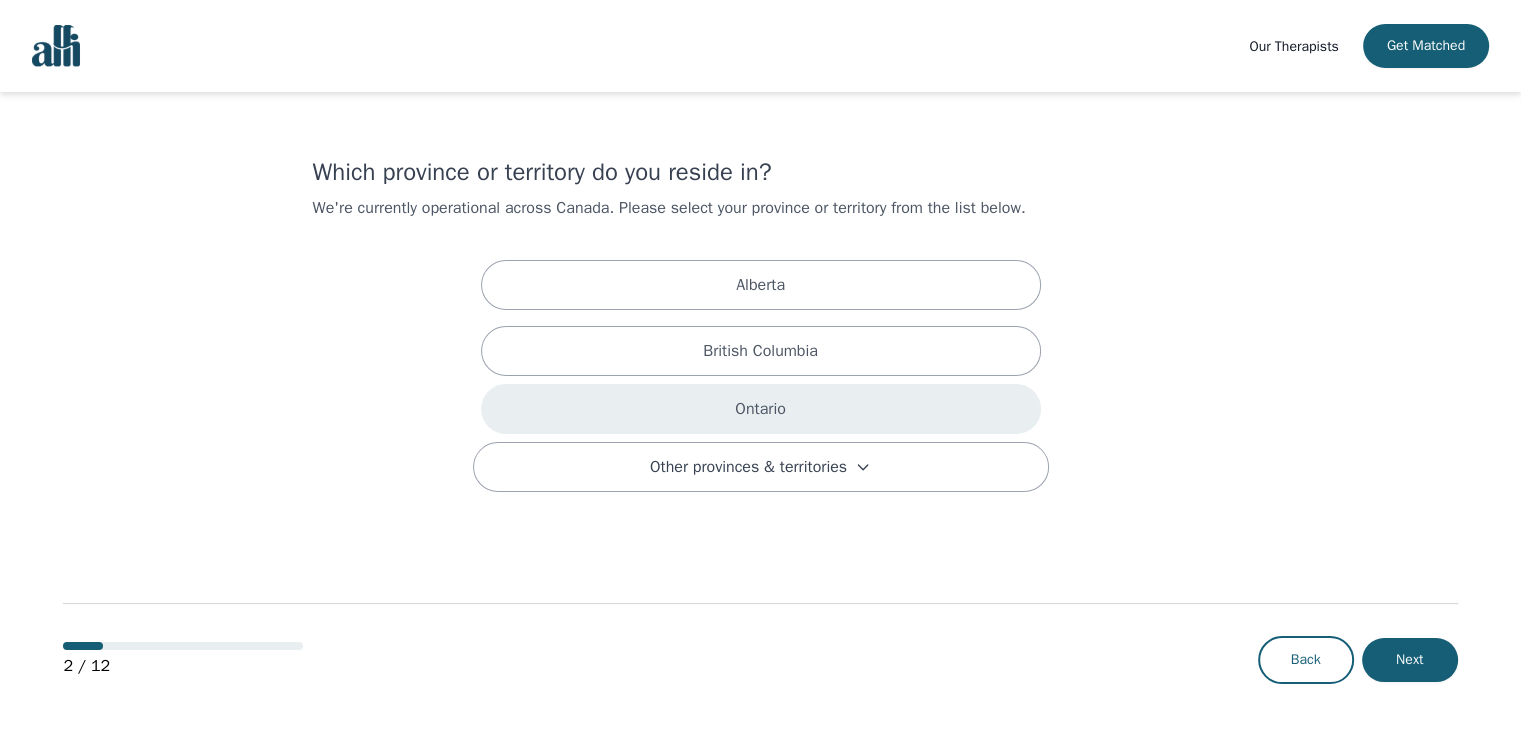 click on "Ontario" at bounding box center [761, 409] 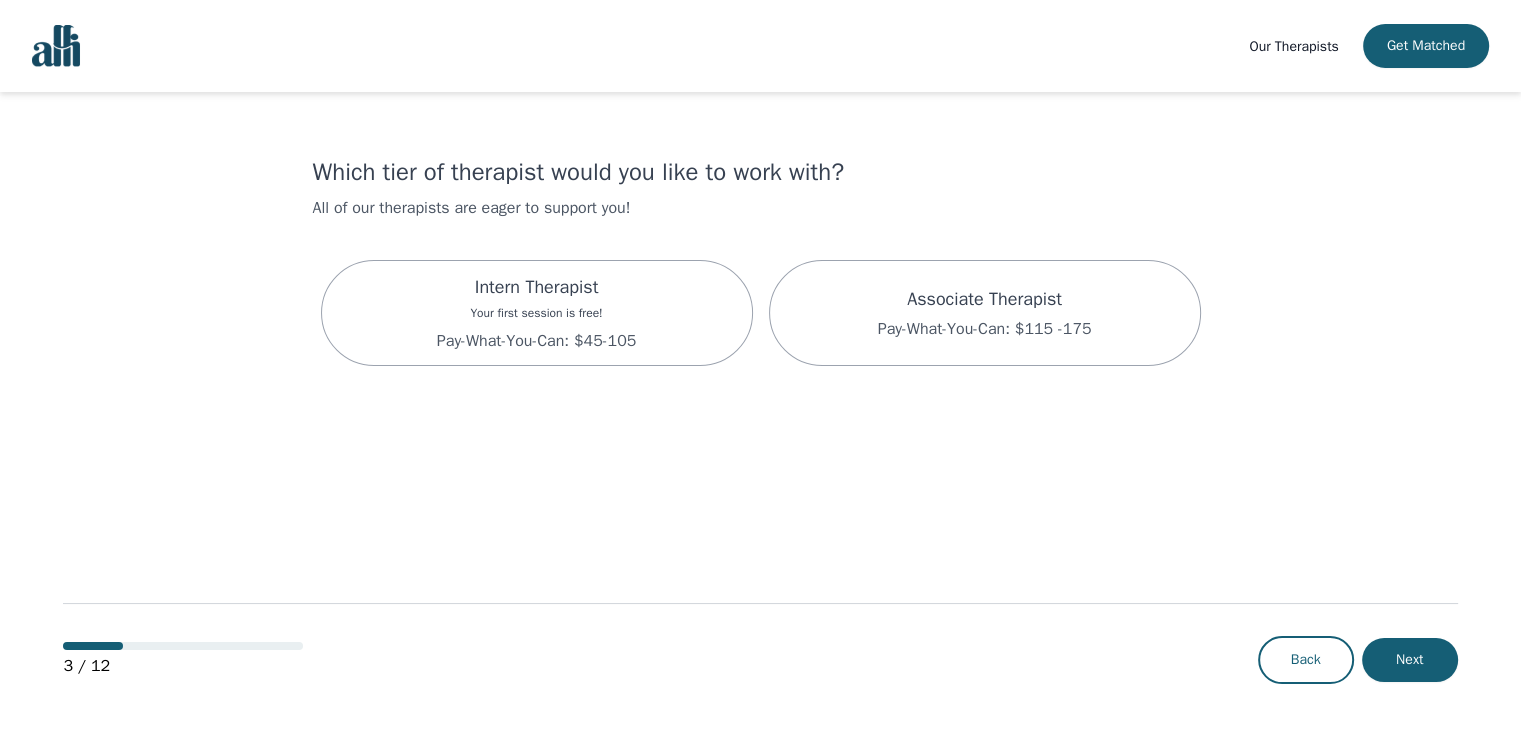 scroll, scrollTop: 2, scrollLeft: 0, axis: vertical 